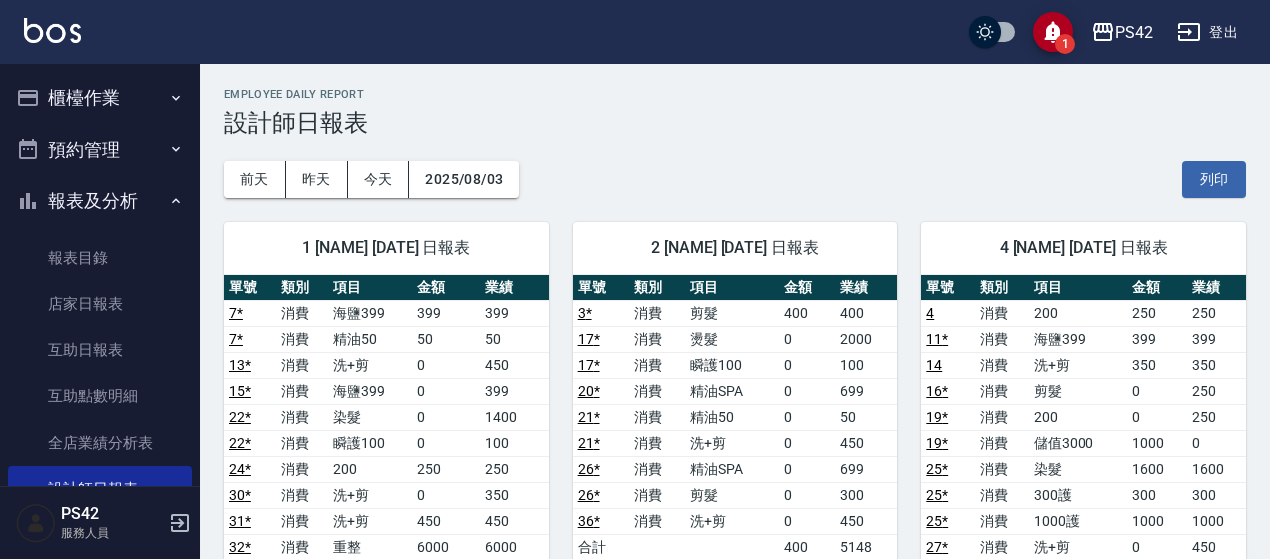 scroll, scrollTop: 0, scrollLeft: 0, axis: both 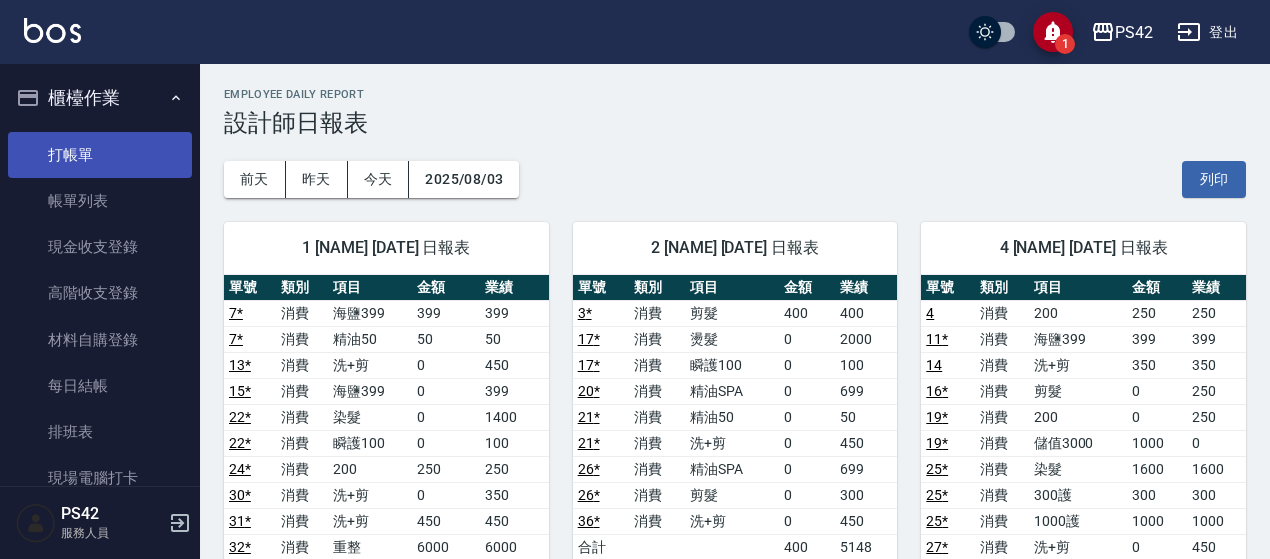 click on "打帳單" at bounding box center (100, 155) 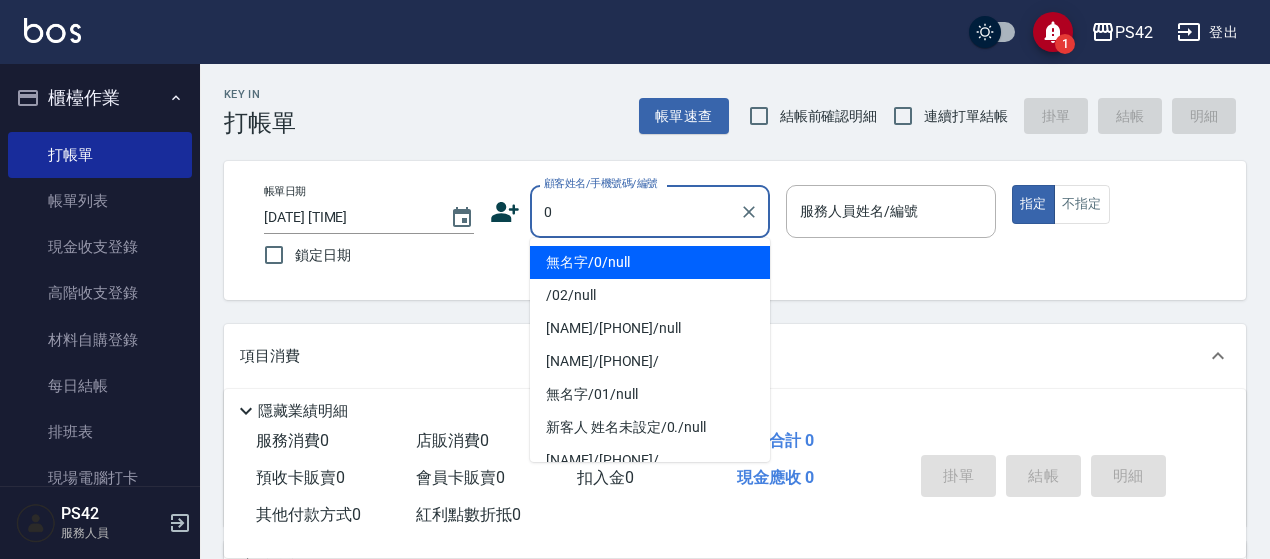 type on "無名字/0/null" 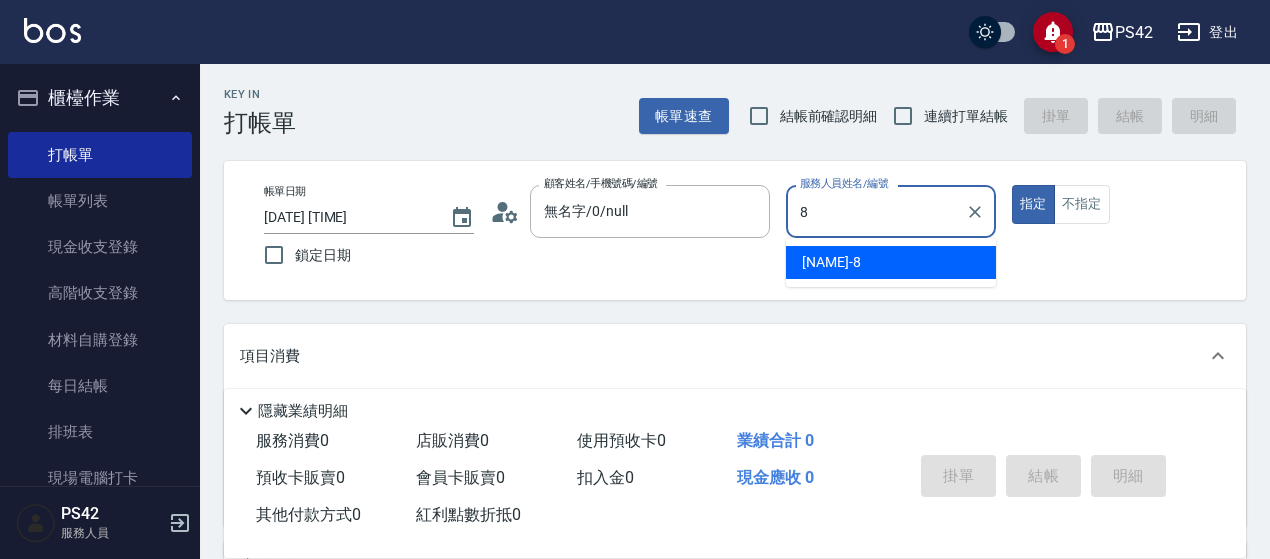 type on "[NAME]-8" 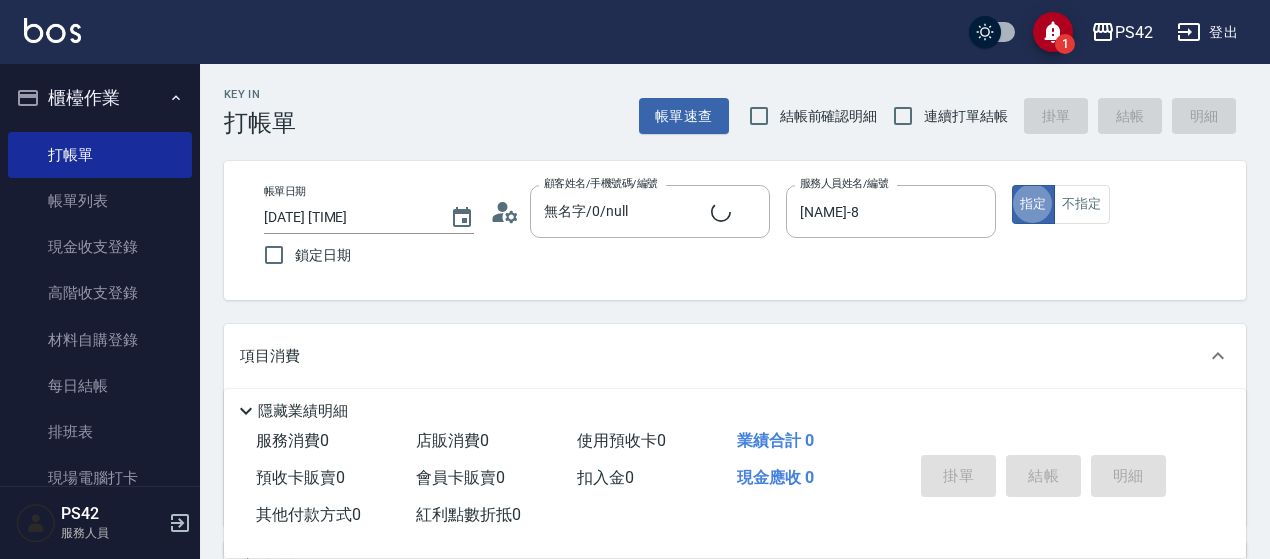 type on "true" 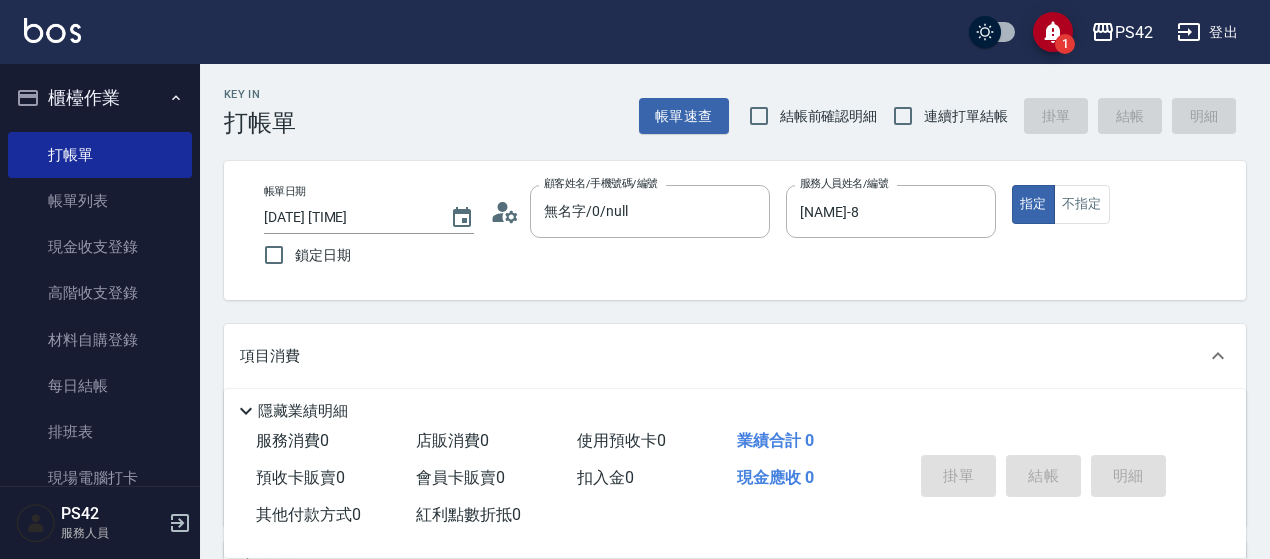 click on "連續打單結帳" at bounding box center [966, 116] 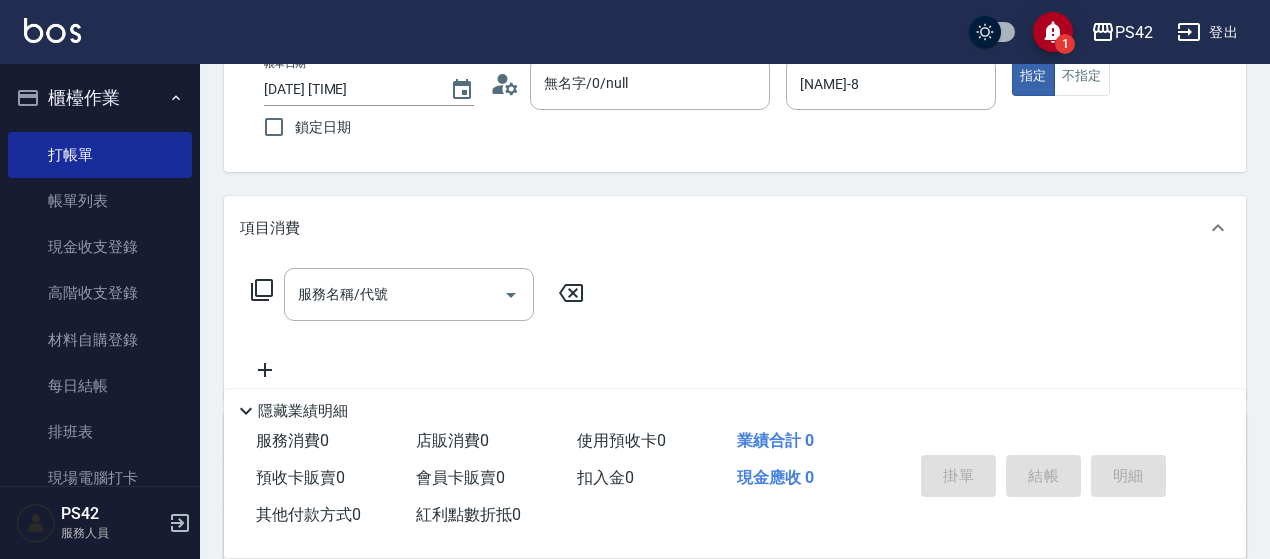 scroll, scrollTop: 200, scrollLeft: 0, axis: vertical 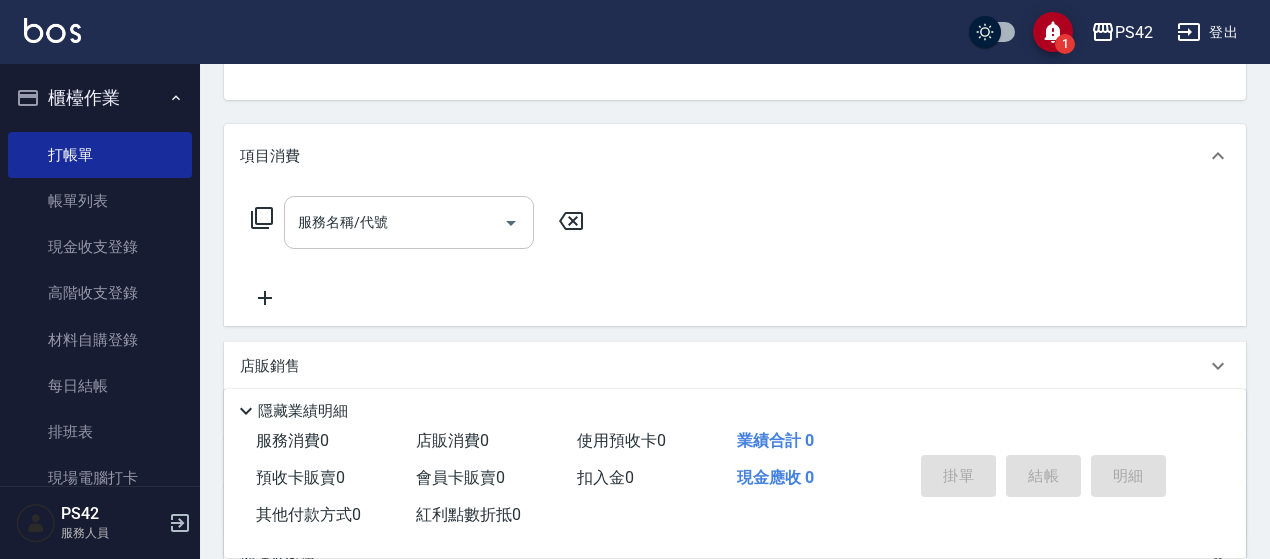 click on "服務名稱/代號" at bounding box center [409, 222] 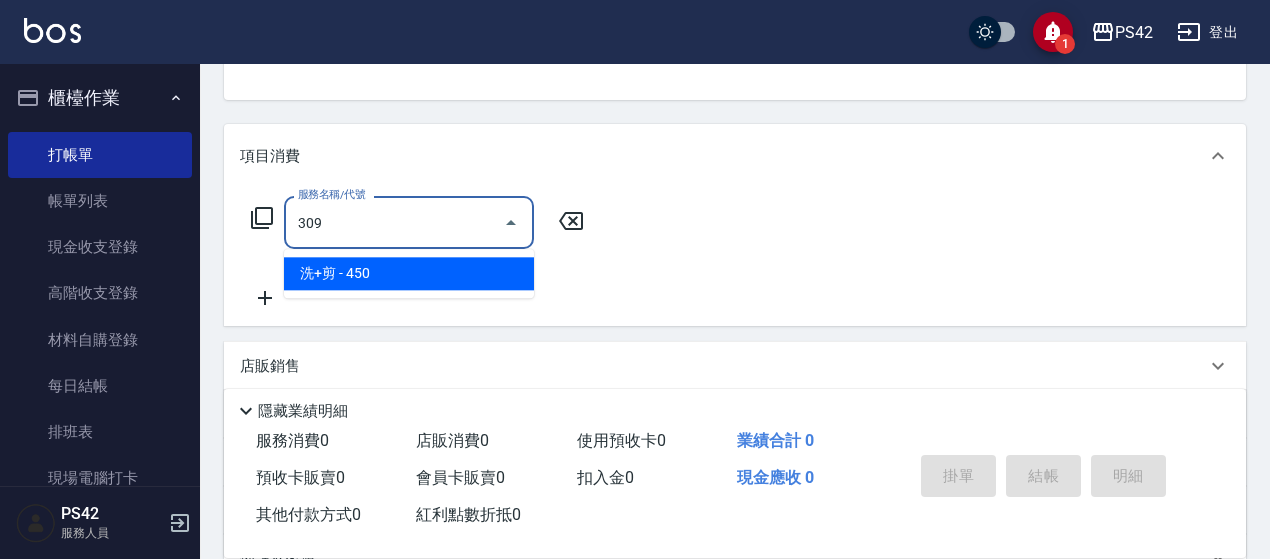 type on "洗+剪(309)" 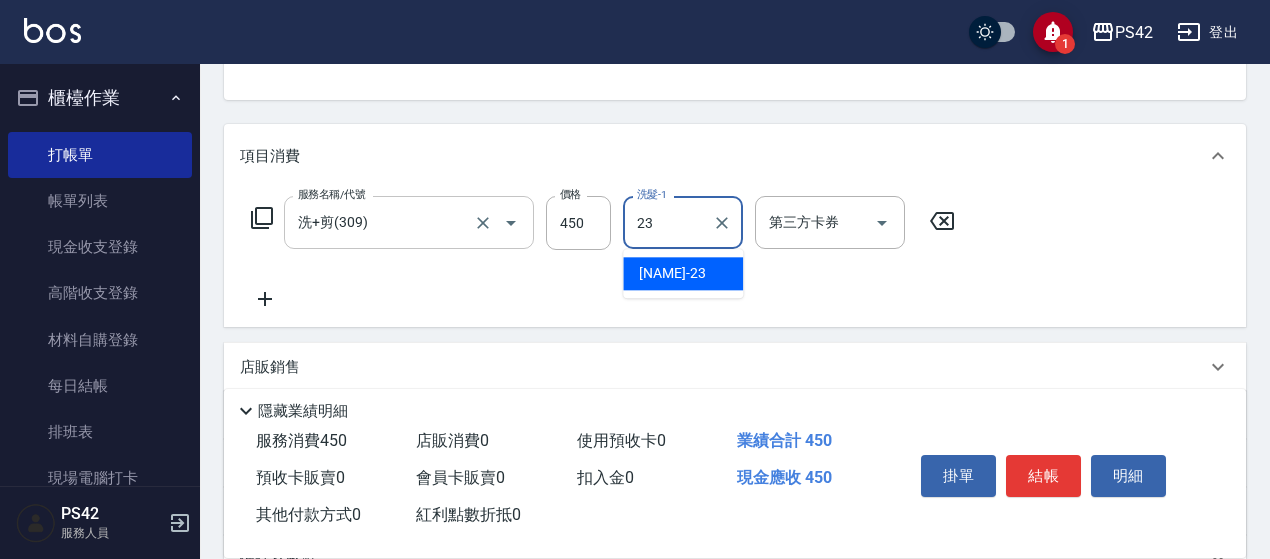 type on "[NAME]-23" 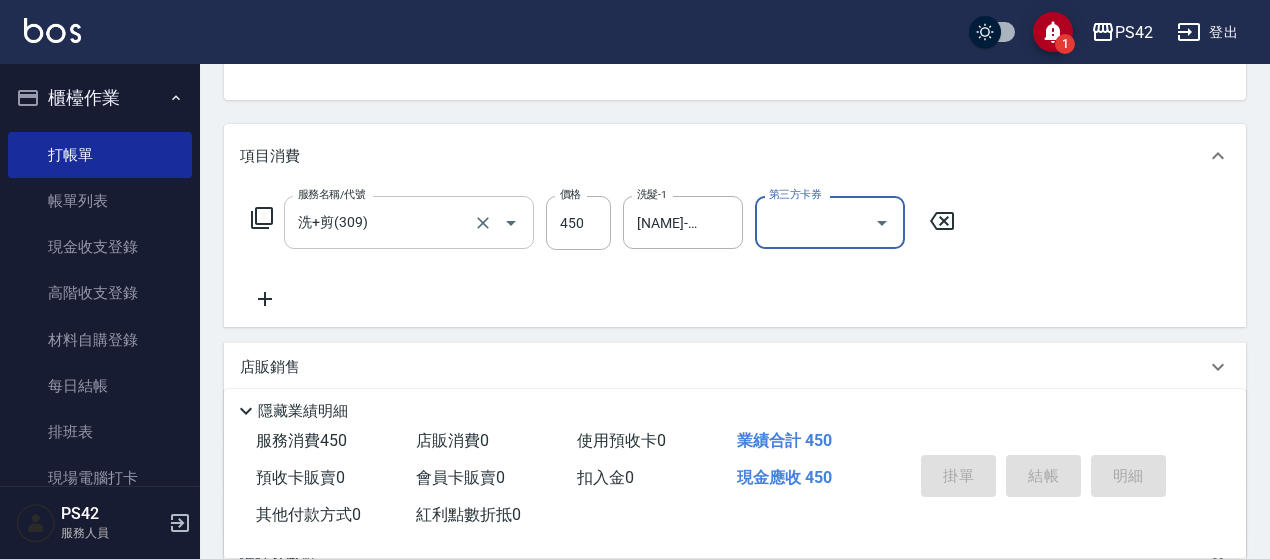 type on "[DATE] [TIME]" 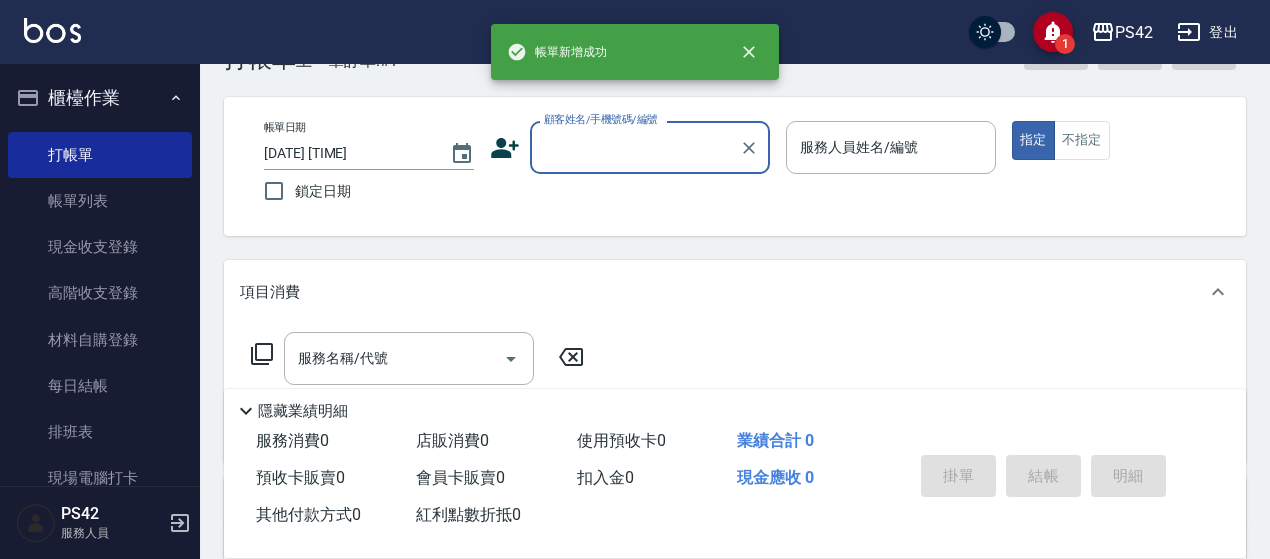 scroll, scrollTop: 0, scrollLeft: 0, axis: both 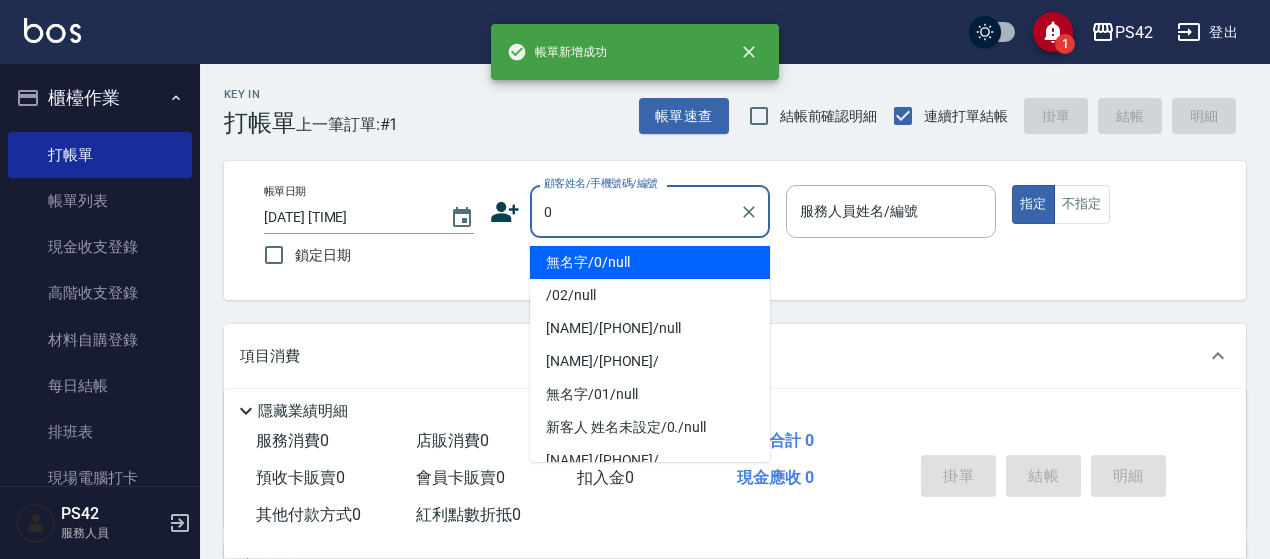 type on "無名字/0/null" 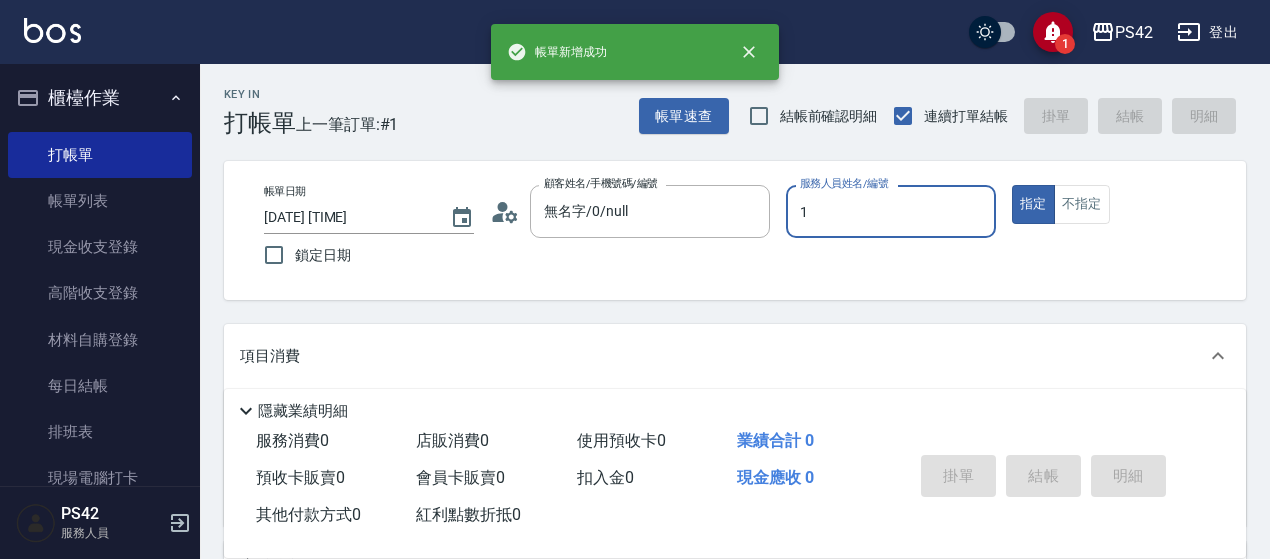 type on "[NAME]-1" 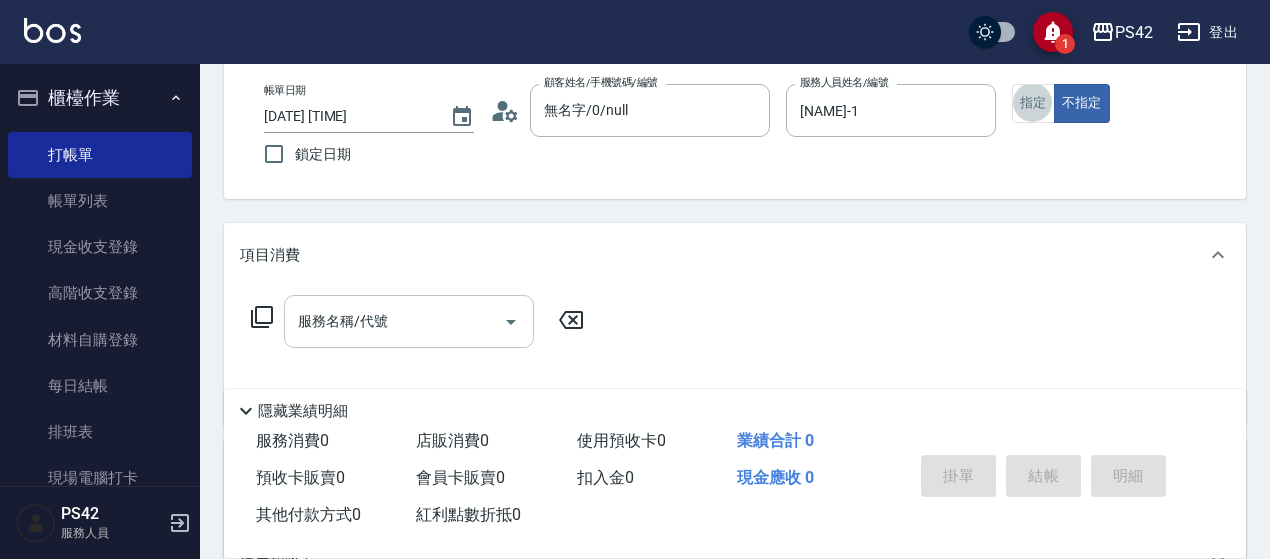 scroll, scrollTop: 200, scrollLeft: 0, axis: vertical 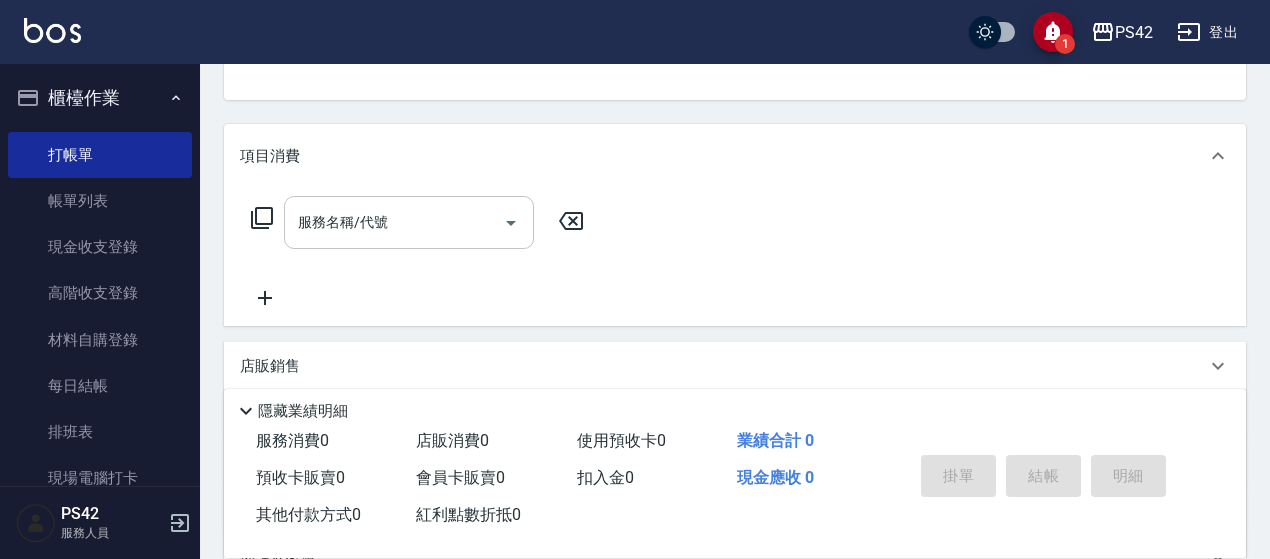 click on "服務名稱/代號" at bounding box center (394, 222) 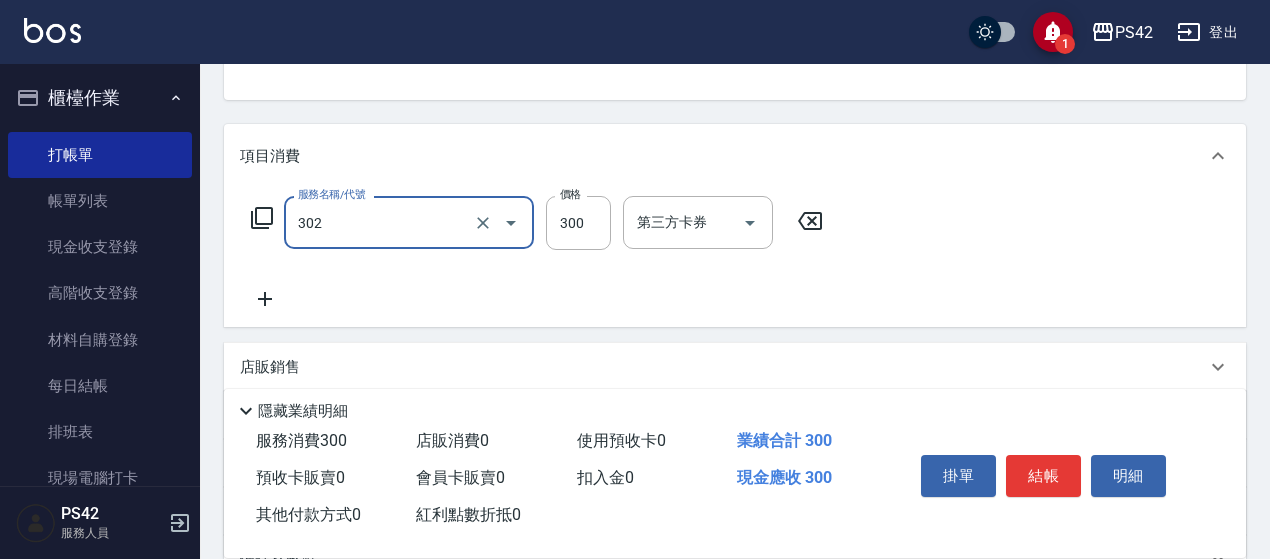 type on "剪髮(302)" 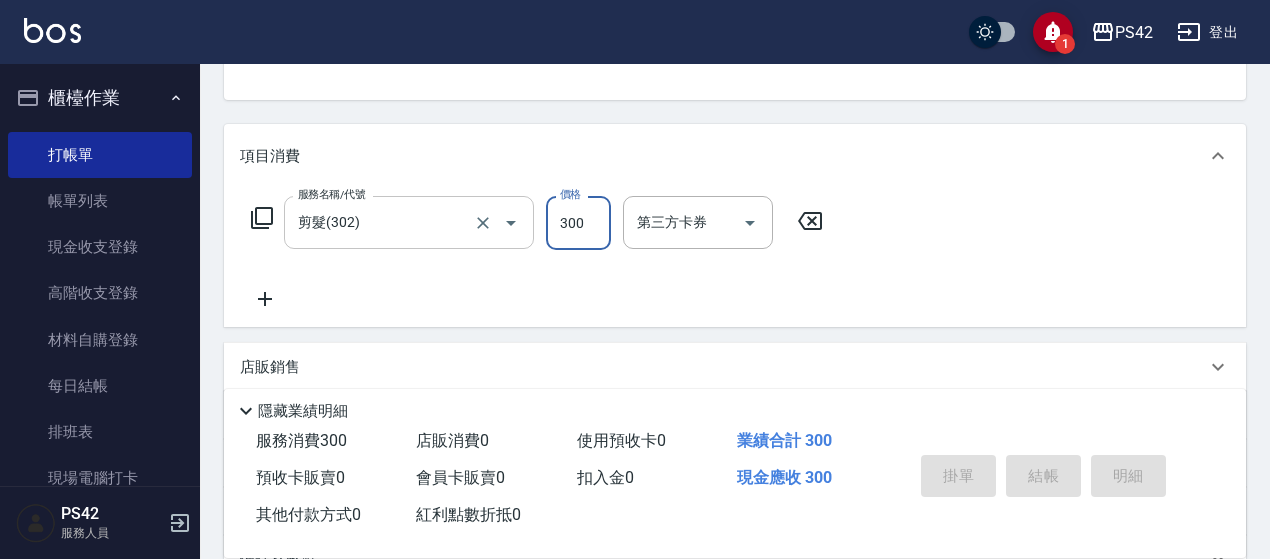 type 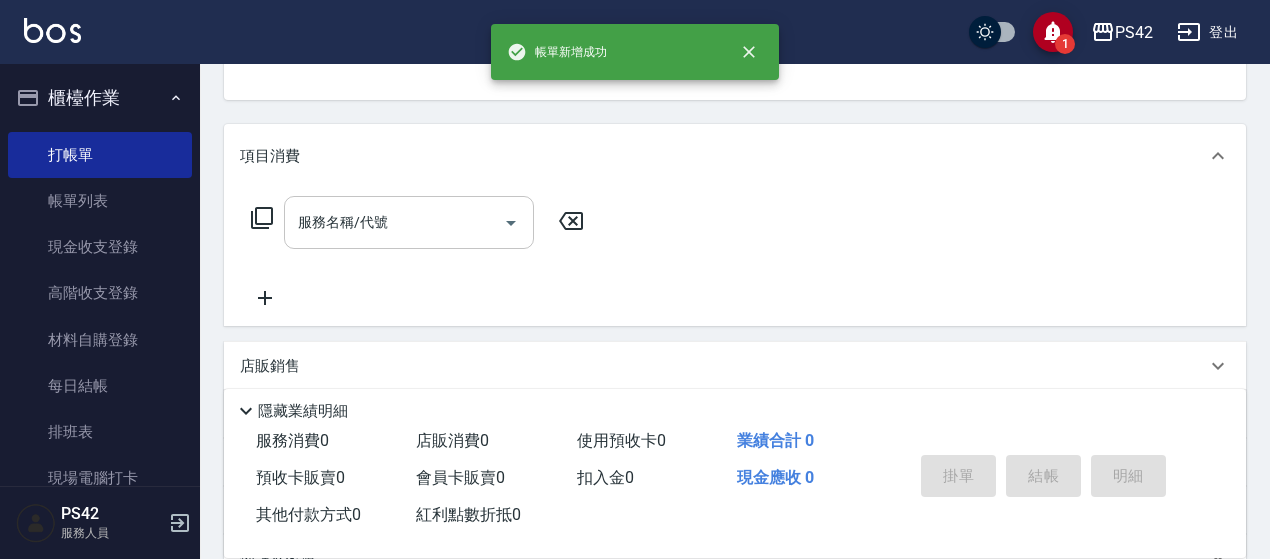 scroll, scrollTop: 194, scrollLeft: 0, axis: vertical 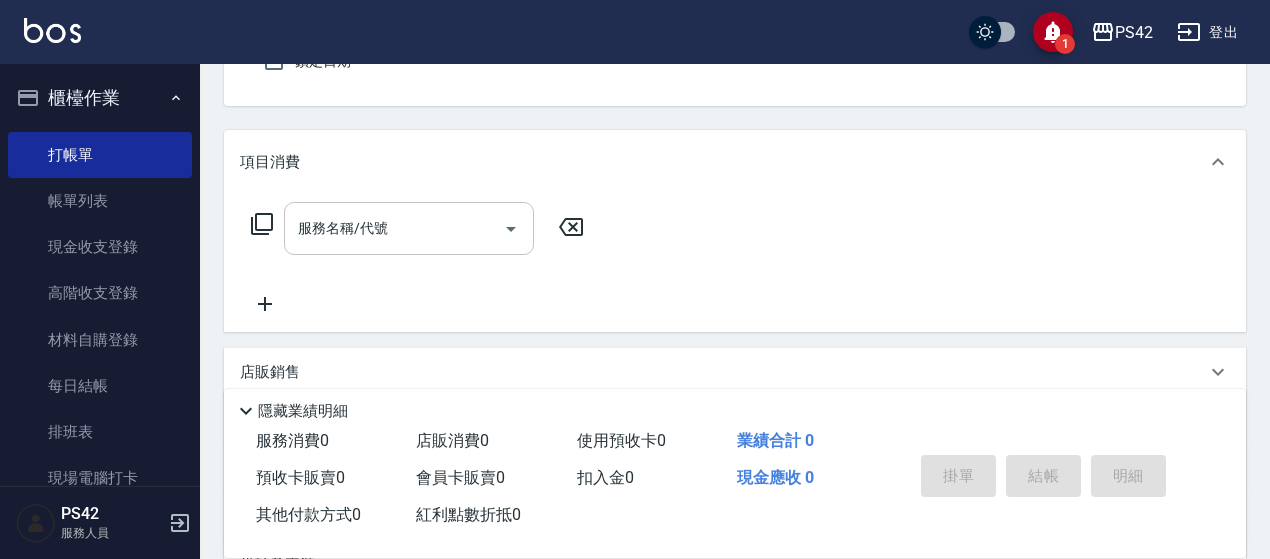 type on "無名字/0/null" 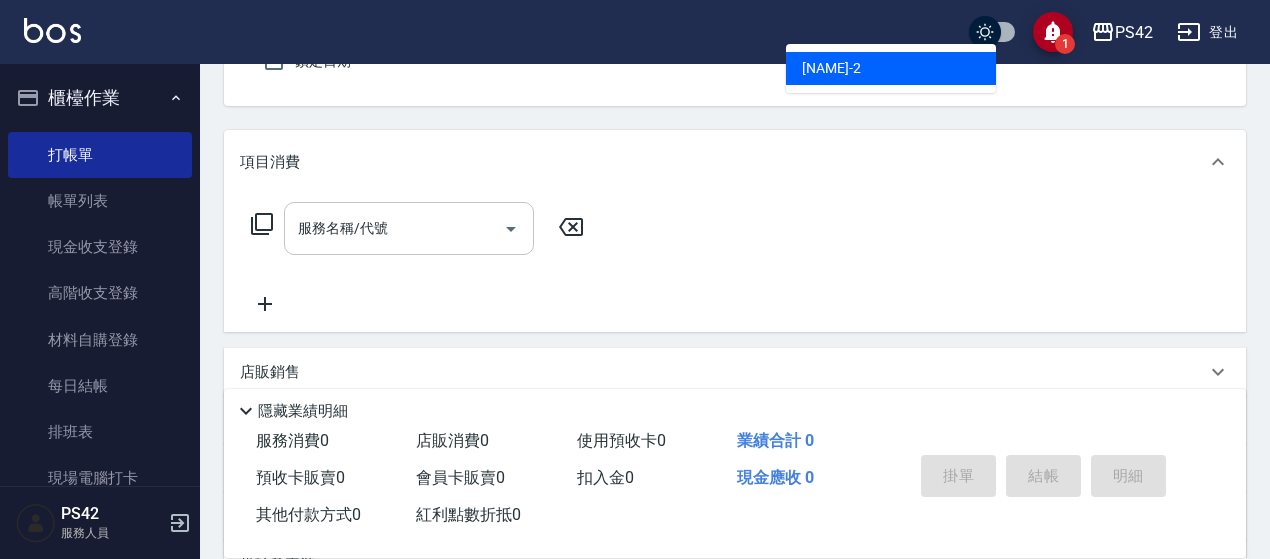 type on "[NAME]-2" 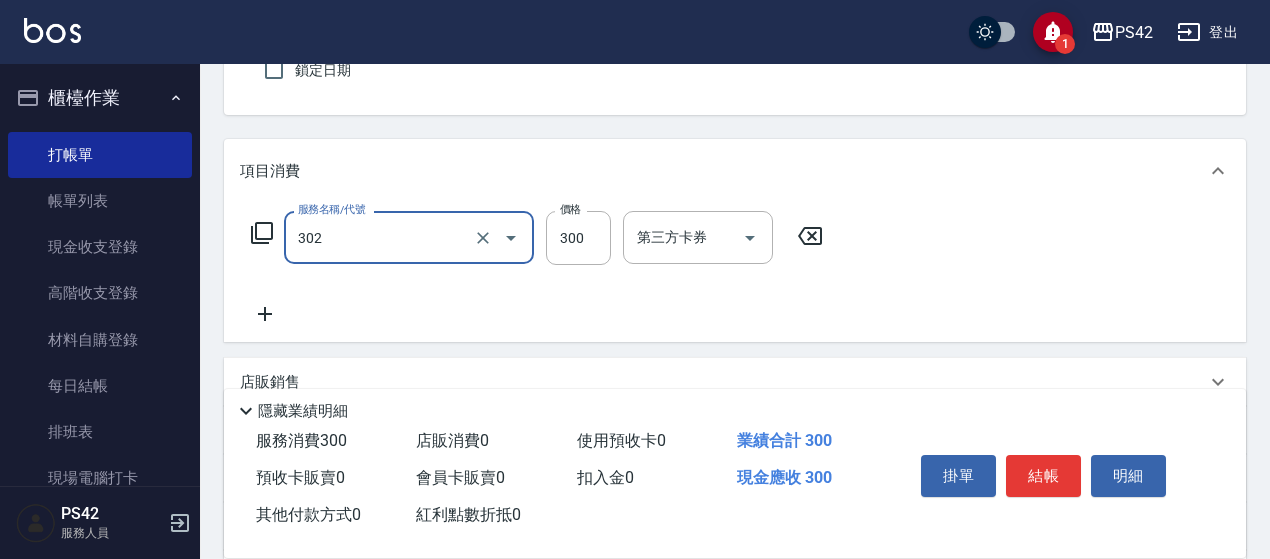 type on "剪髮(302)" 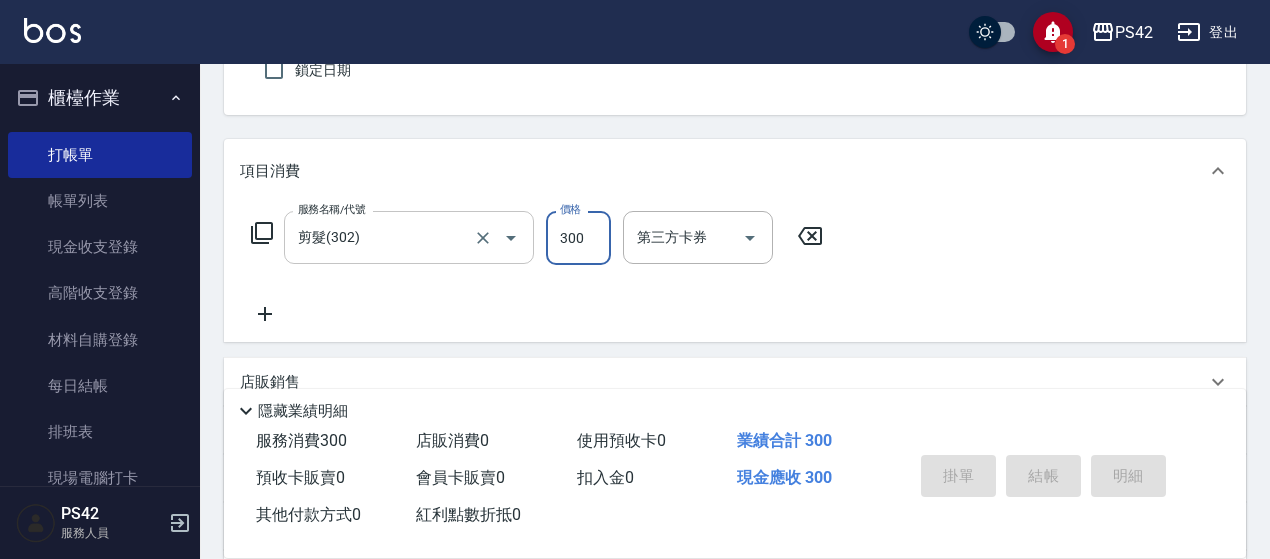 type 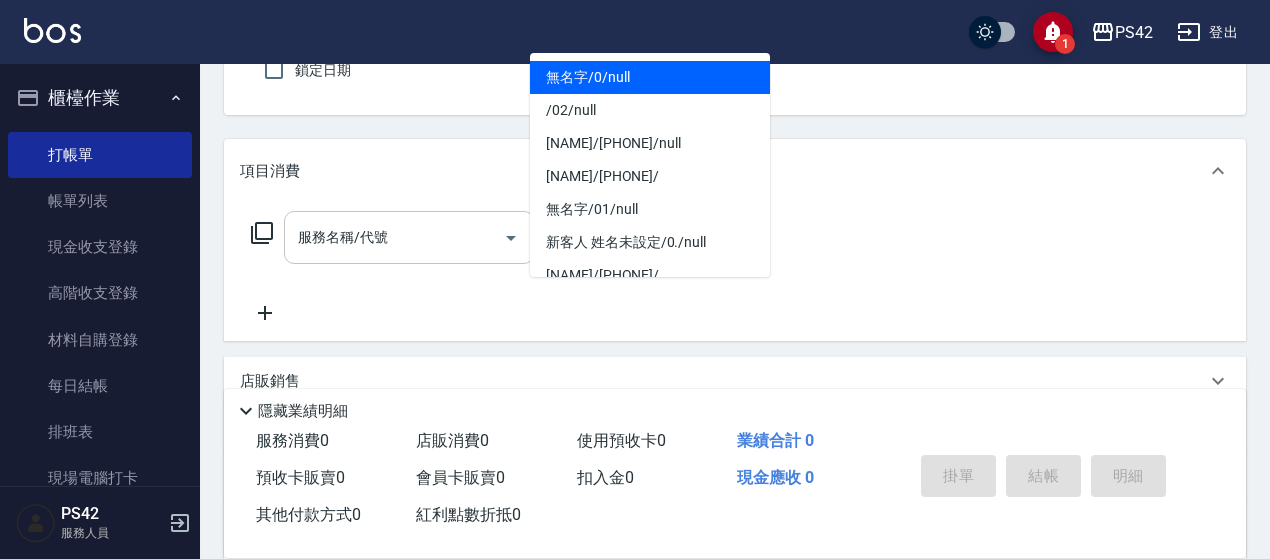 type on "無名字/0/null" 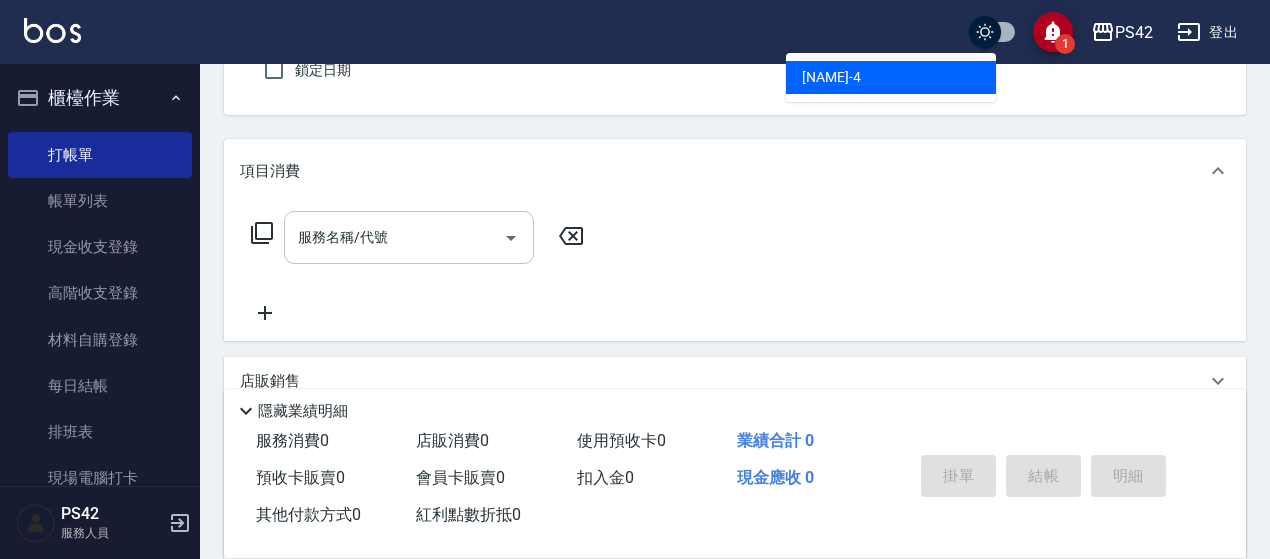 type on "[NAME]-4" 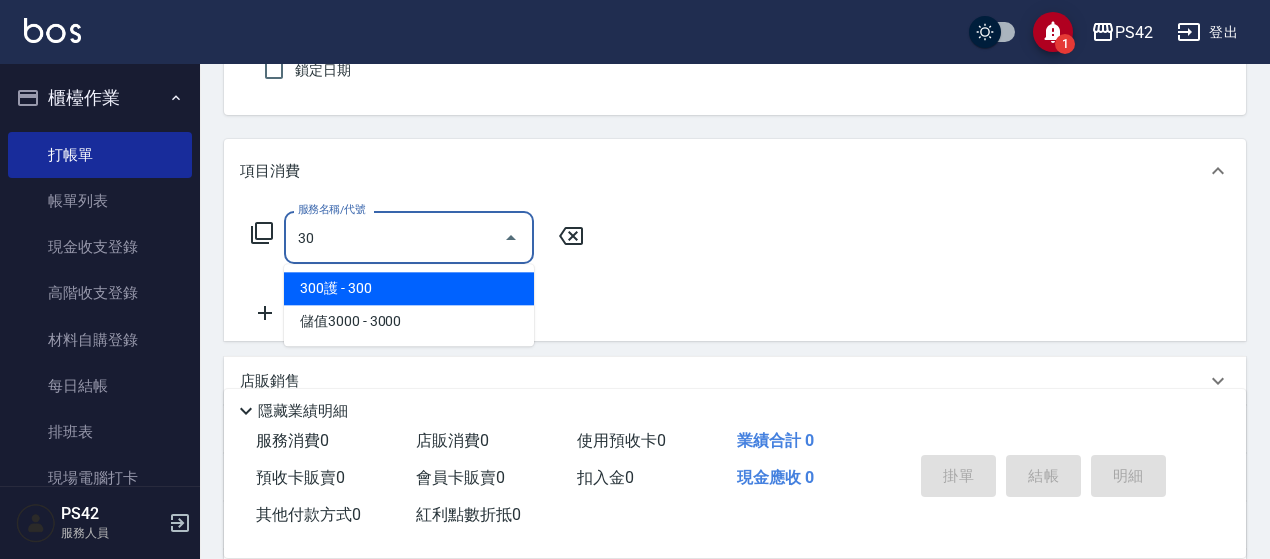 type on "3" 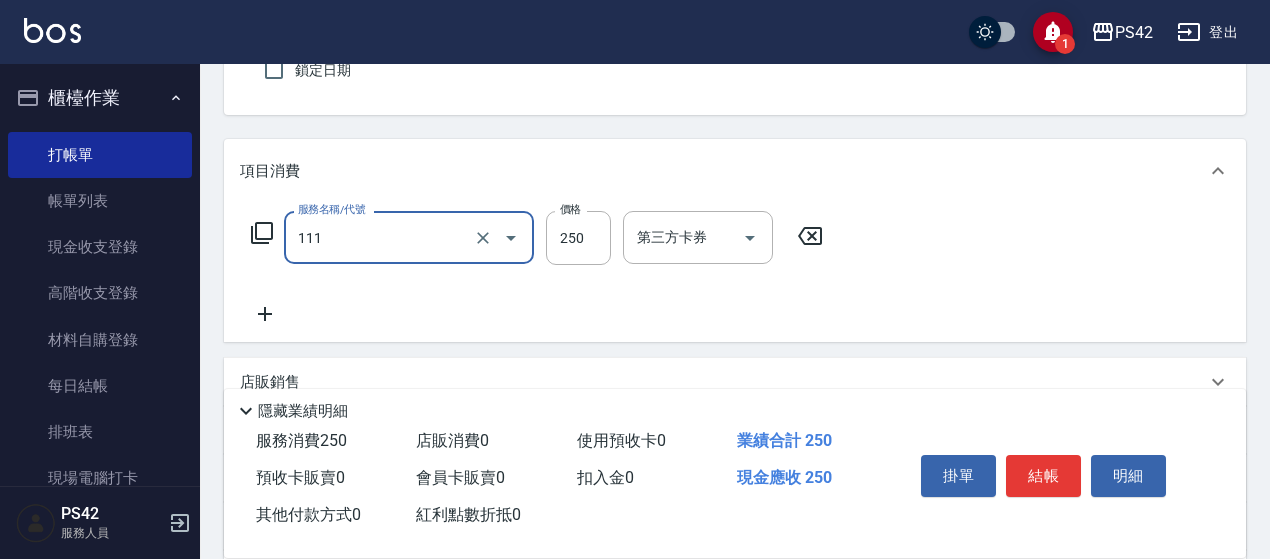 type on "200(111)" 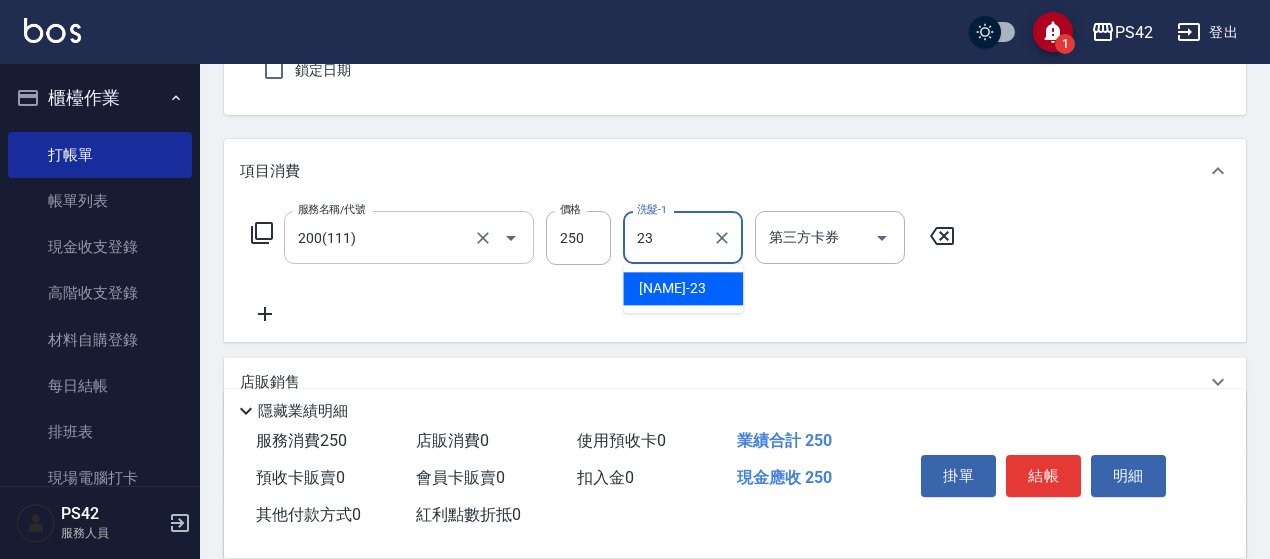 type on "[NAME]-23" 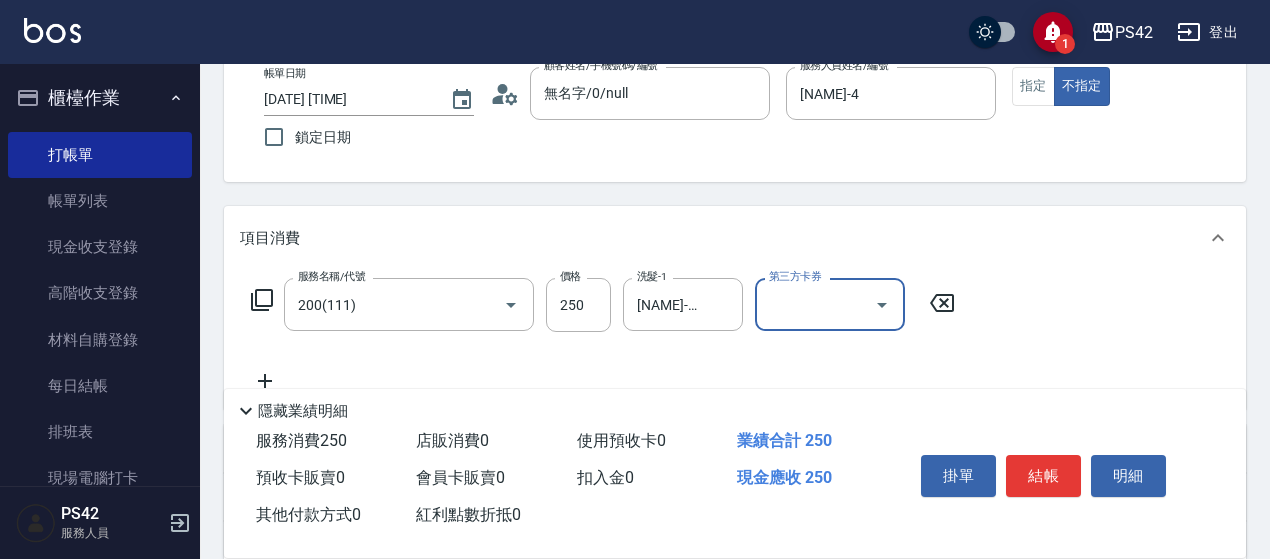 scroll, scrollTop: 0, scrollLeft: 0, axis: both 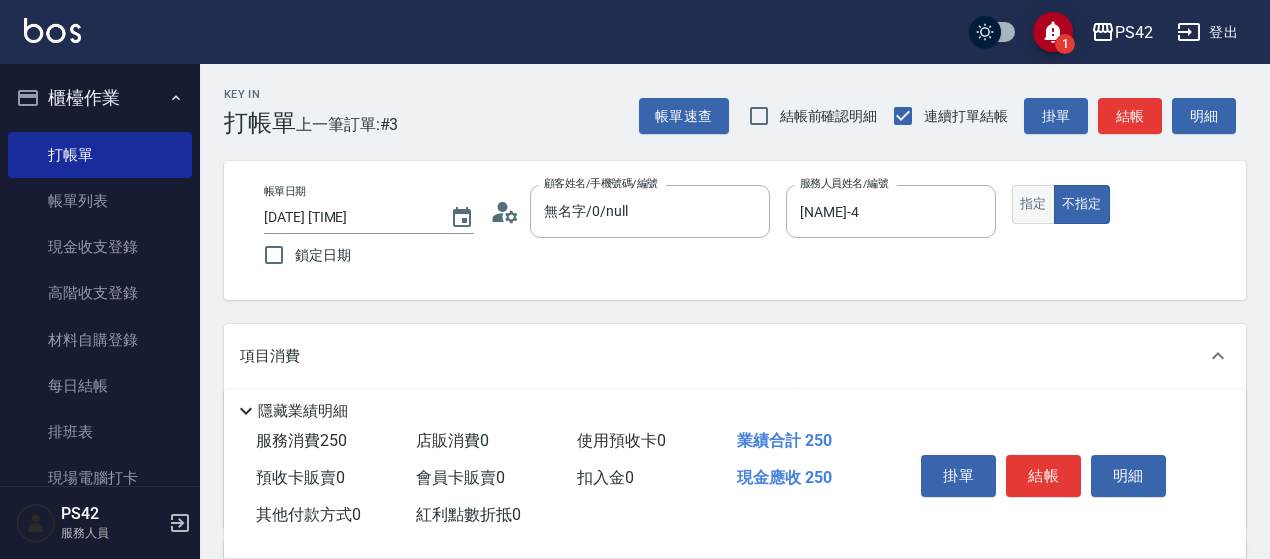 click on "指定" at bounding box center [1033, 204] 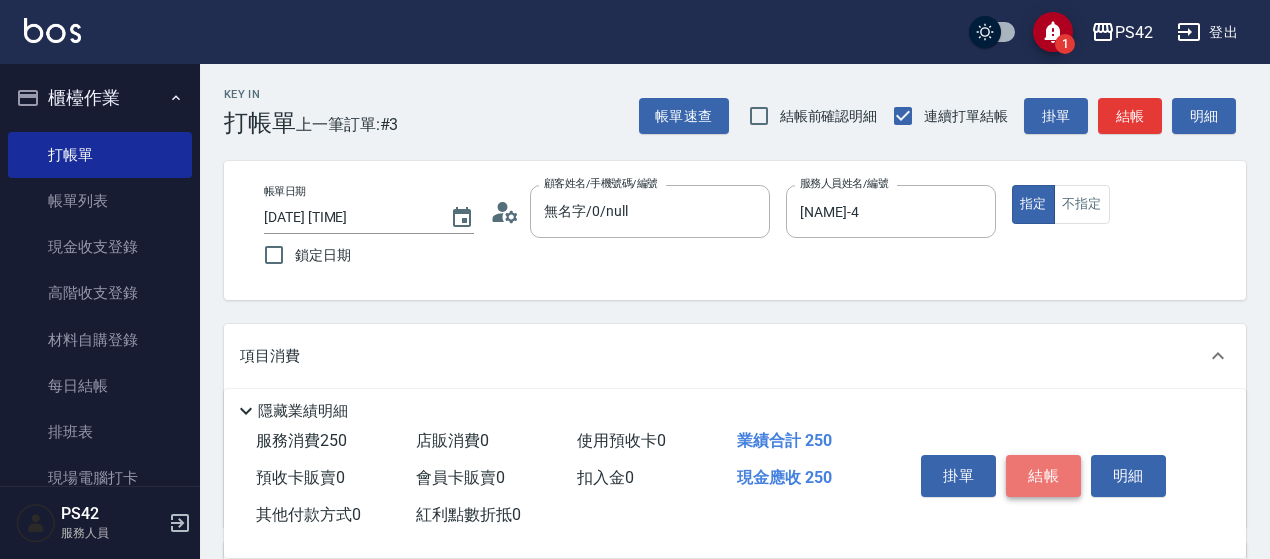 click on "結帳" at bounding box center [1043, 476] 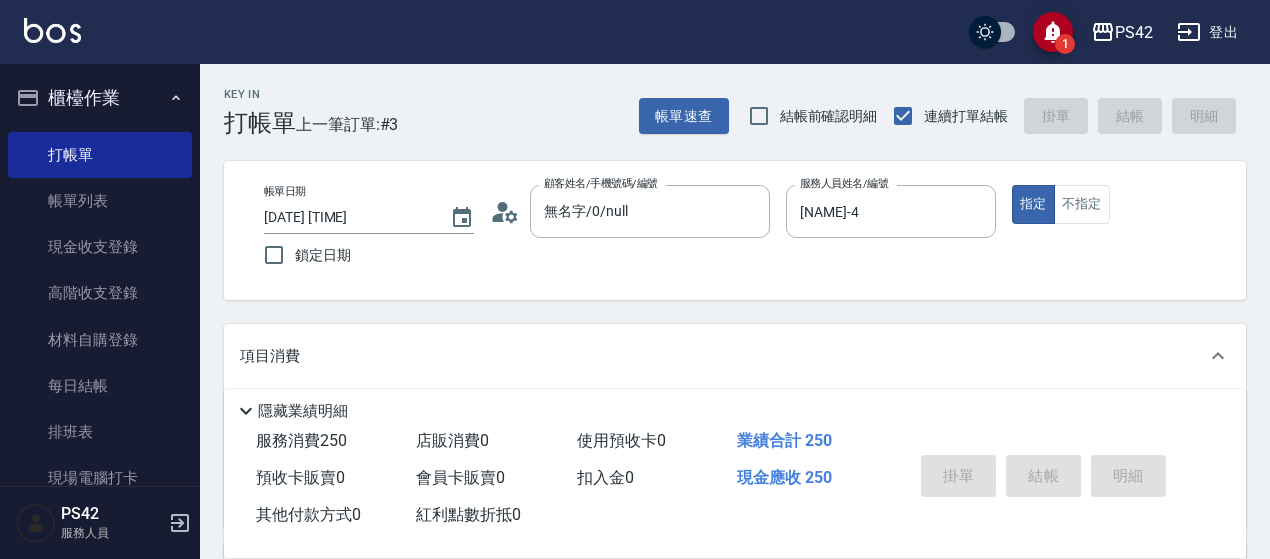 type 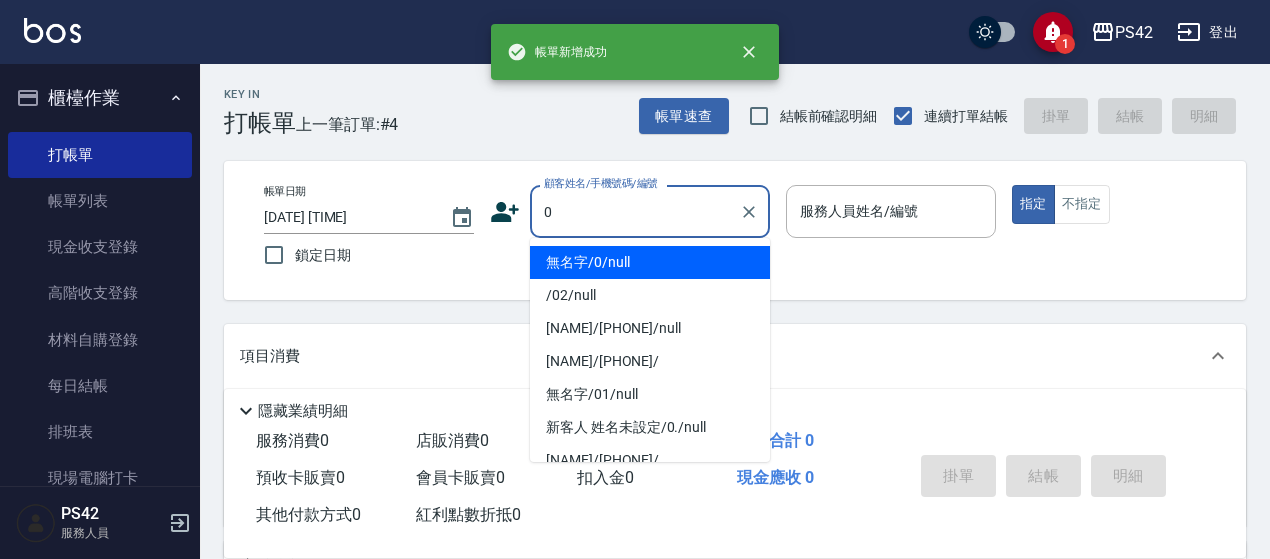 type on "無名字/0/null" 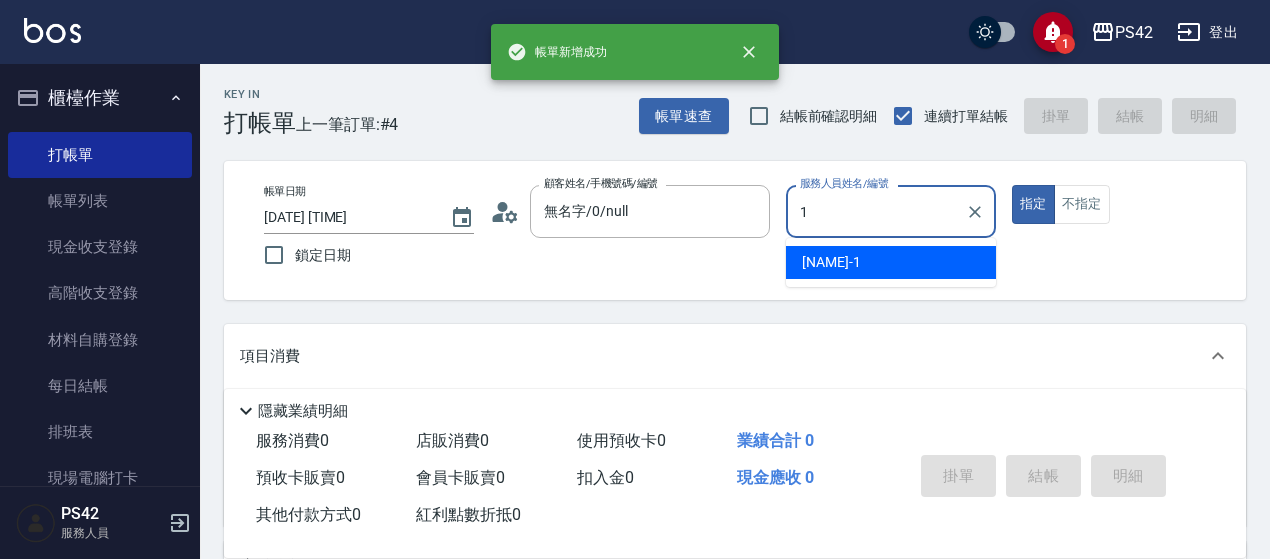 type on "[NAME]-1" 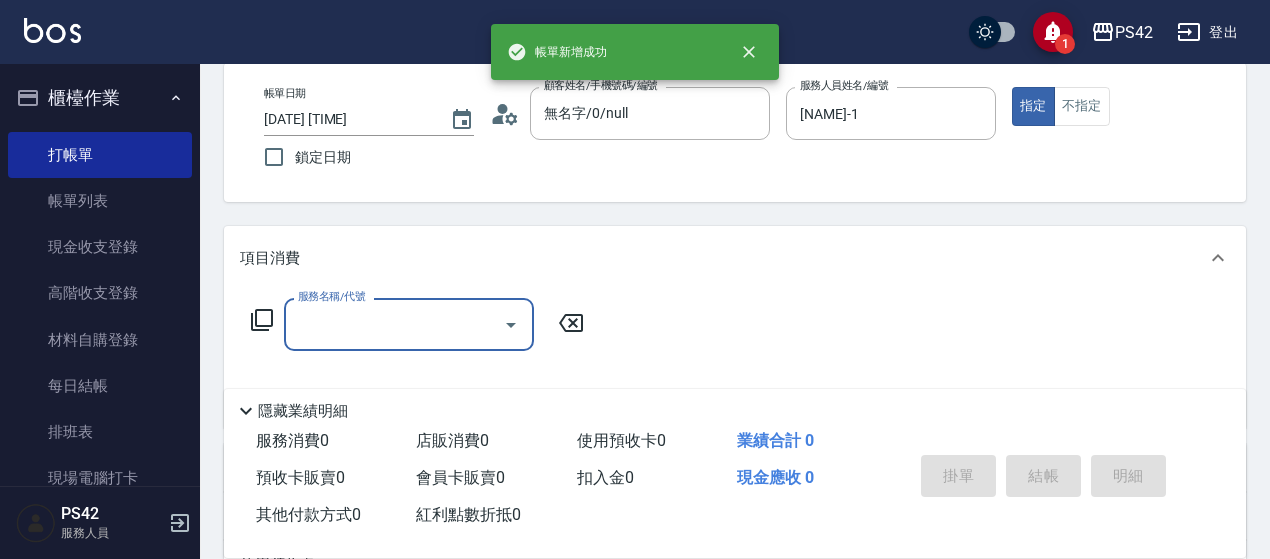 scroll, scrollTop: 200, scrollLeft: 0, axis: vertical 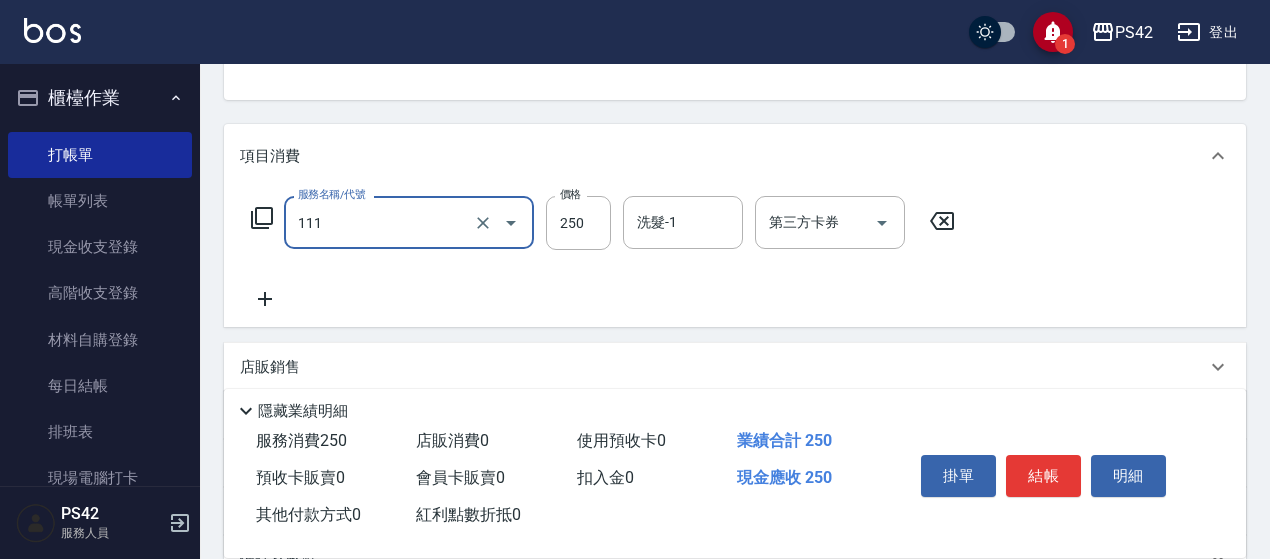 type on "200(111)" 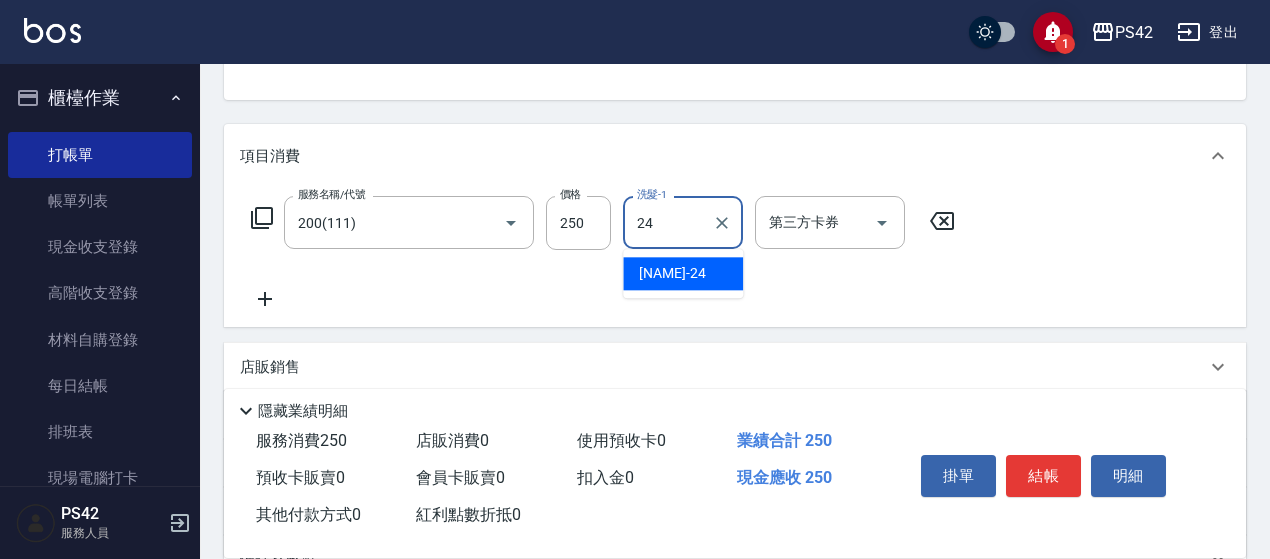 type on "[NAME]-24" 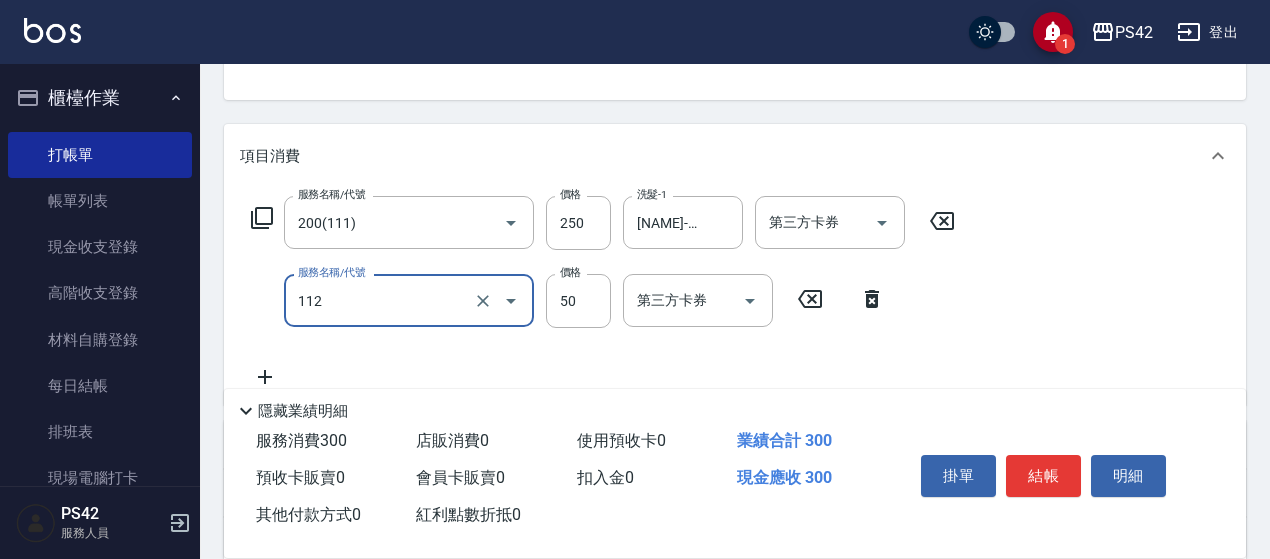 type on "精油50(112)" 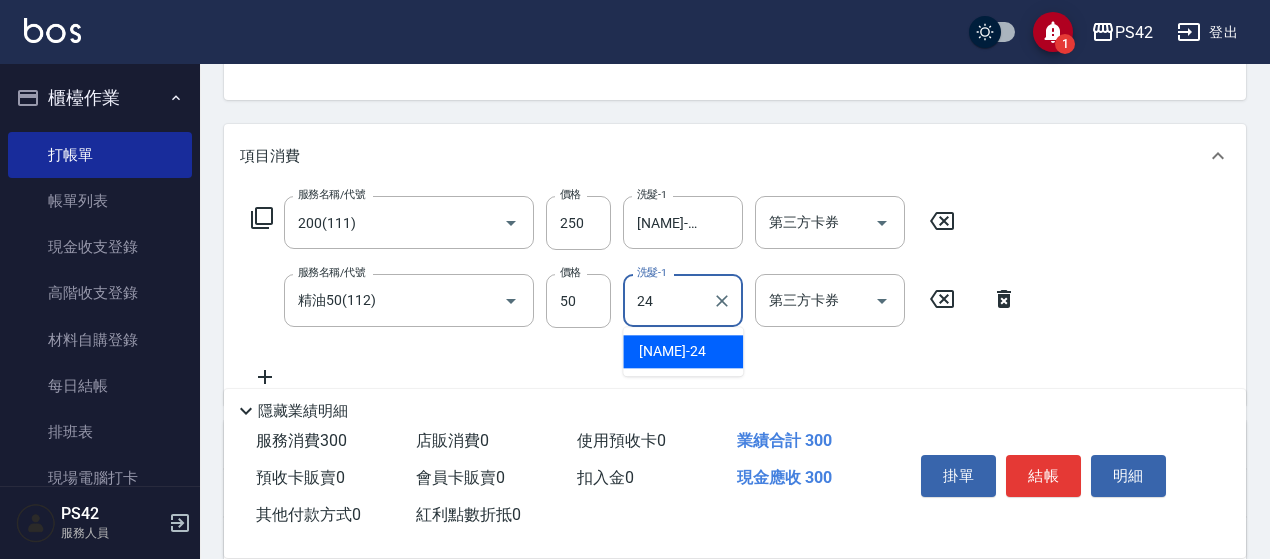 type on "[NAME]-24" 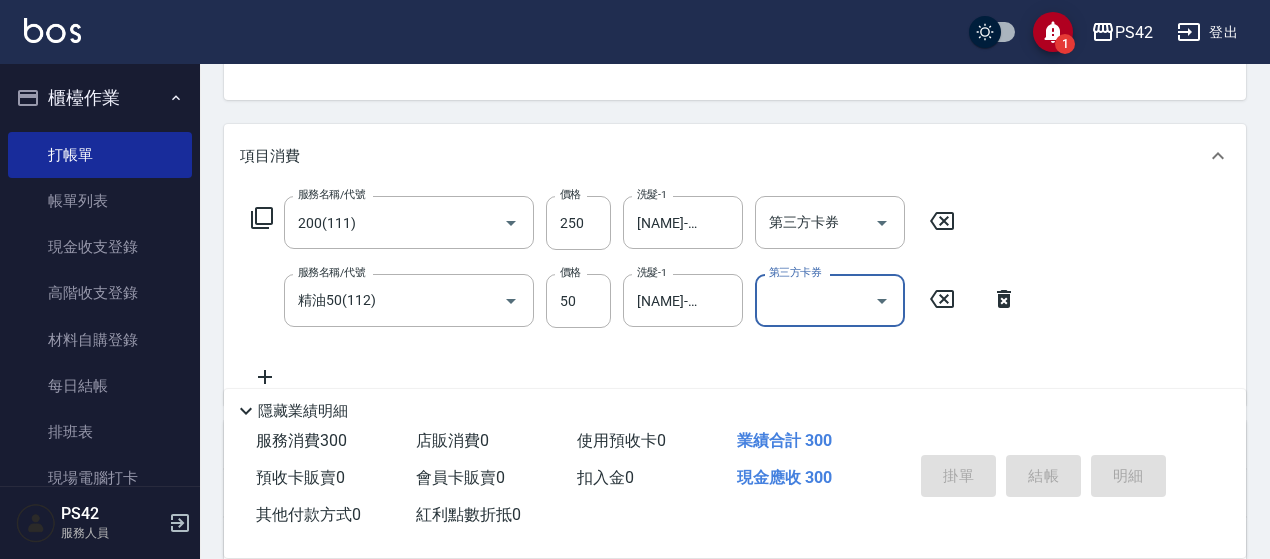 type 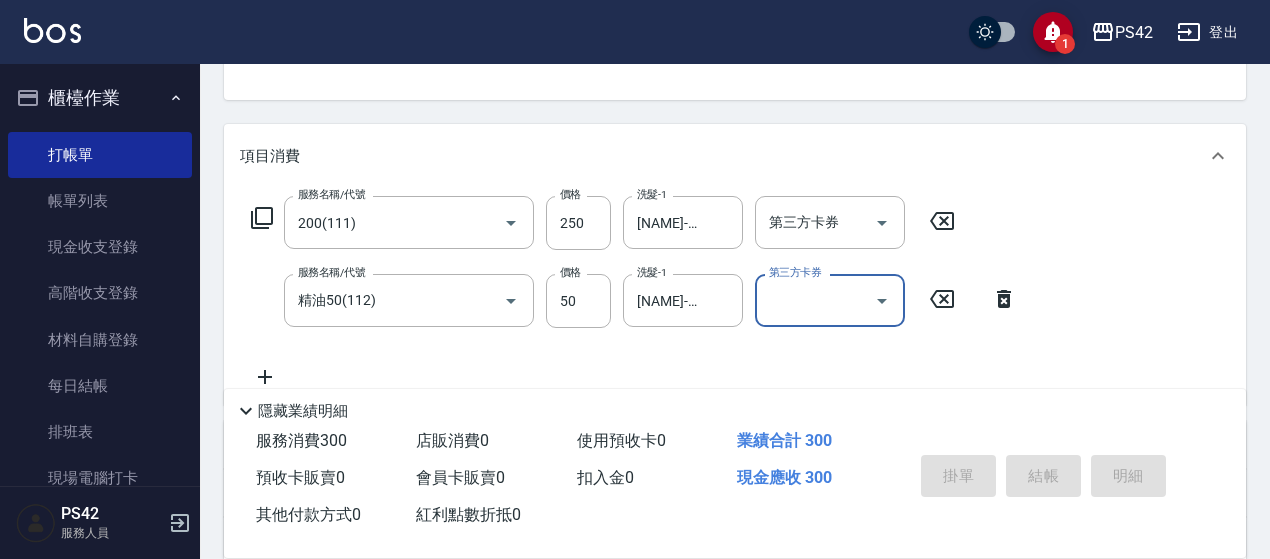 type 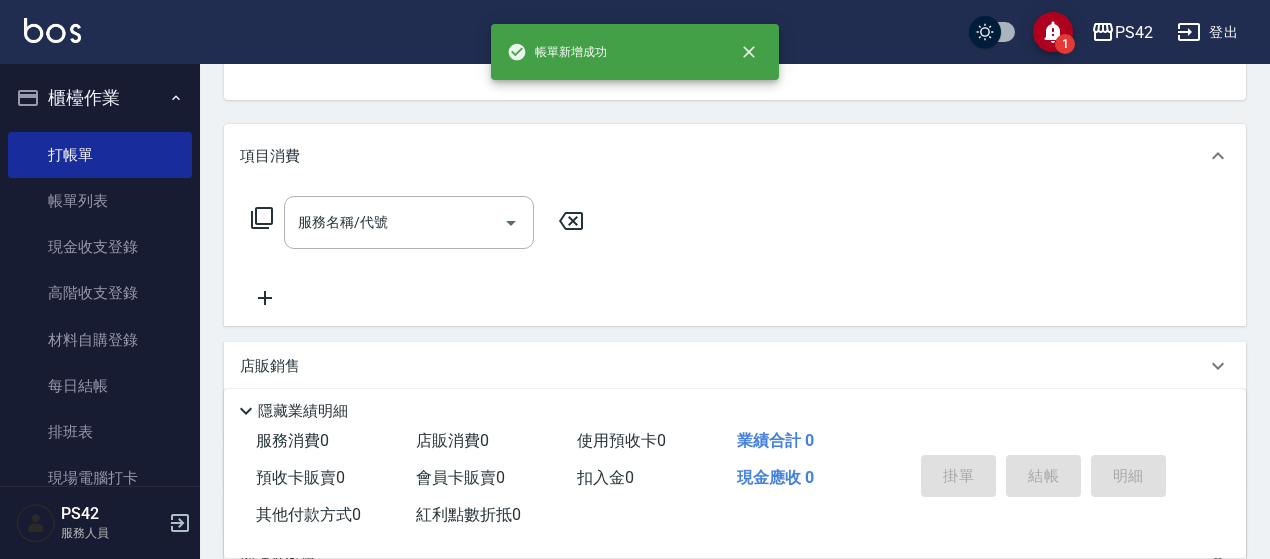 scroll, scrollTop: 194, scrollLeft: 0, axis: vertical 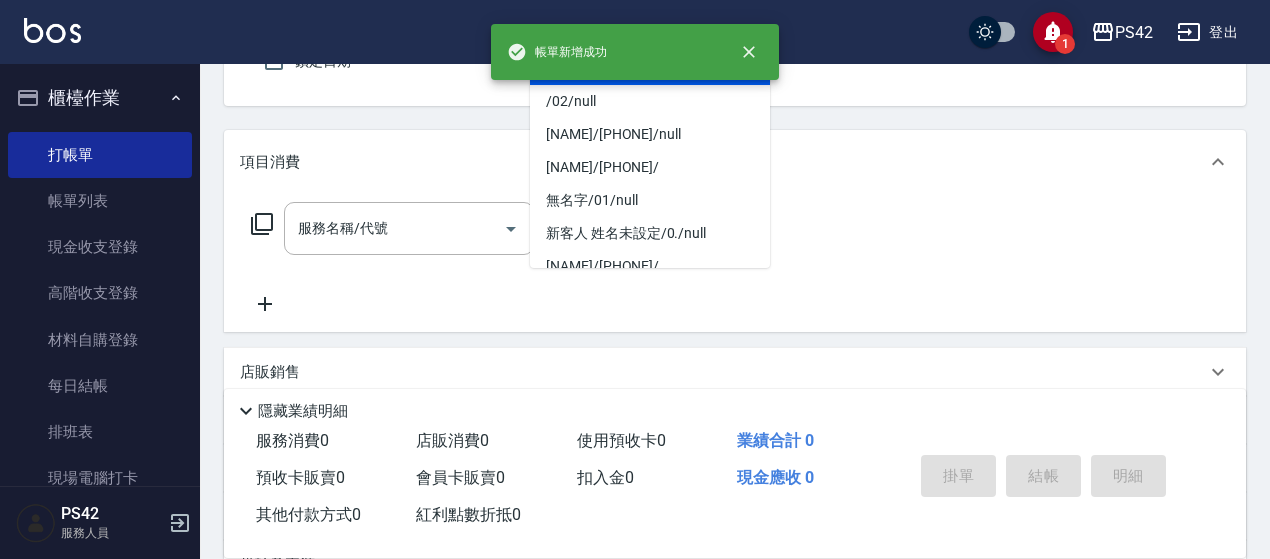 type on "無名字/0/null" 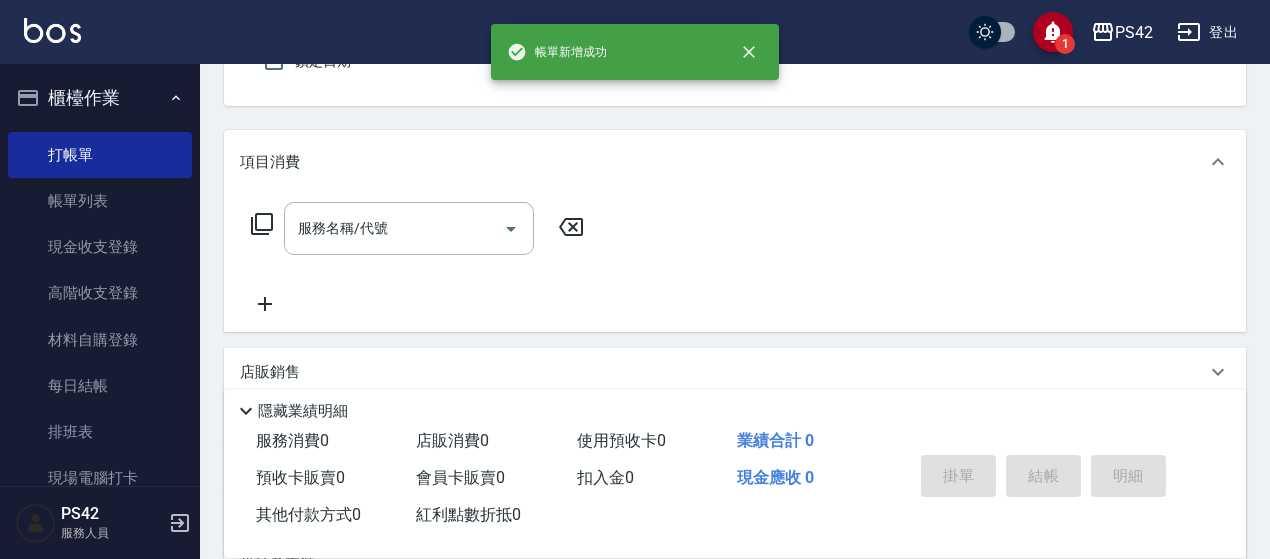 type on "[NAME]-4" 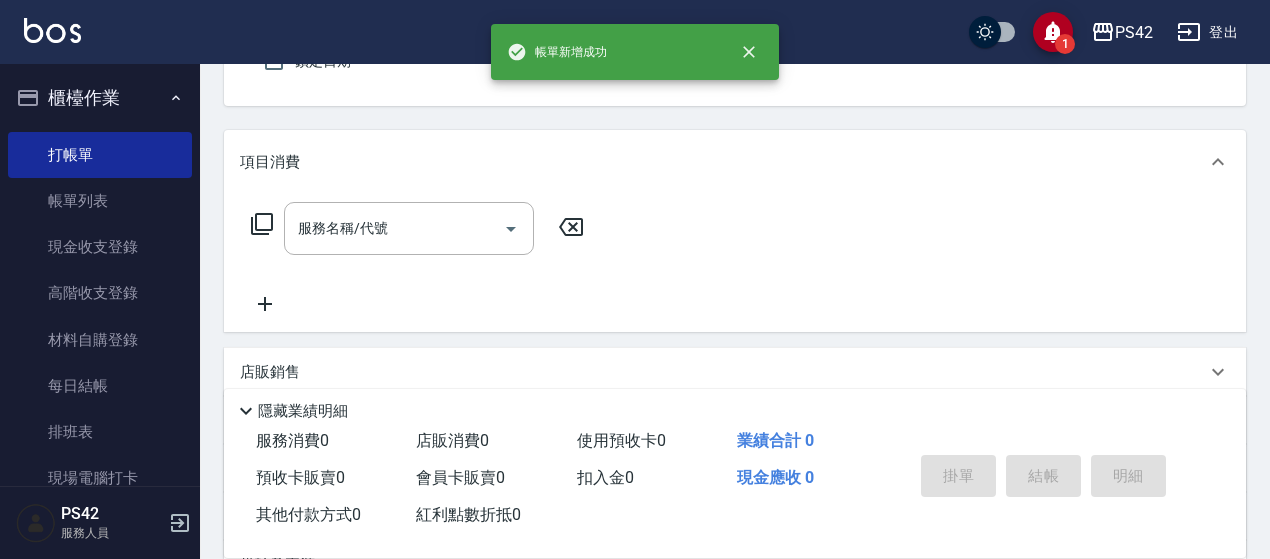 scroll, scrollTop: 185, scrollLeft: 0, axis: vertical 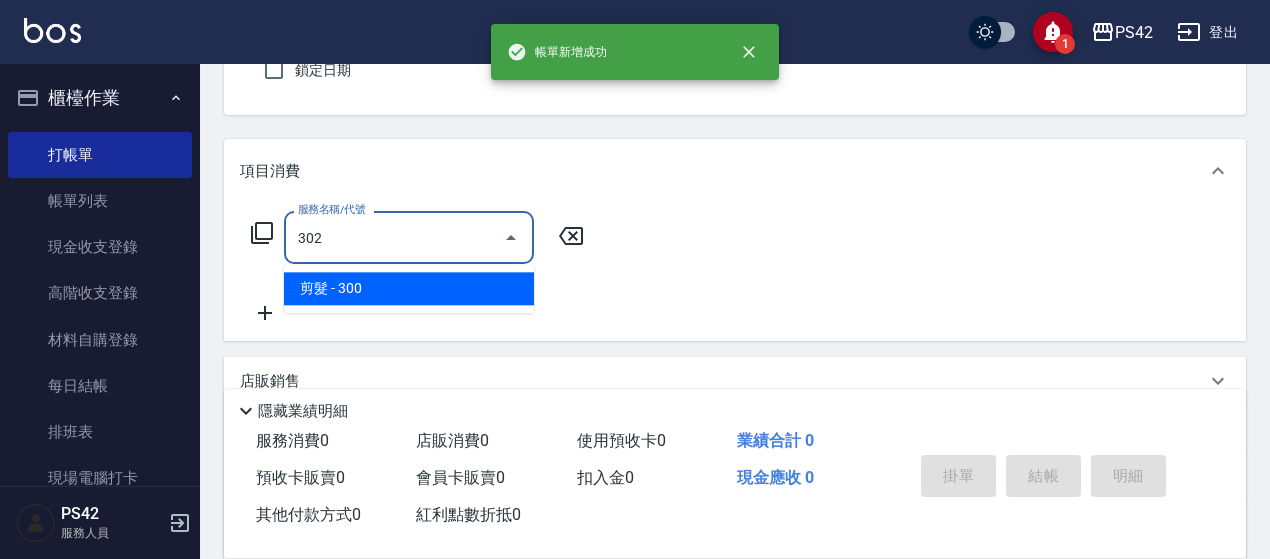 type on "剪髮(302)" 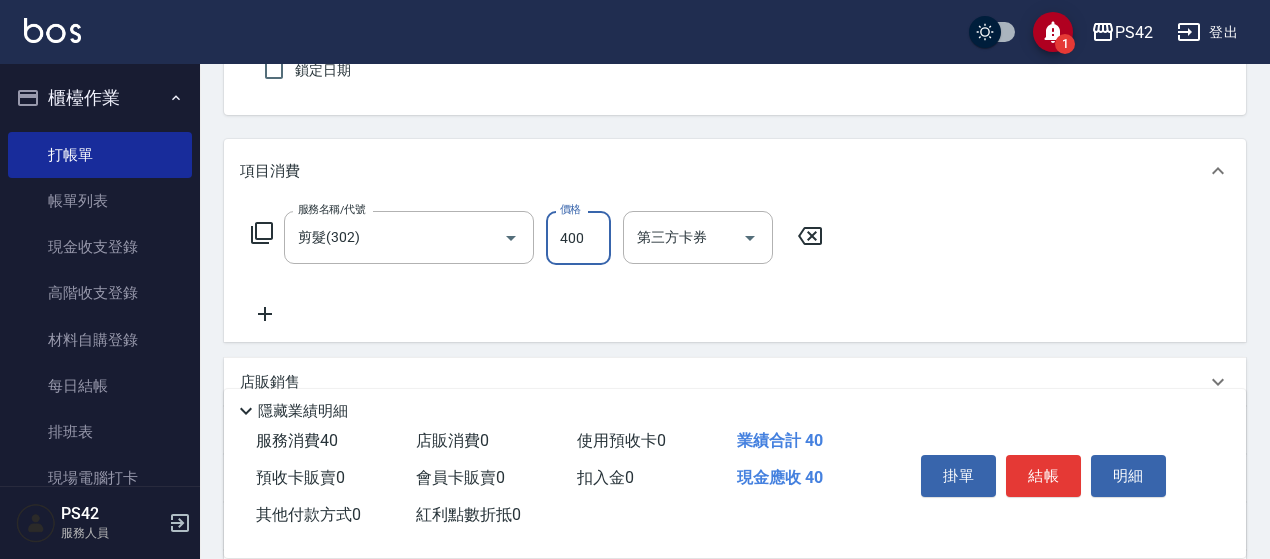 type on "400" 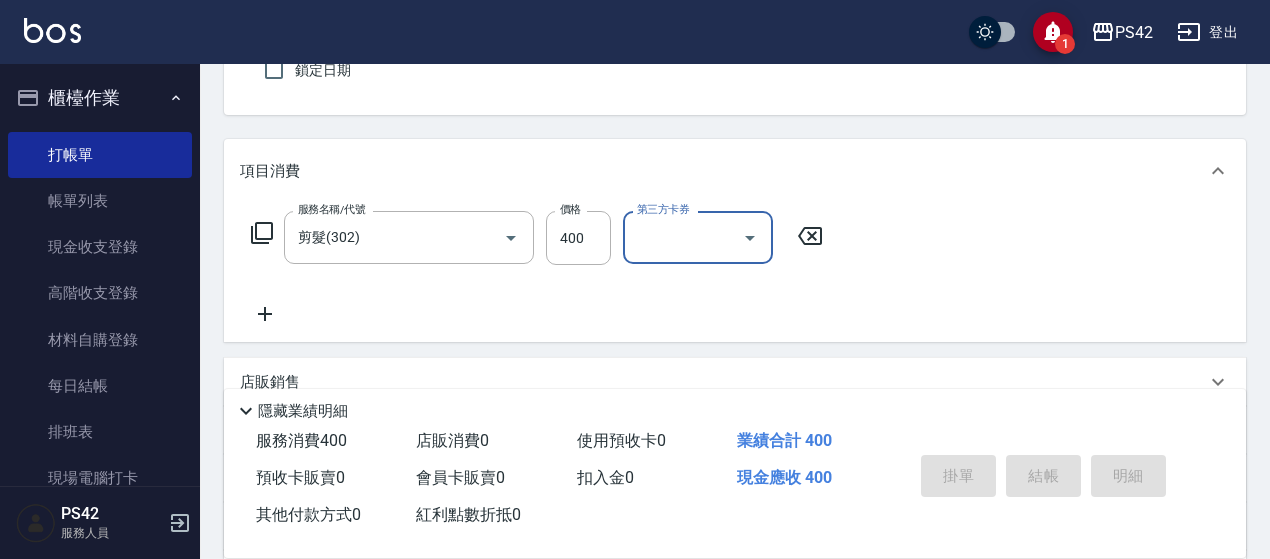 type 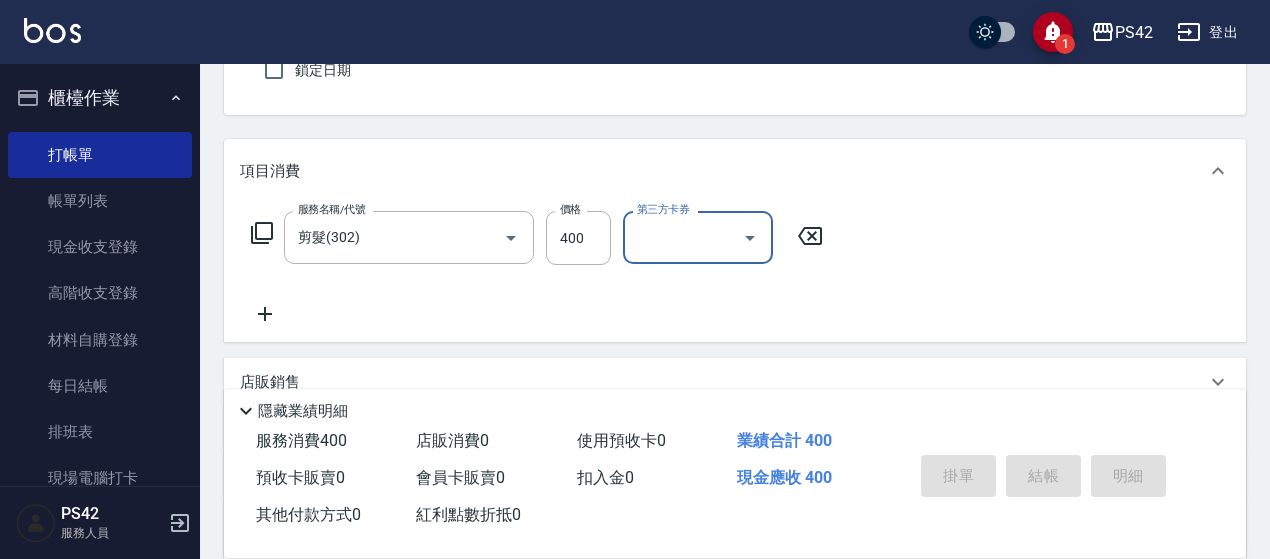 type 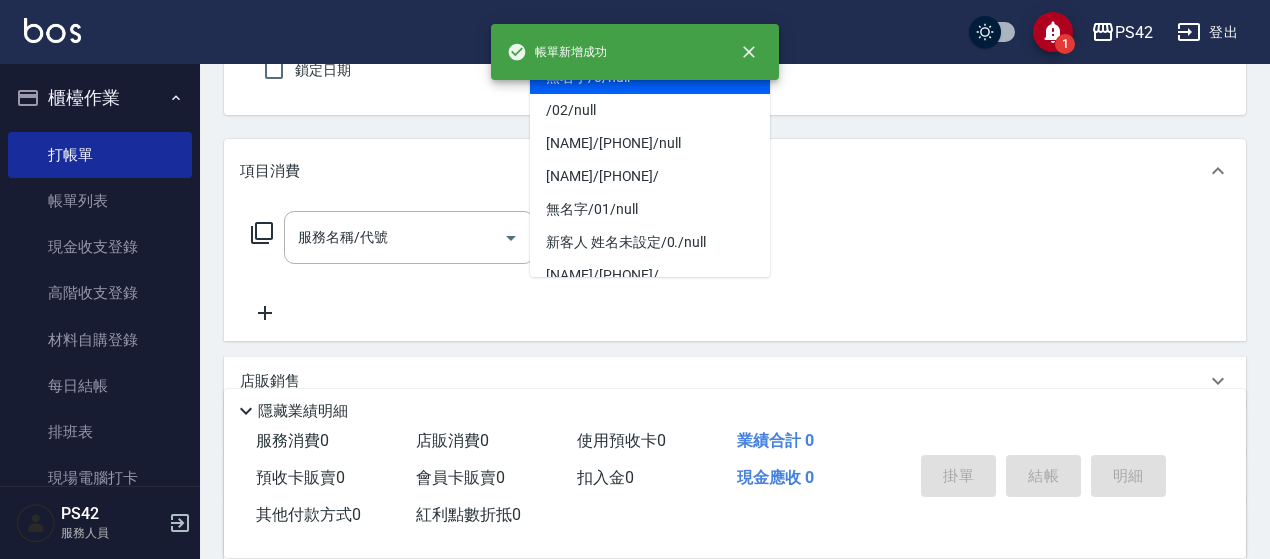 type on "無名字/0/null" 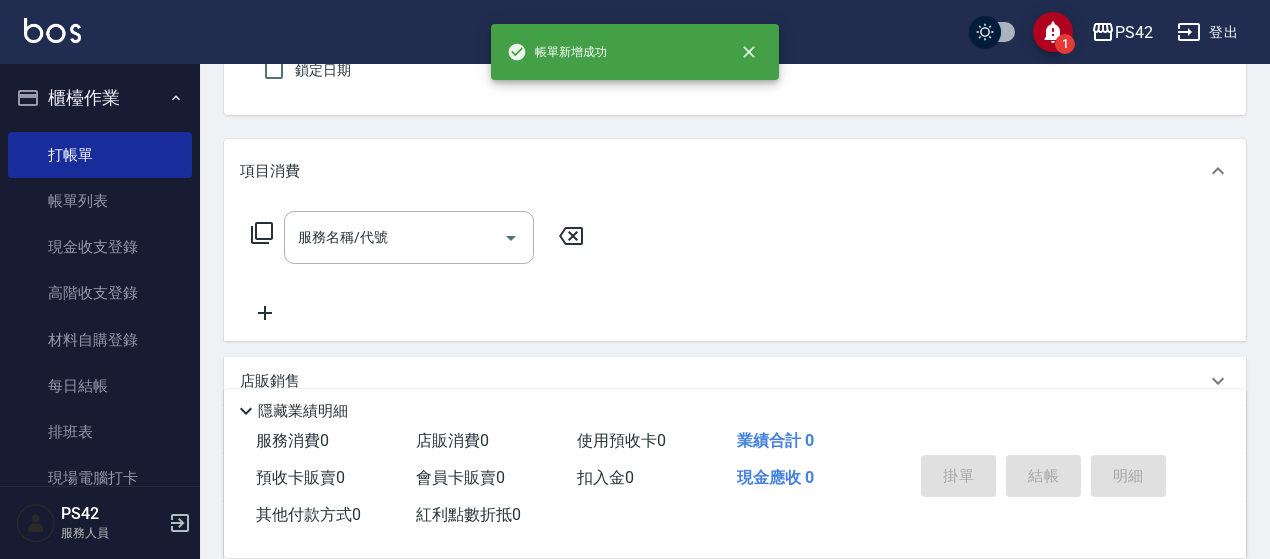 type on "[NAME]-4" 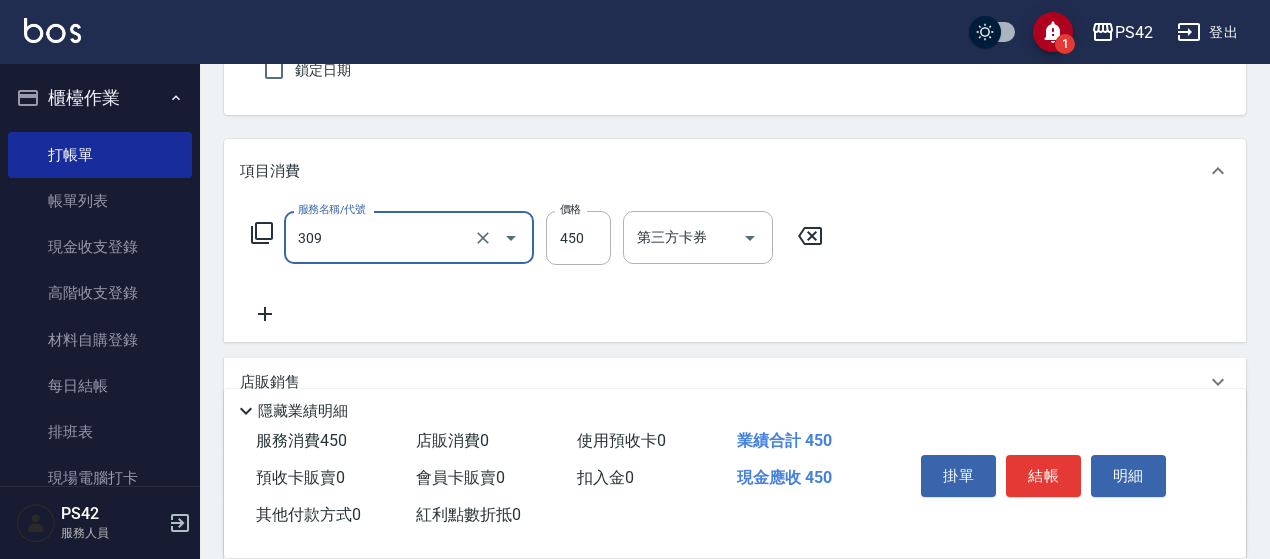 type on "洗+剪(309)" 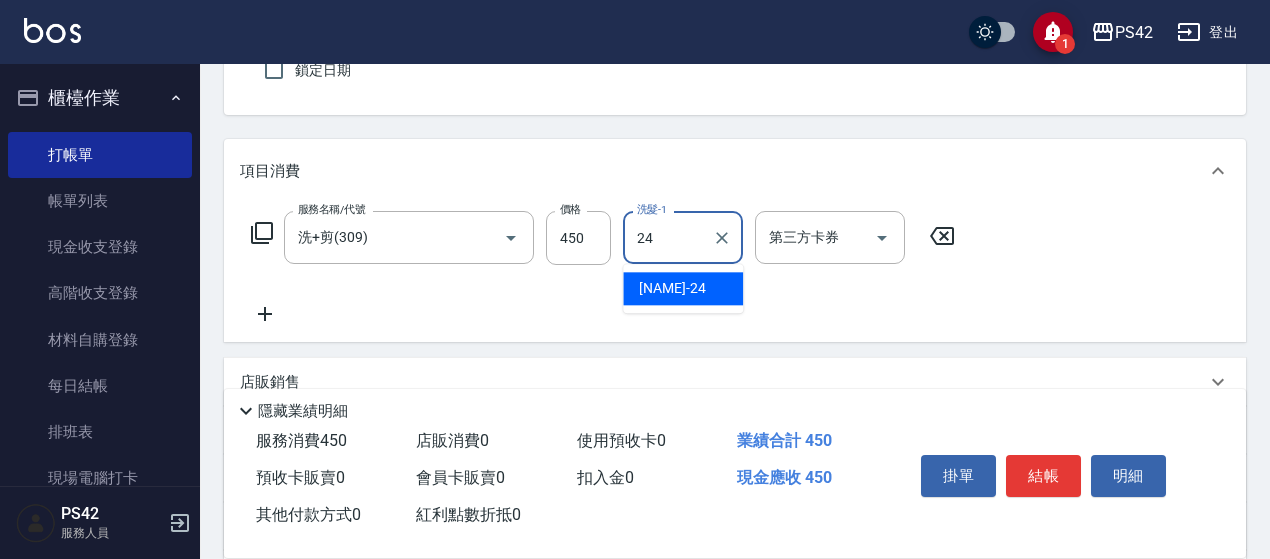 type on "[NAME]-24" 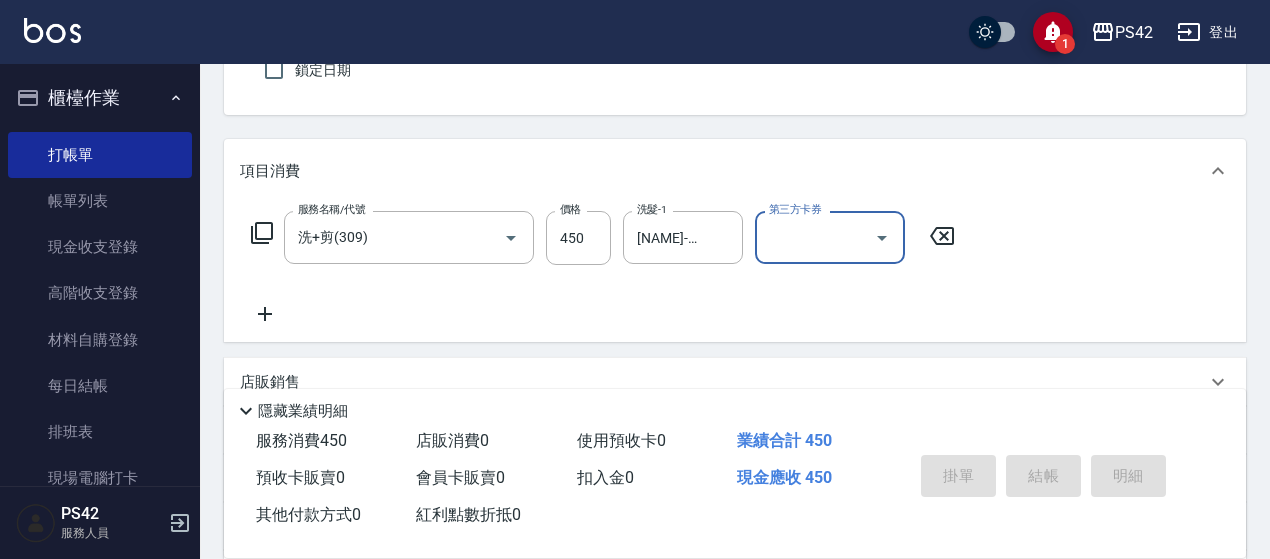 type on "[DATE] [TIME]" 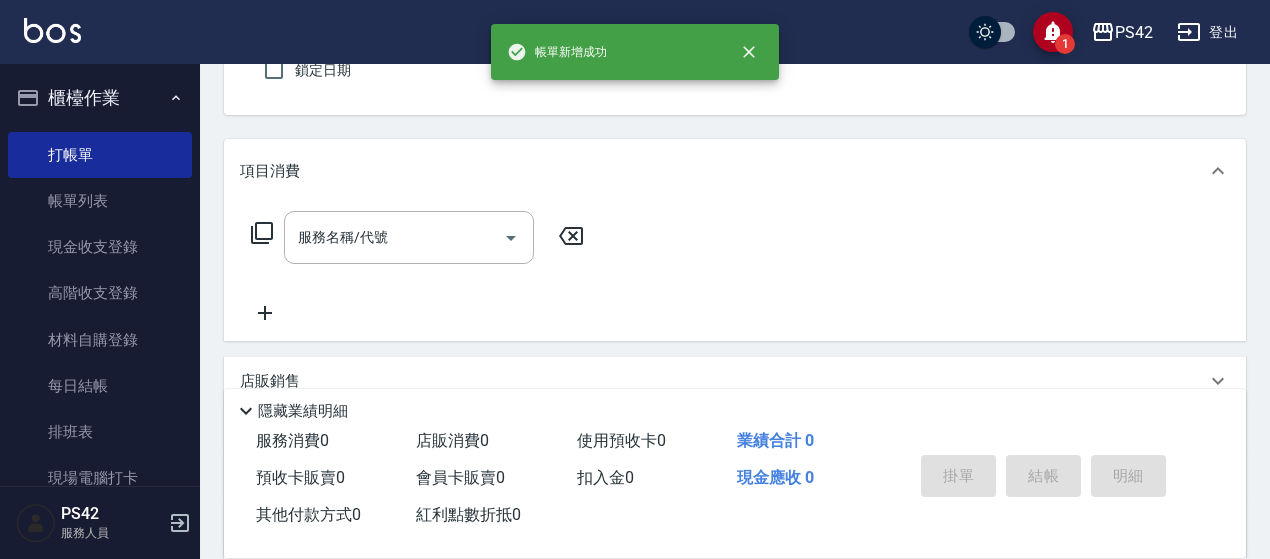 type on "無名字/0/null" 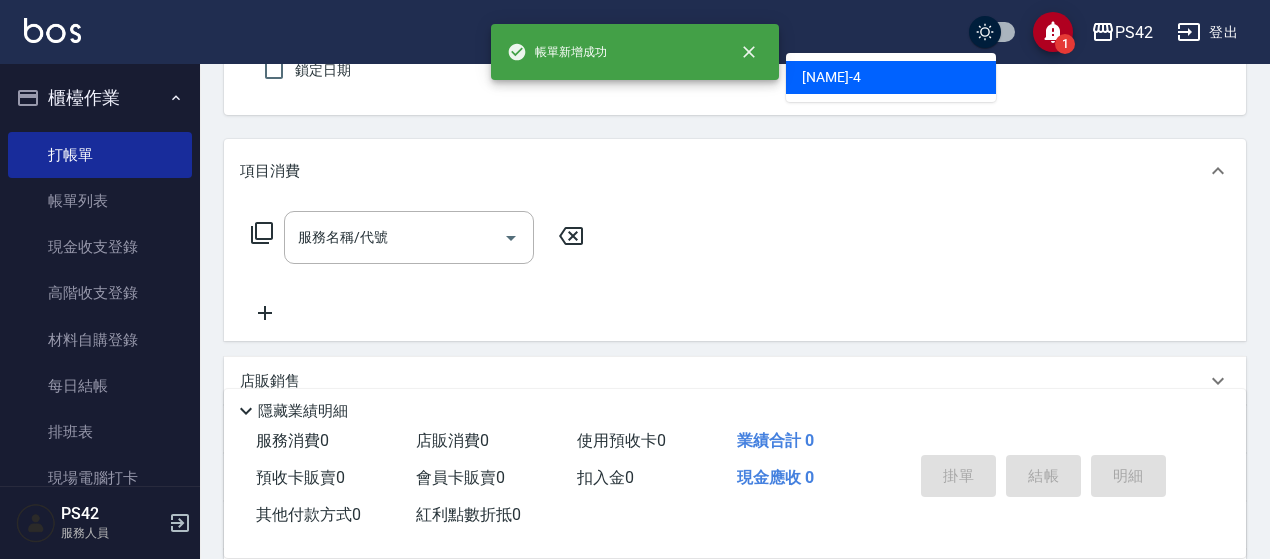 type on "[NAME]-4" 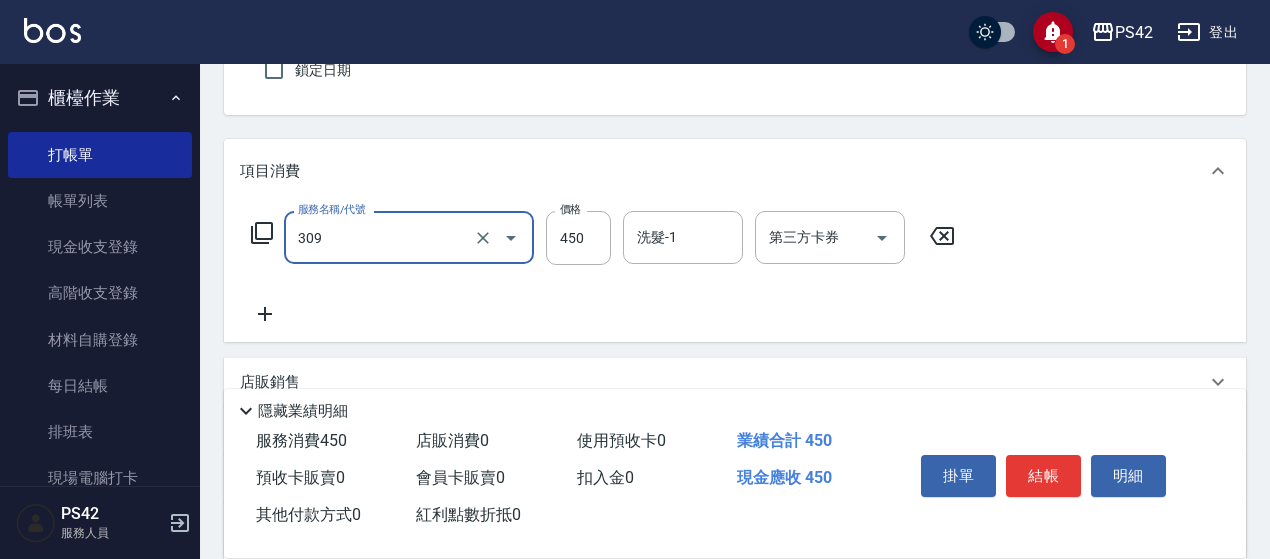 type on "洗+剪(309)" 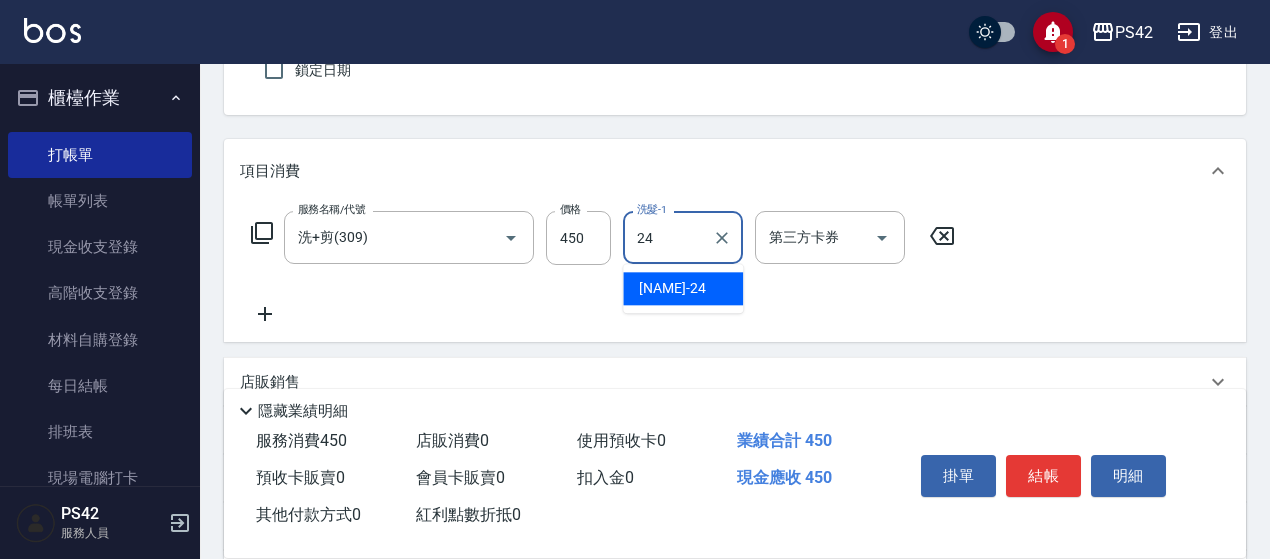 type on "[NAME]-24" 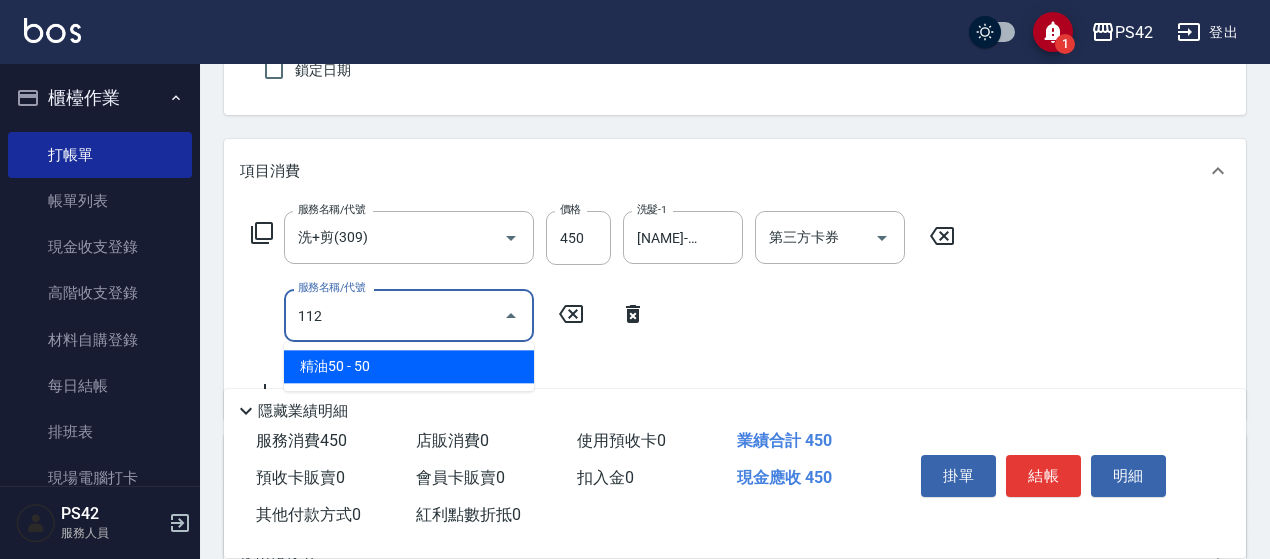 type on "精油50(112)" 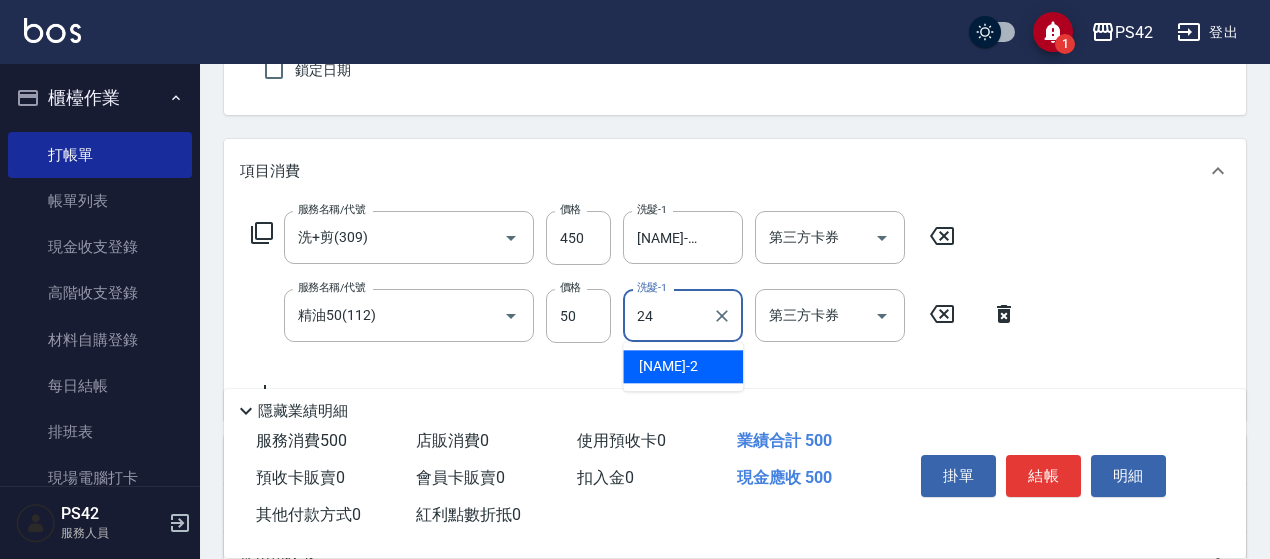 type on "[NAME]-24" 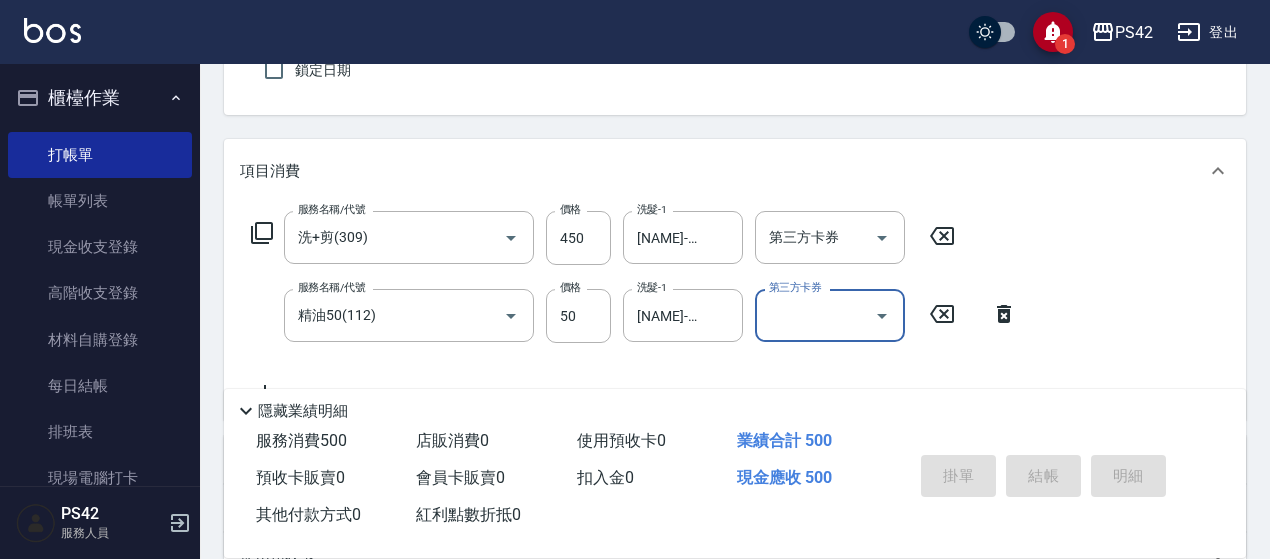 type 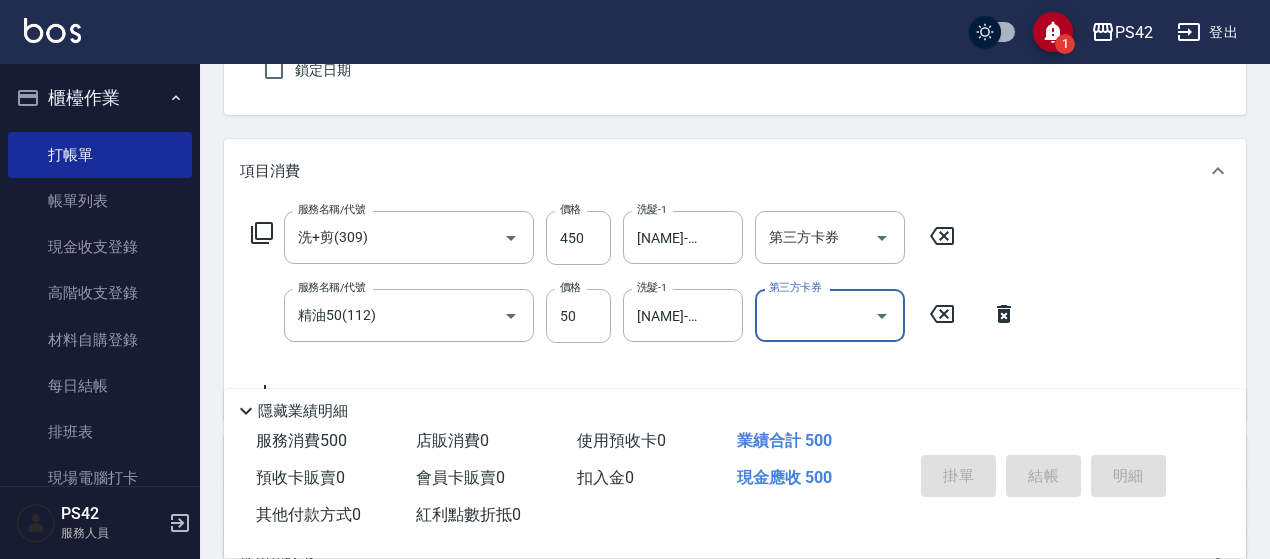 type 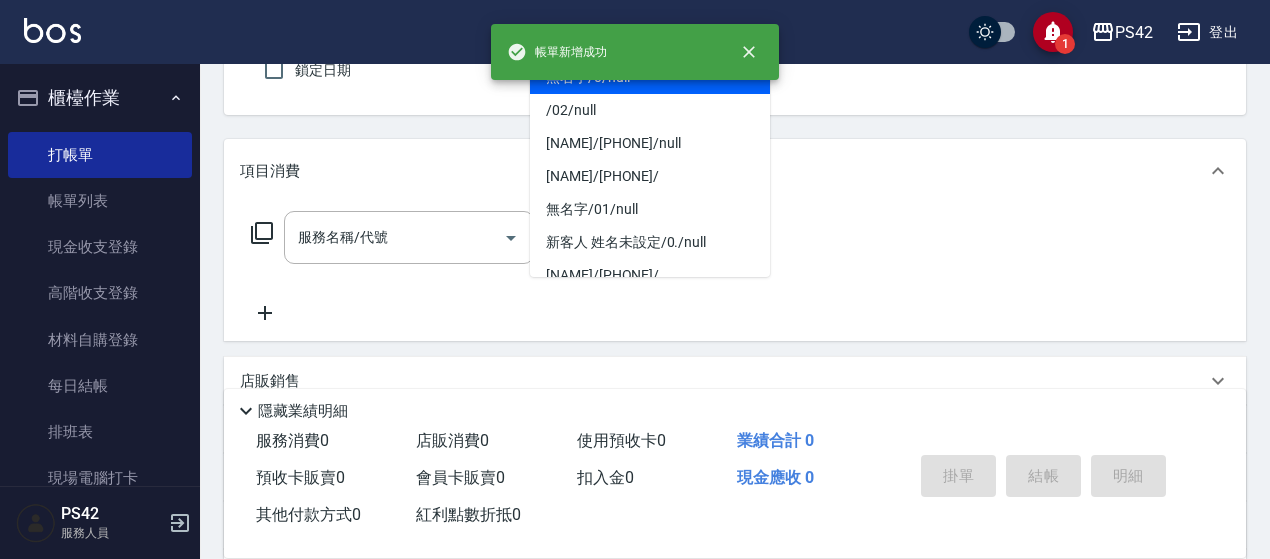 type on "無名字/0/null" 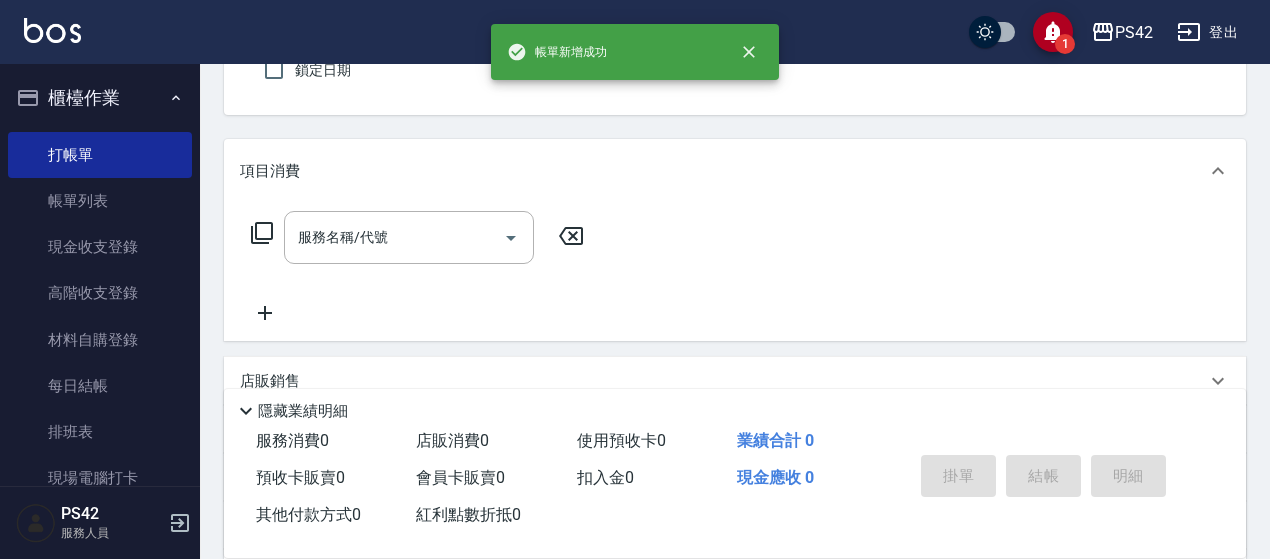 type on "[NAME]-1" 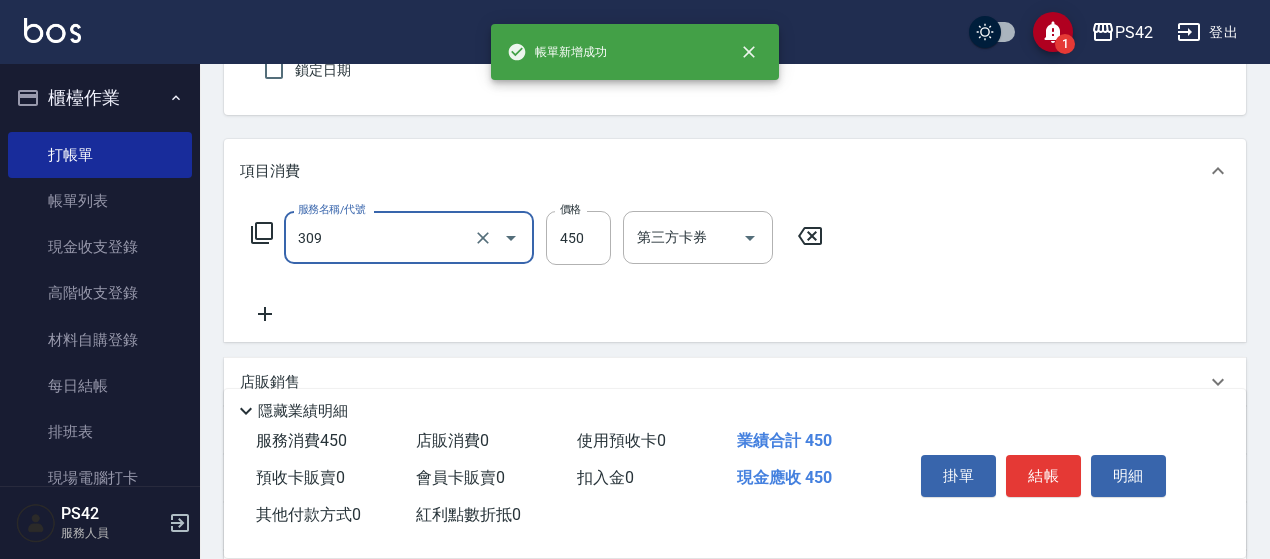 type on "洗+剪(309)" 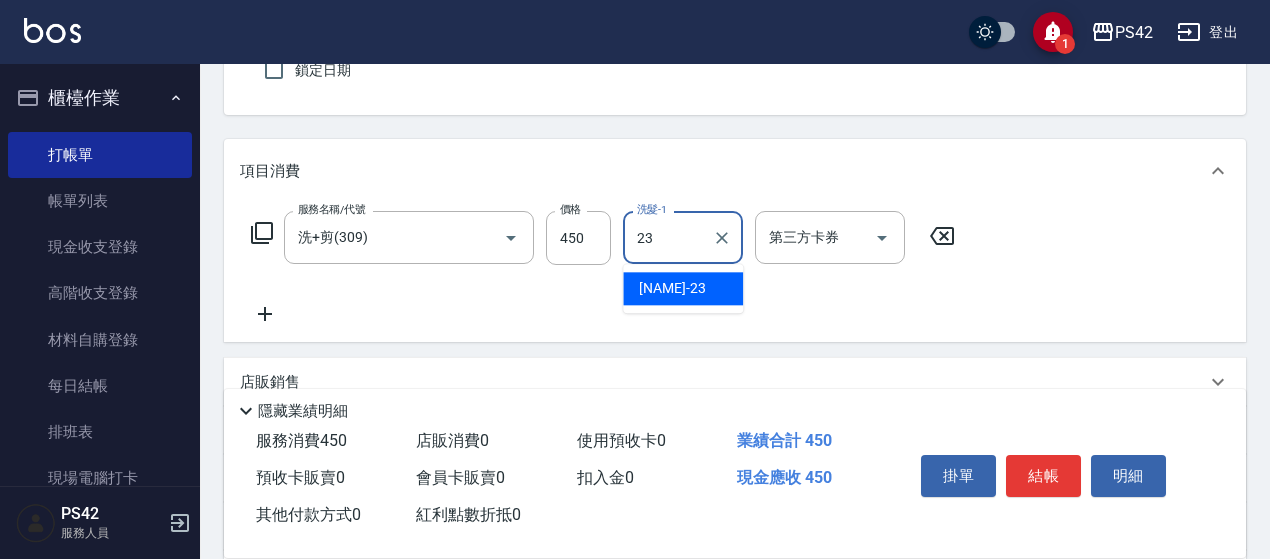 type on "[NAME]-23" 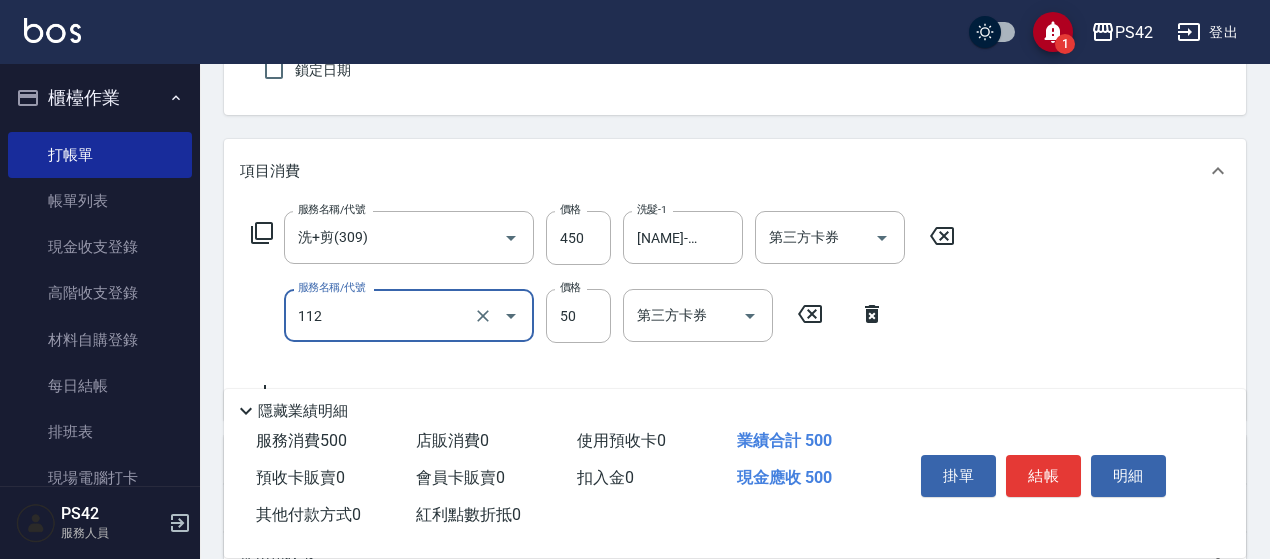 type on "精油50(112)" 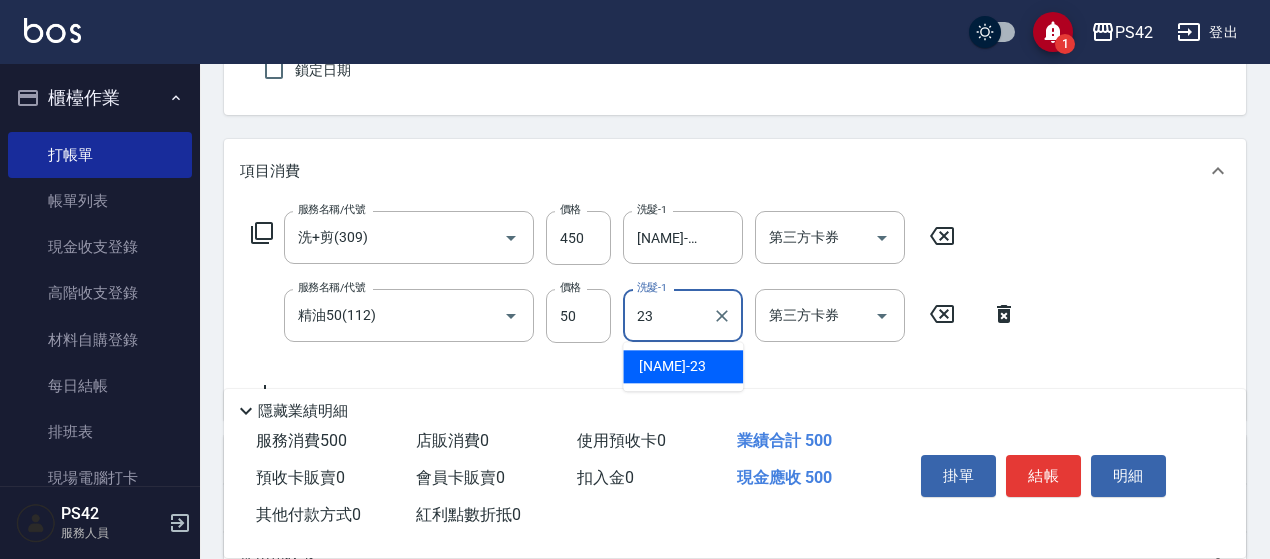 type on "[NAME]-23" 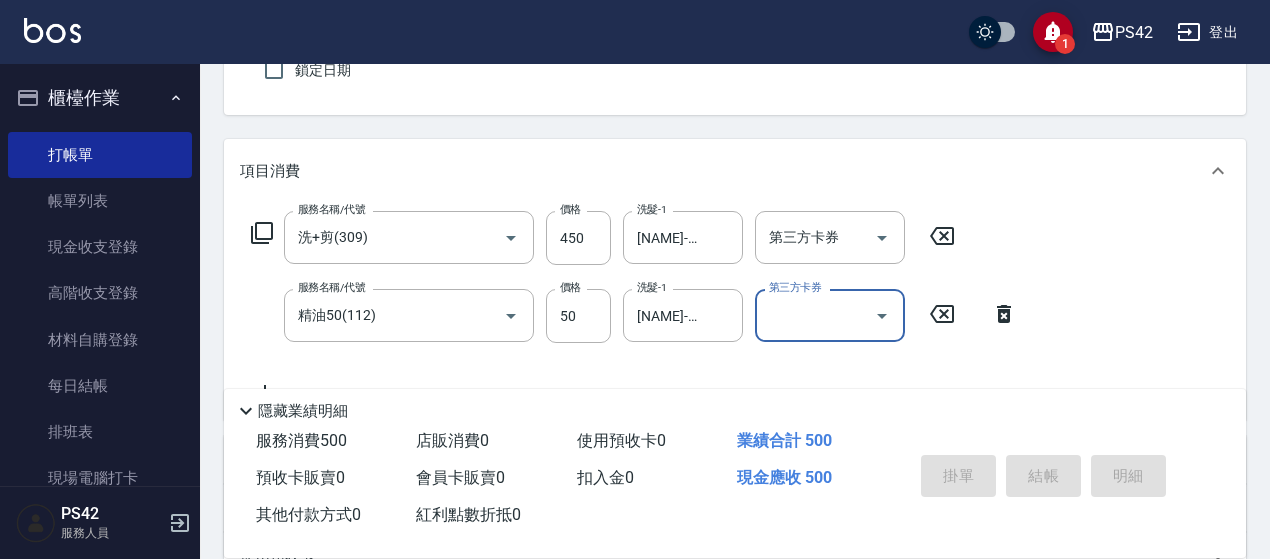type 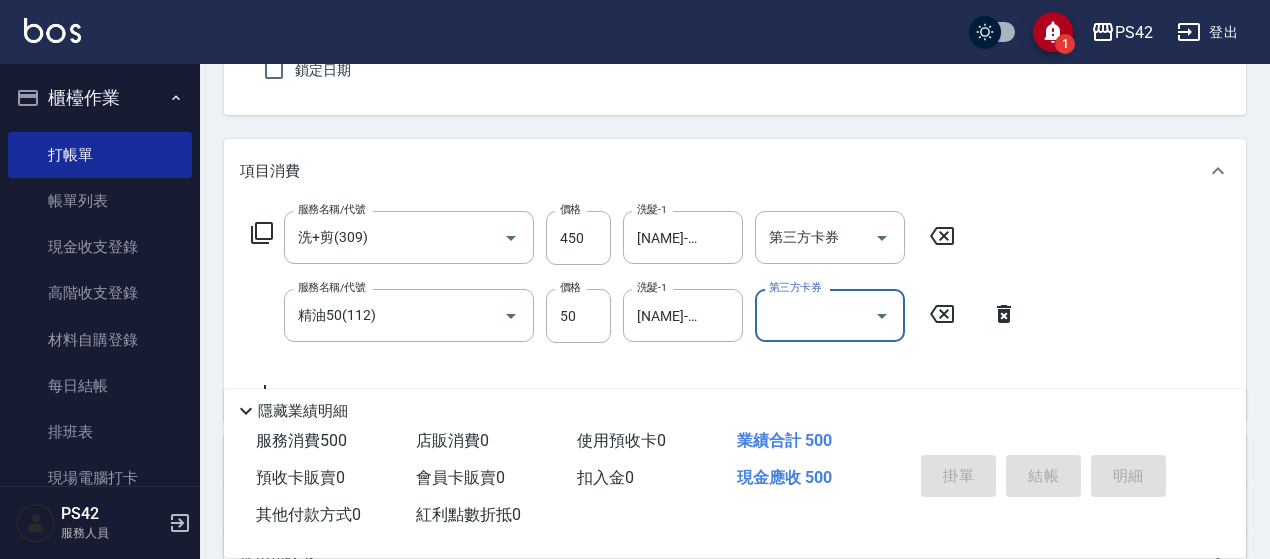 type 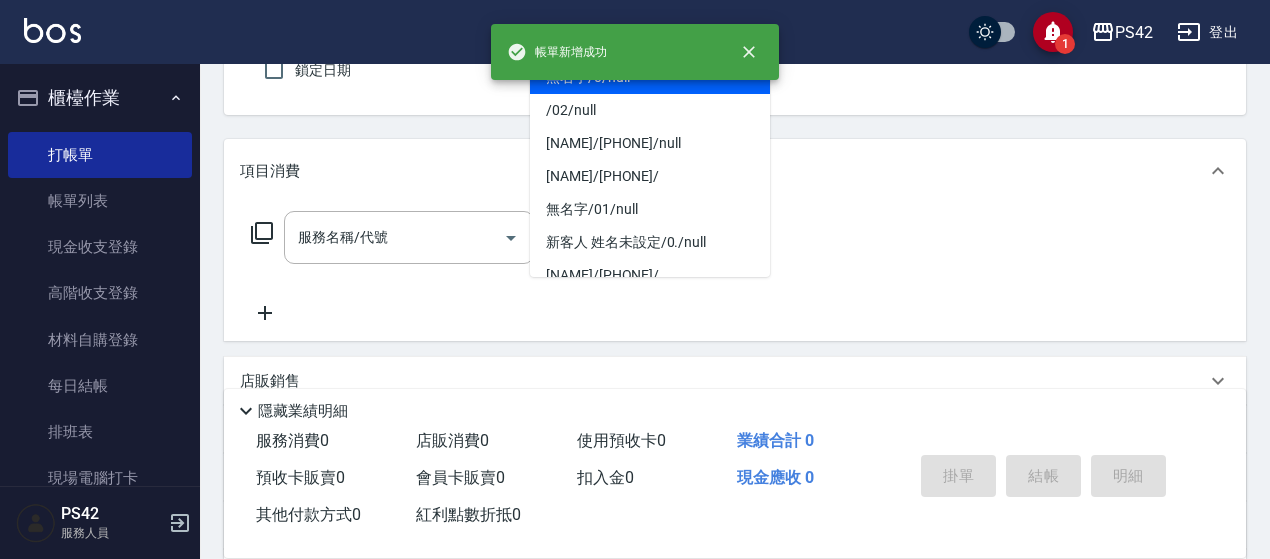type on "無名字/0/null" 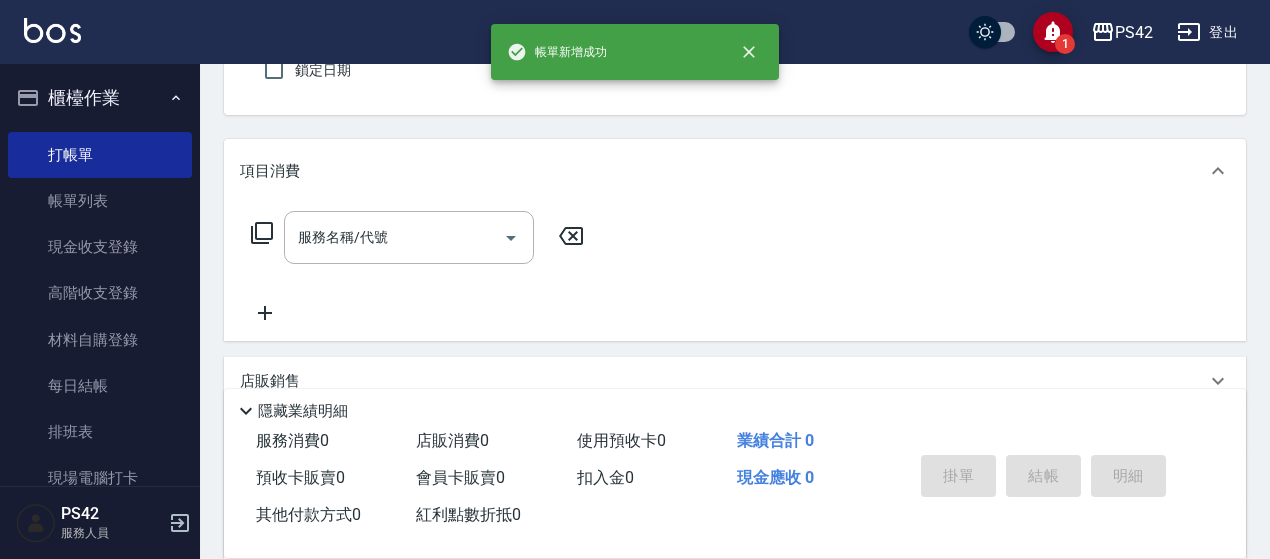 type on "[NAME]-1" 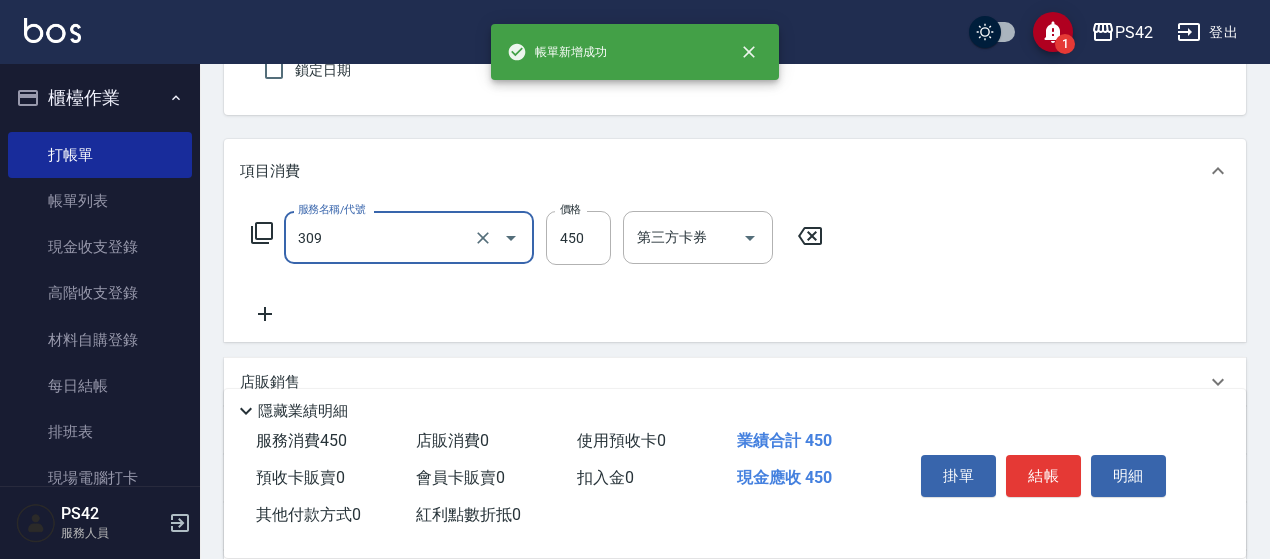type on "洗+剪(309)" 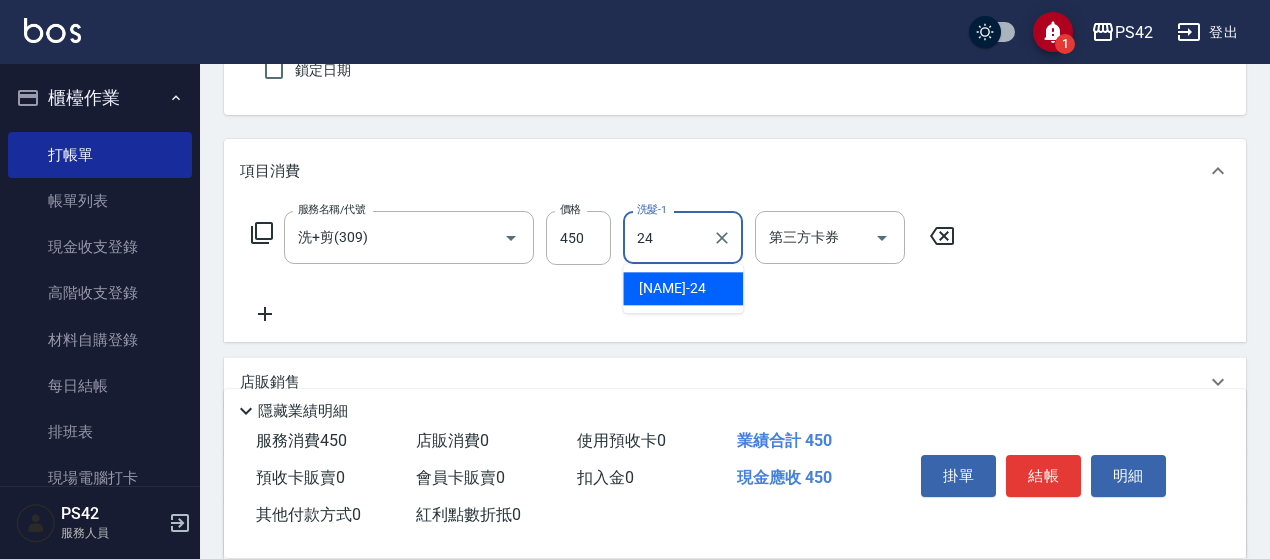 type on "[NAME]-24" 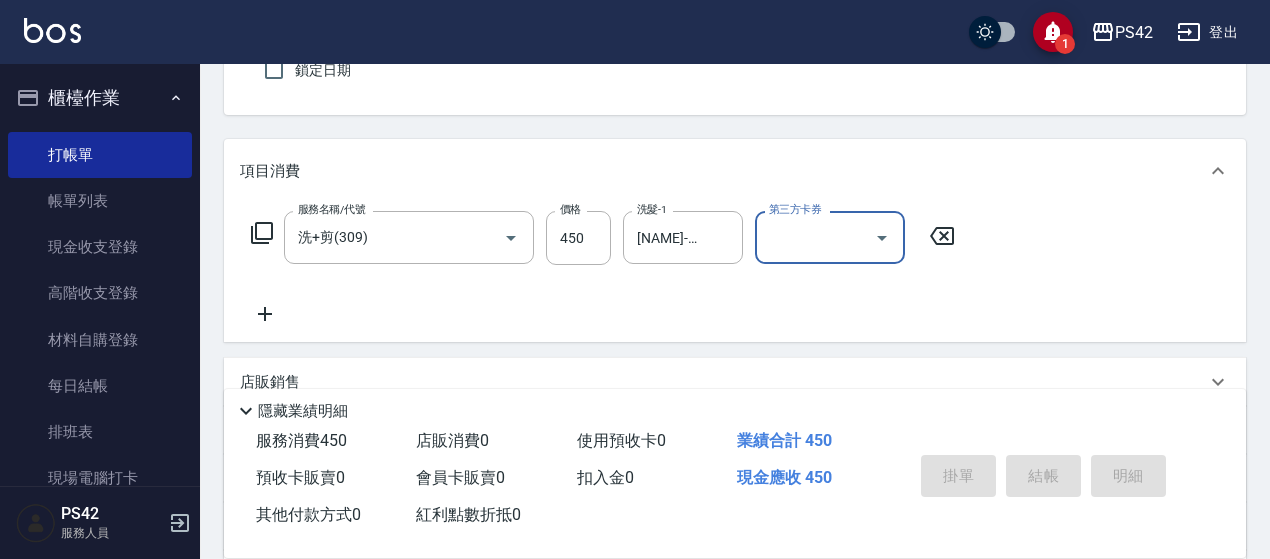 type 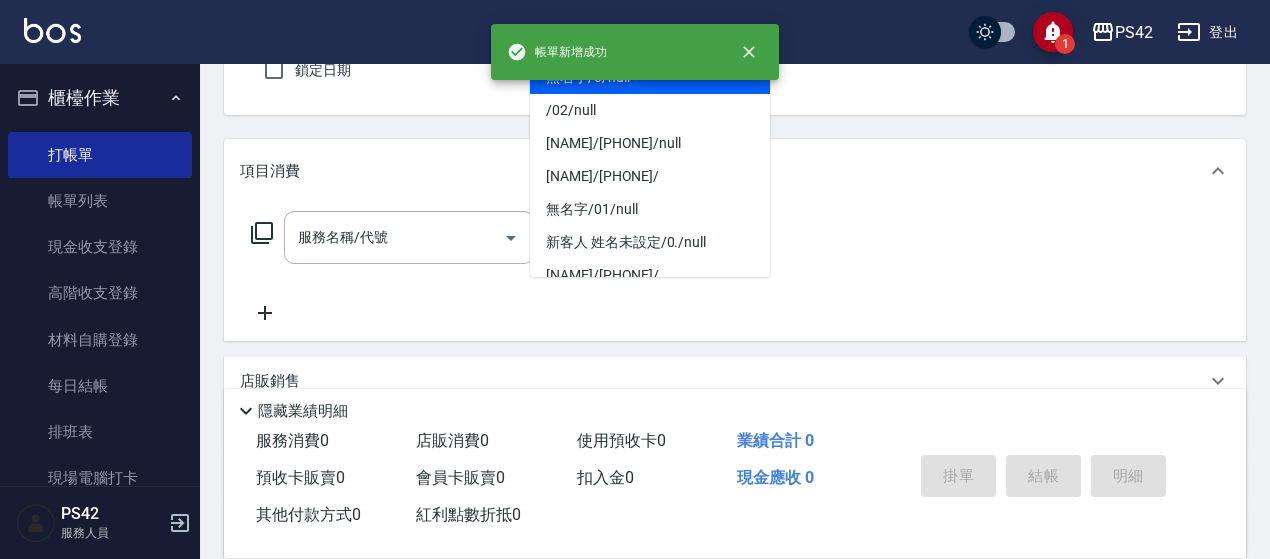 type on "無名字/0/null" 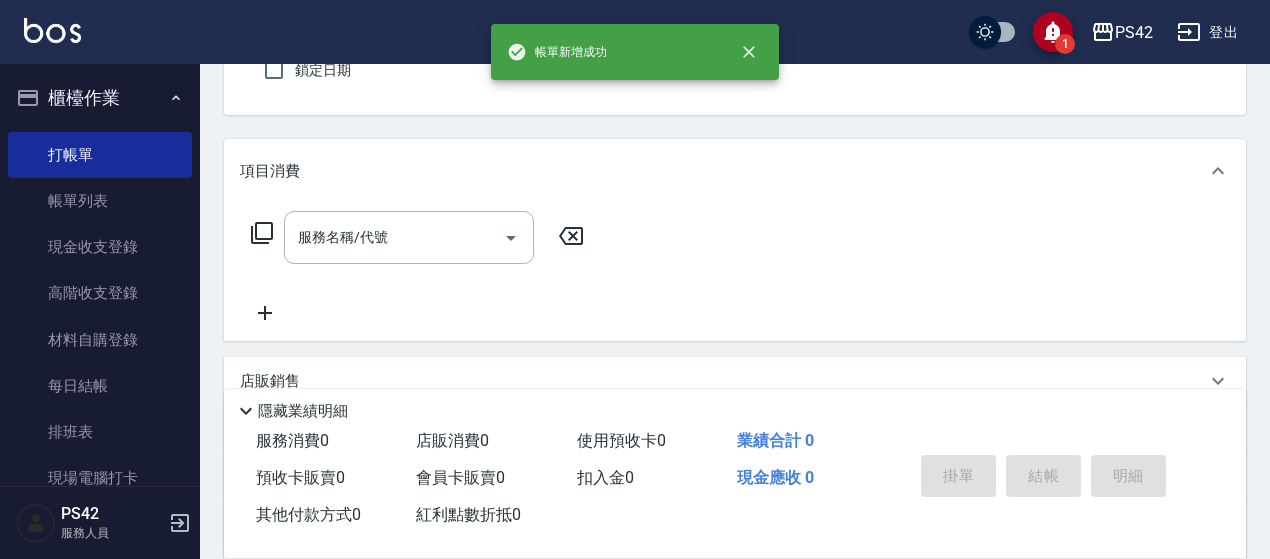 type on "[NAME]-8" 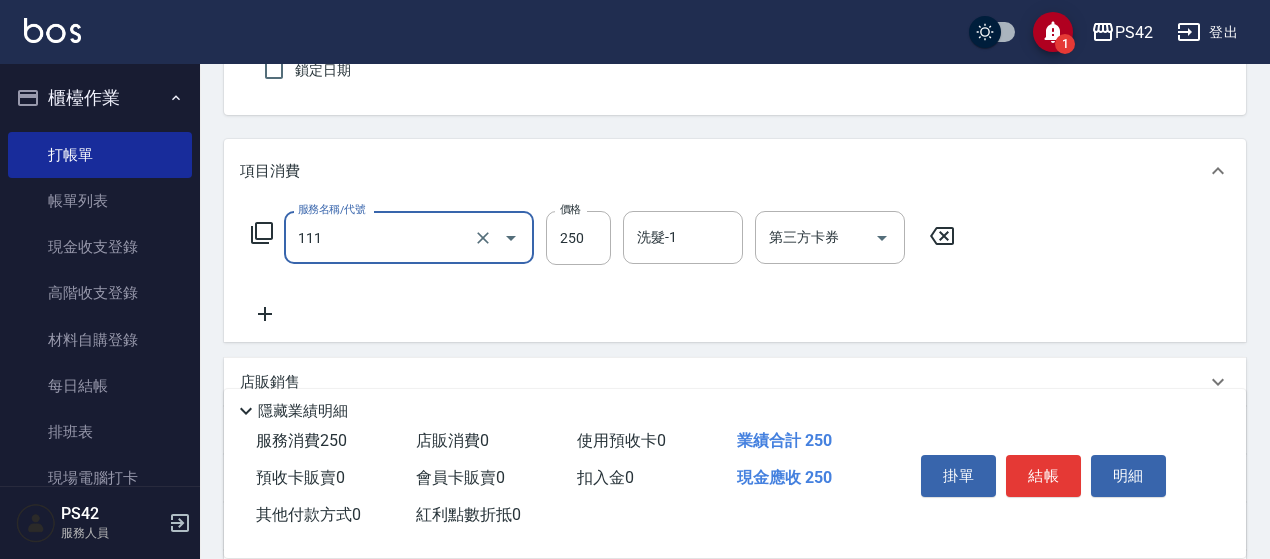 type on "200(111)" 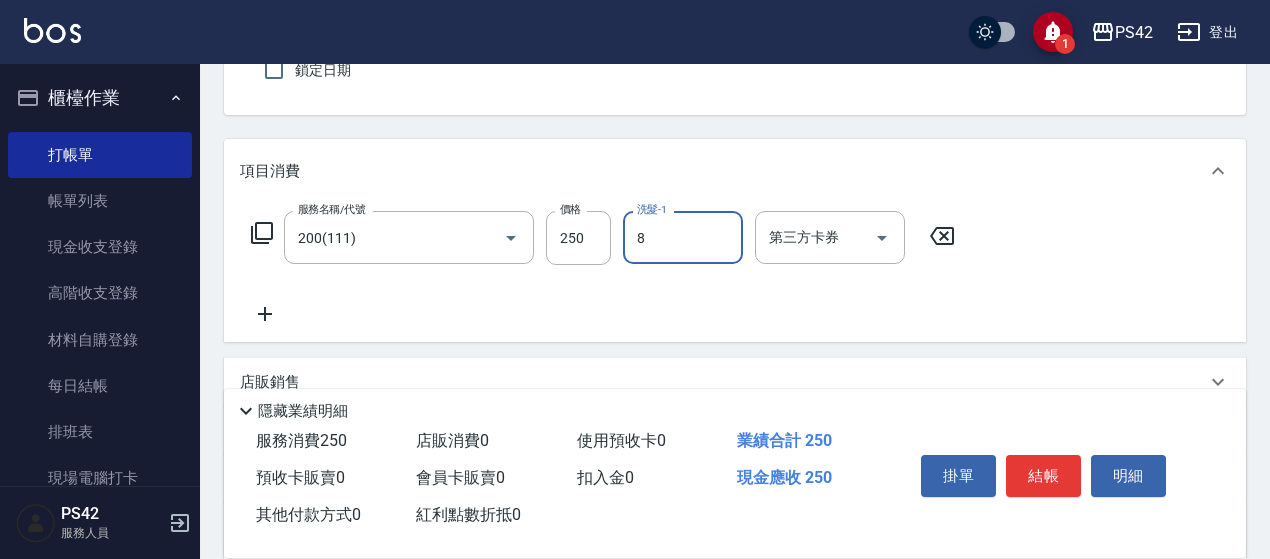 type on "[NAME]-8" 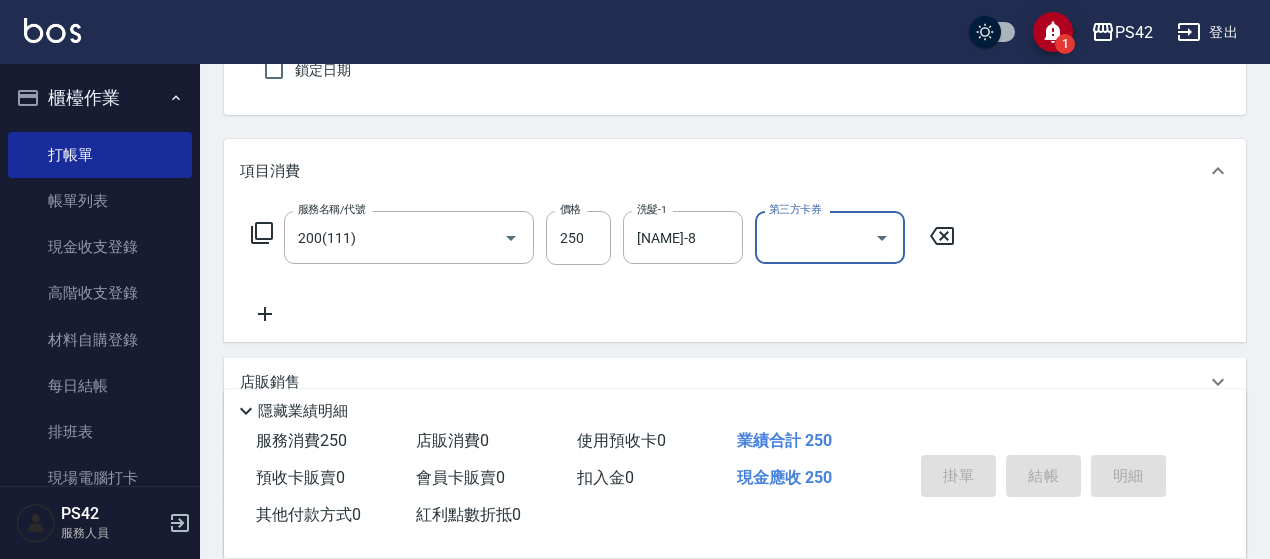 type 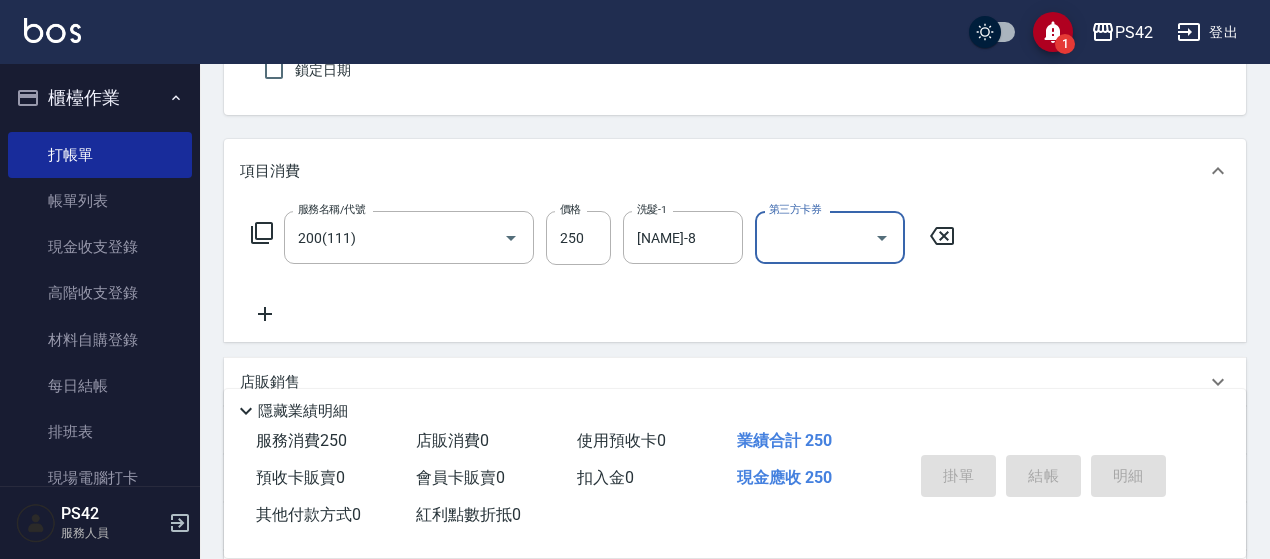 type 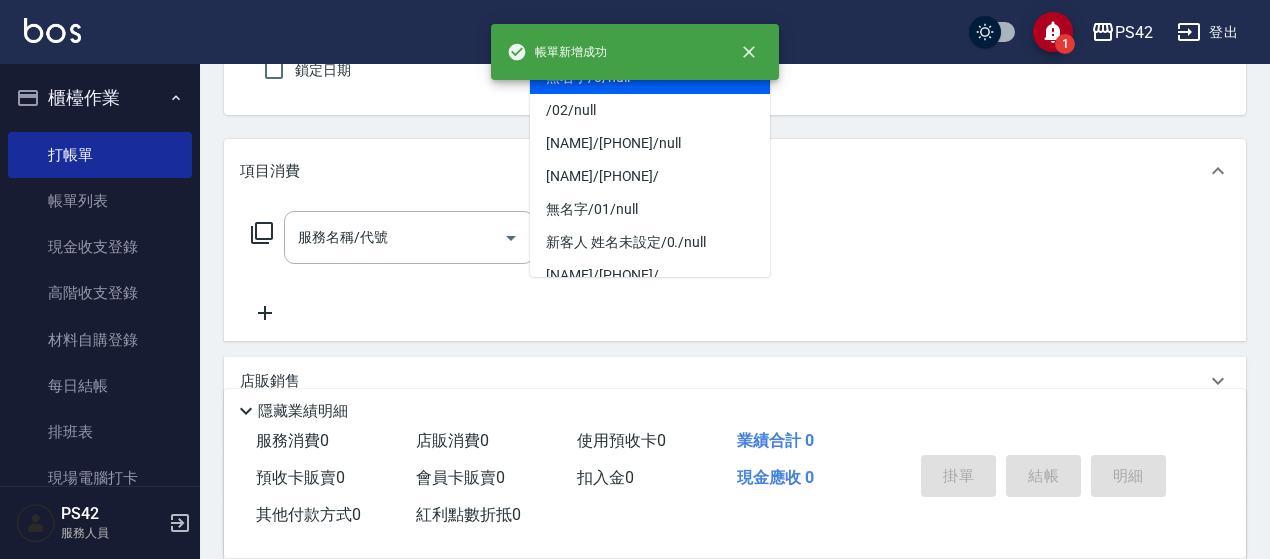 type on "無名字/0/null" 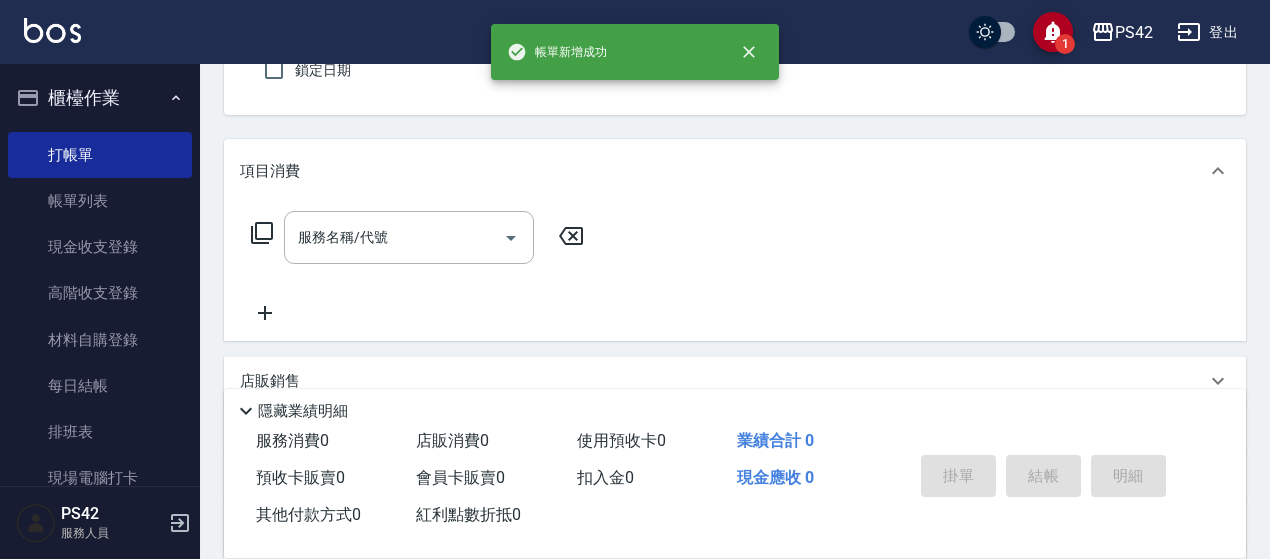type on "[NAME]-4" 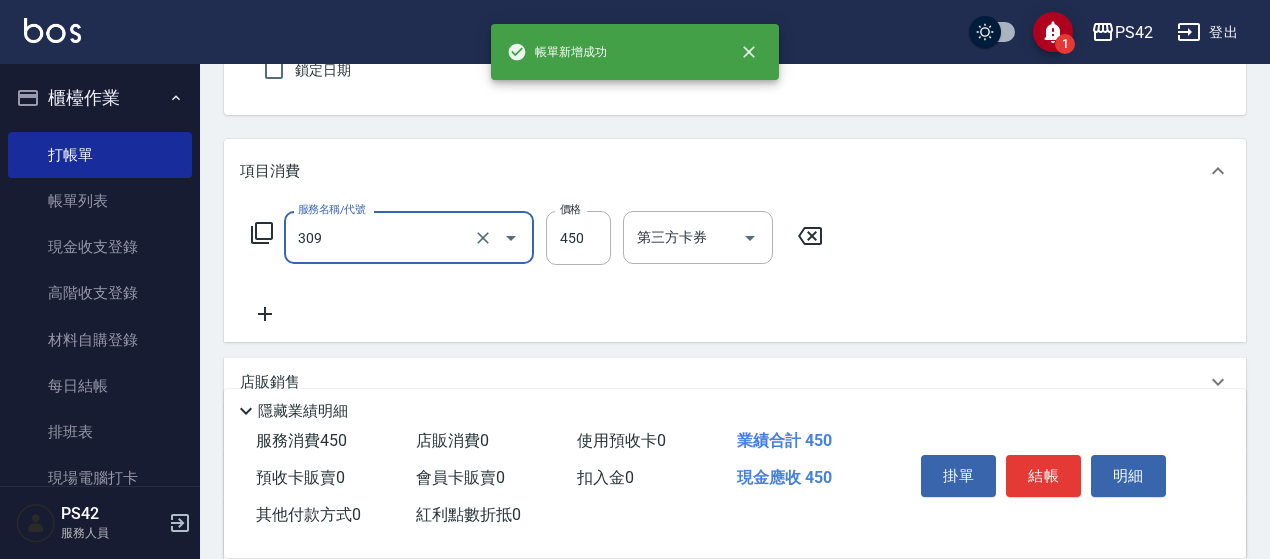 type on "洗+剪(309)" 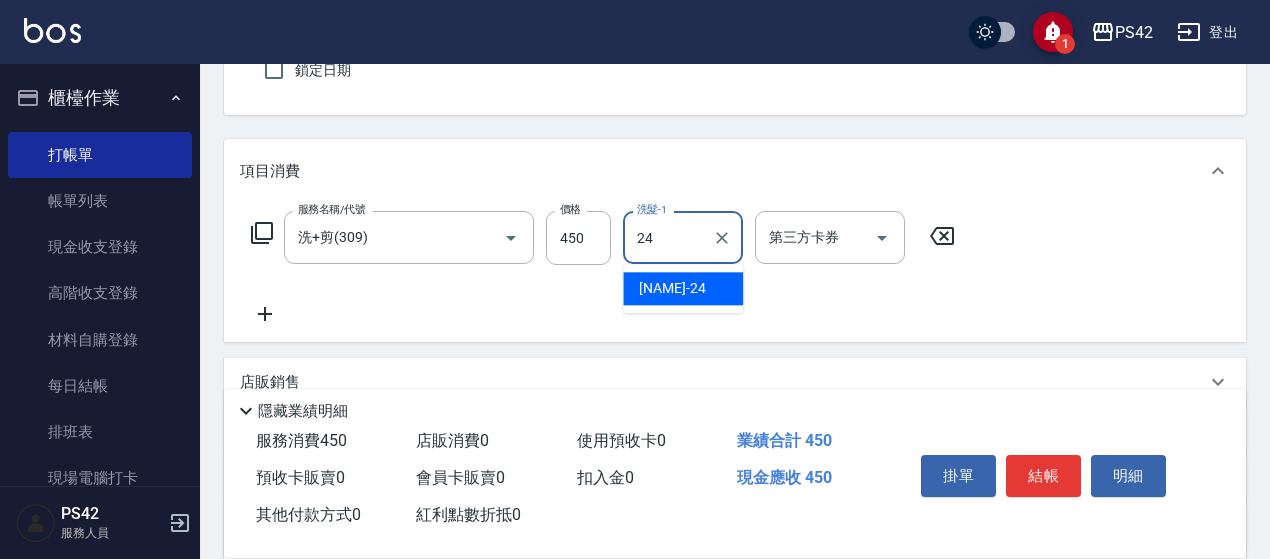 type on "[NAME]-24" 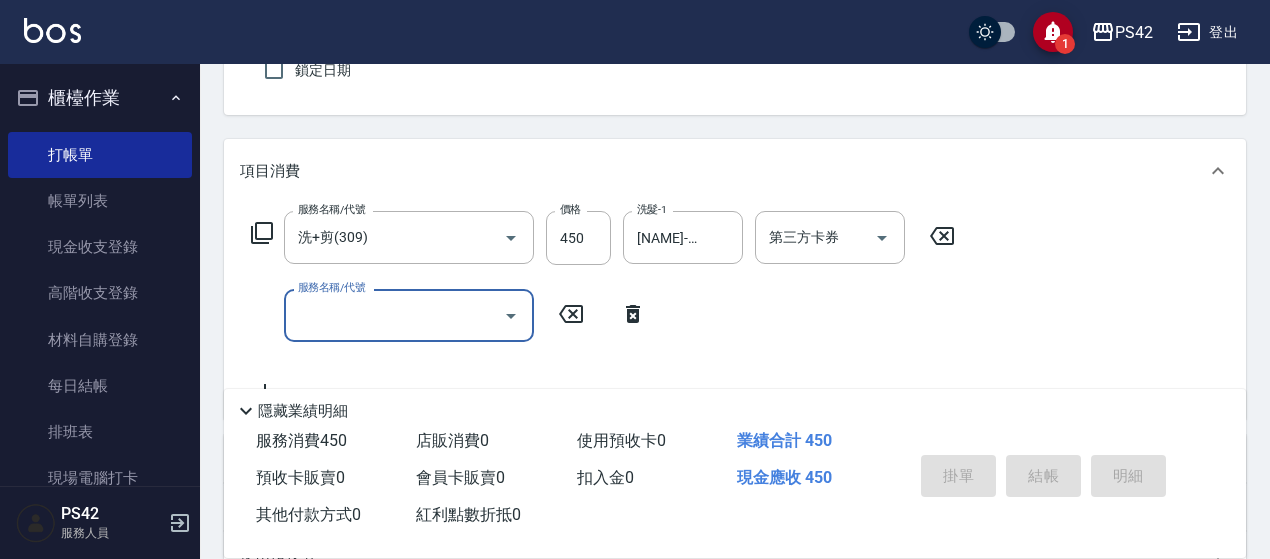 type 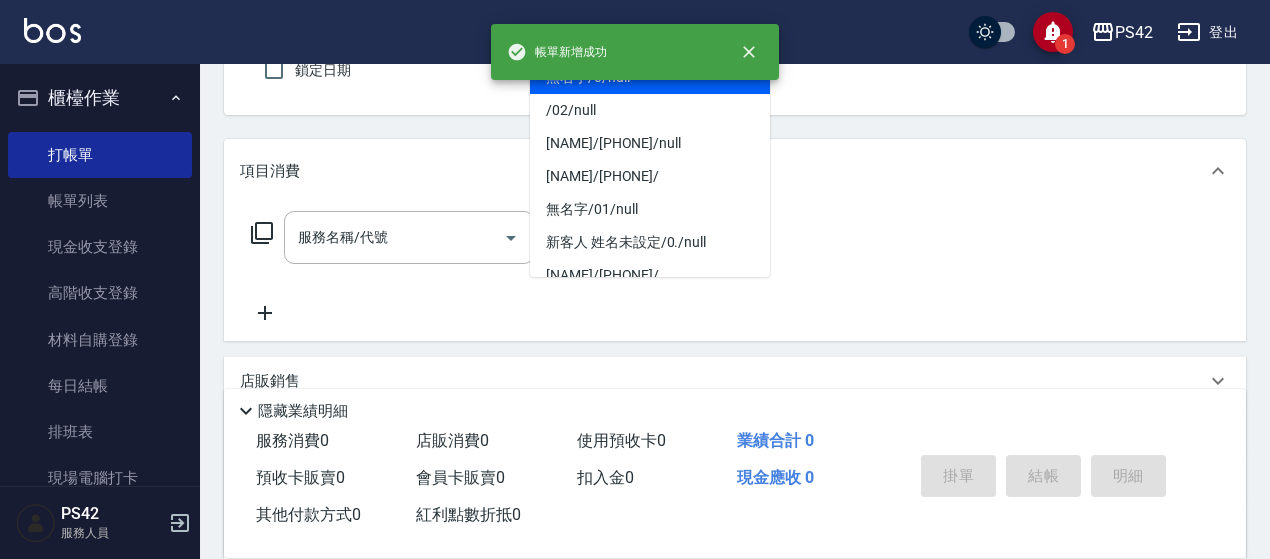 type on "無名字/0/null" 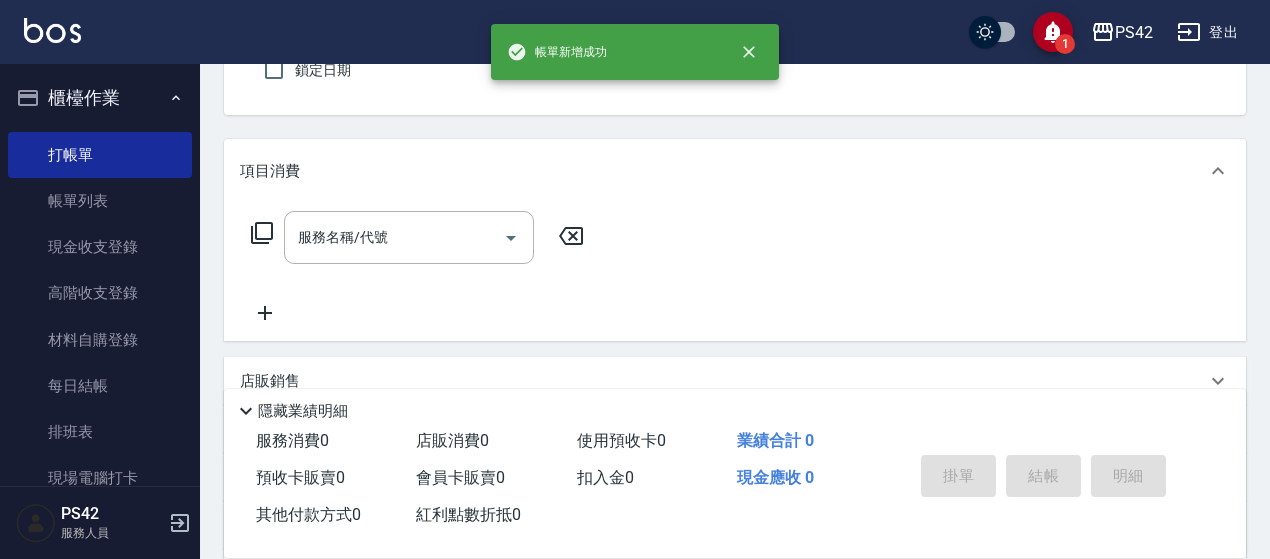 type on "[NAME]-4" 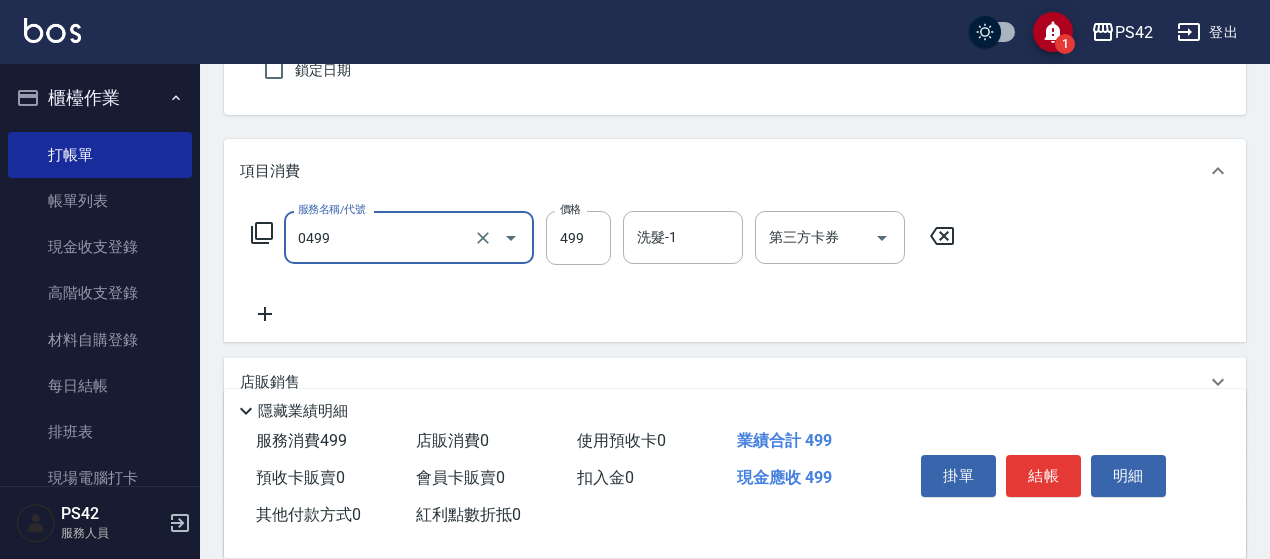 type on "伊黛莉499(0499)" 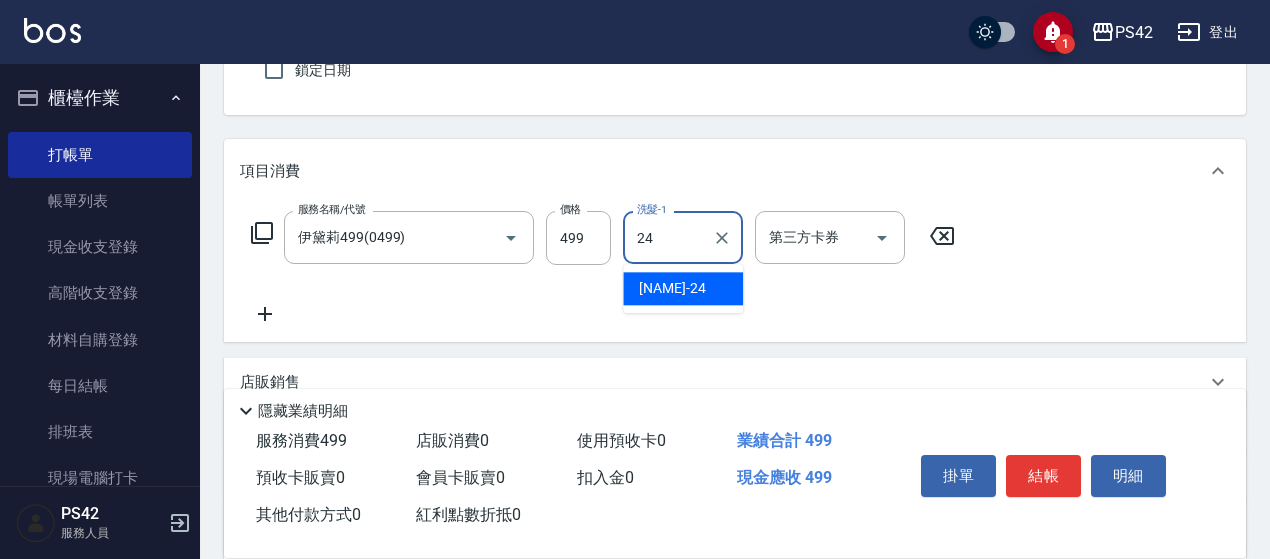 type on "[NAME]-24" 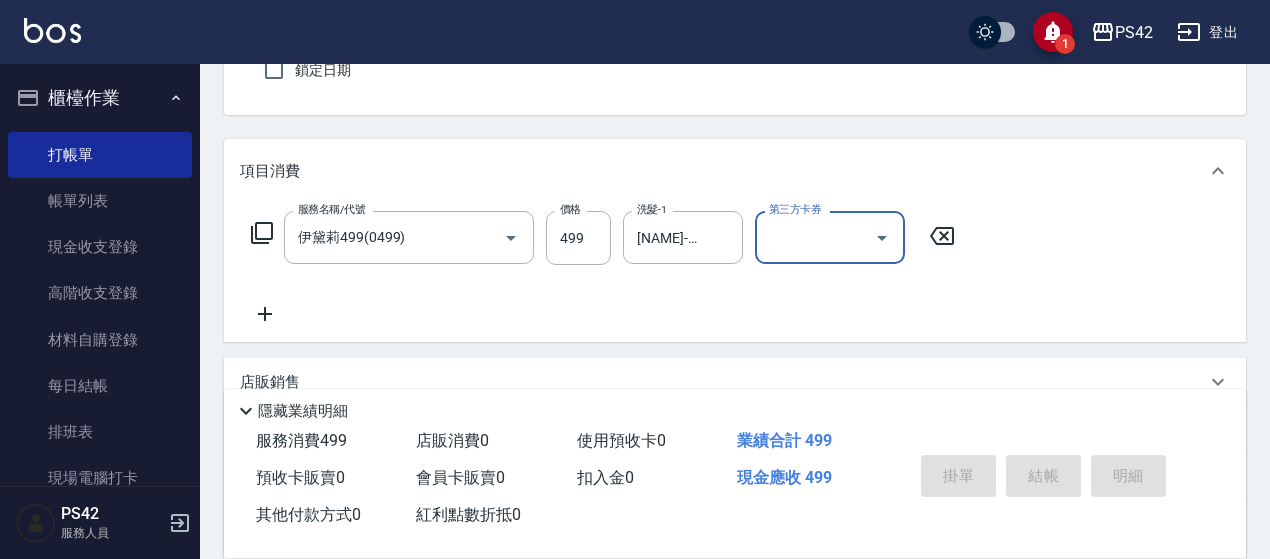 type 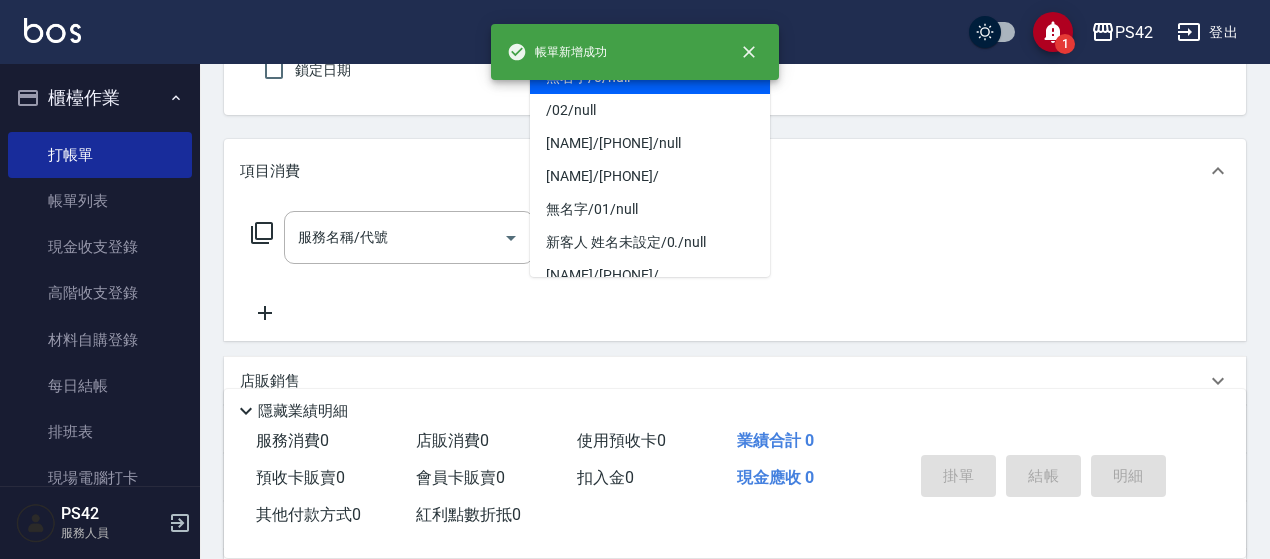 type on "無名字/0/null" 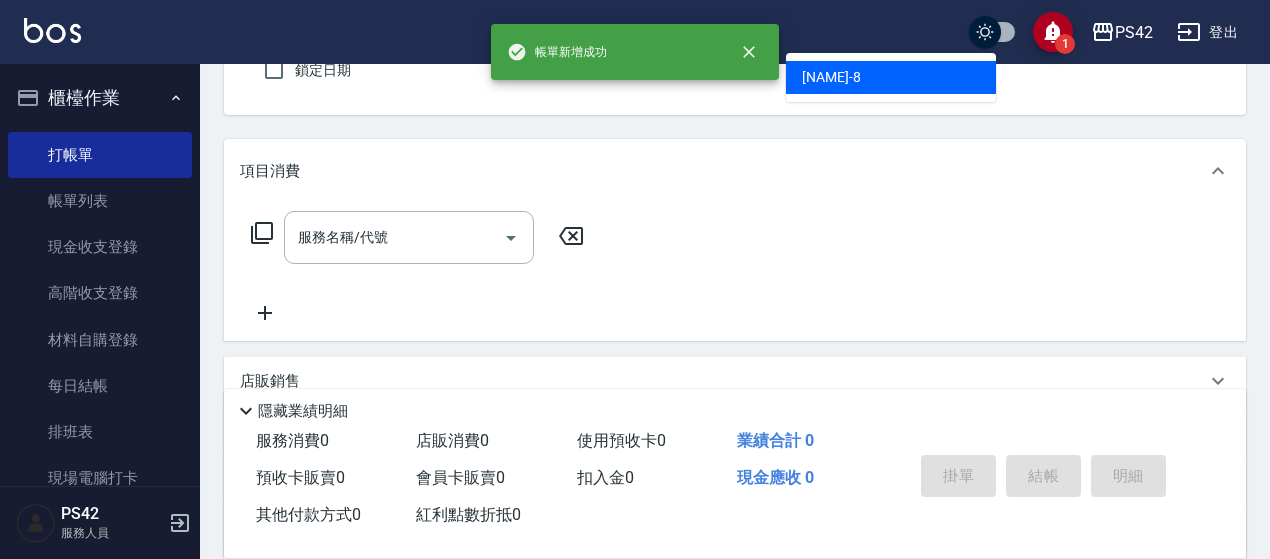 type on "[NAME]-8" 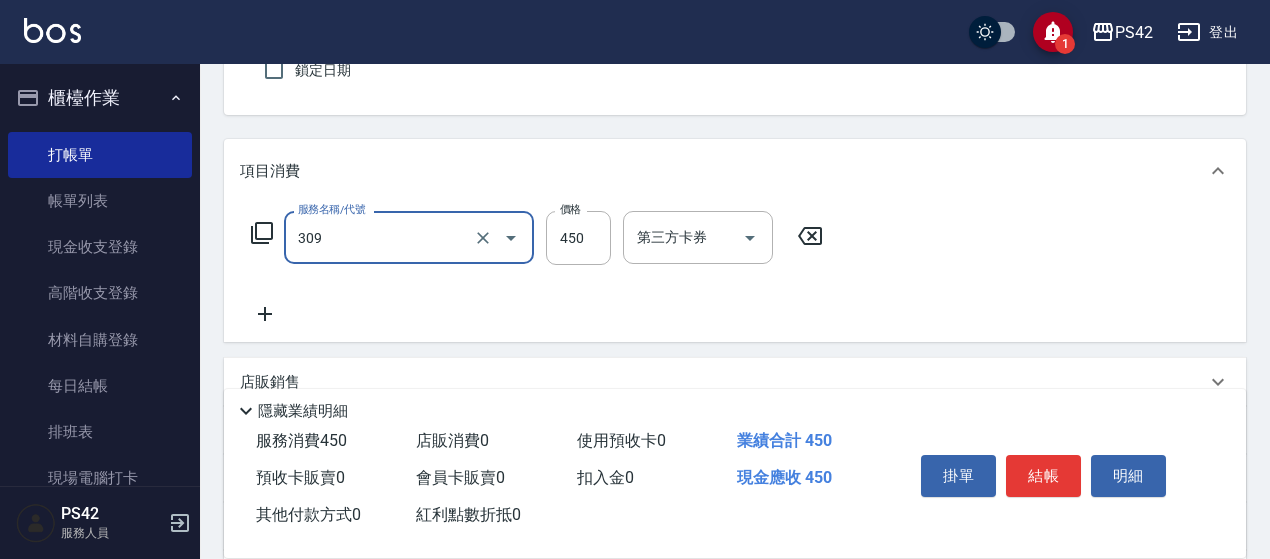 type on "洗+剪(309)" 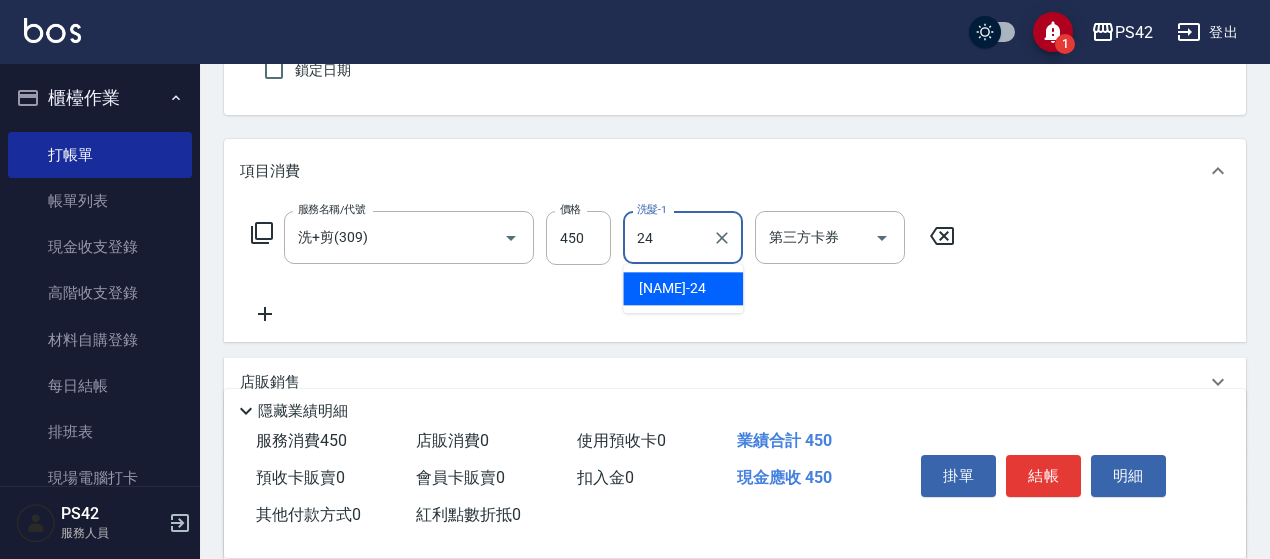 type on "[NAME]-24" 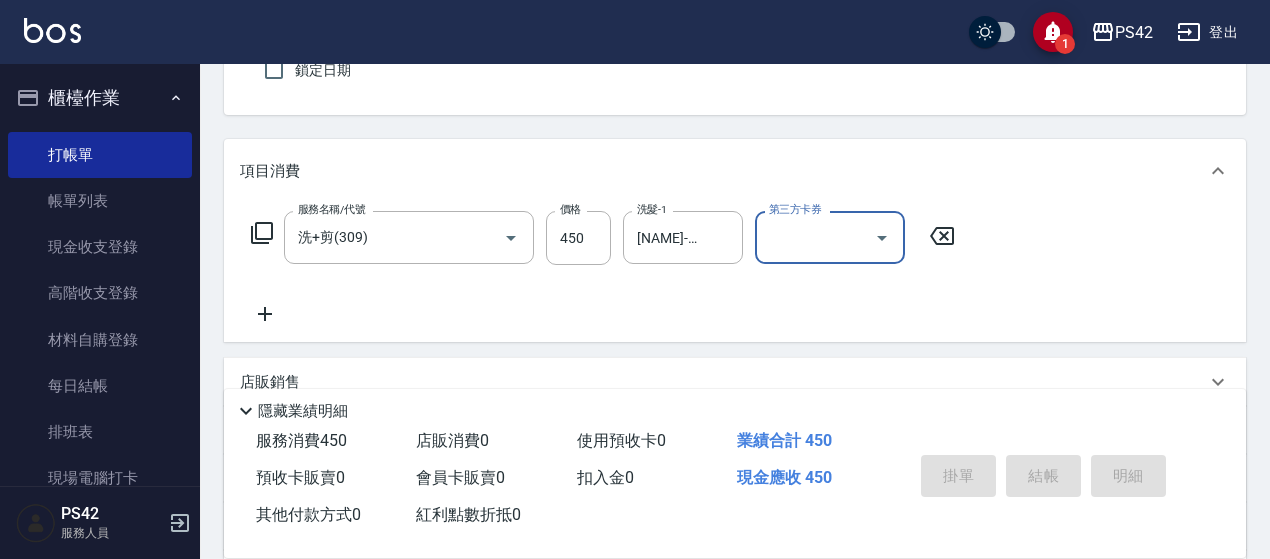 type 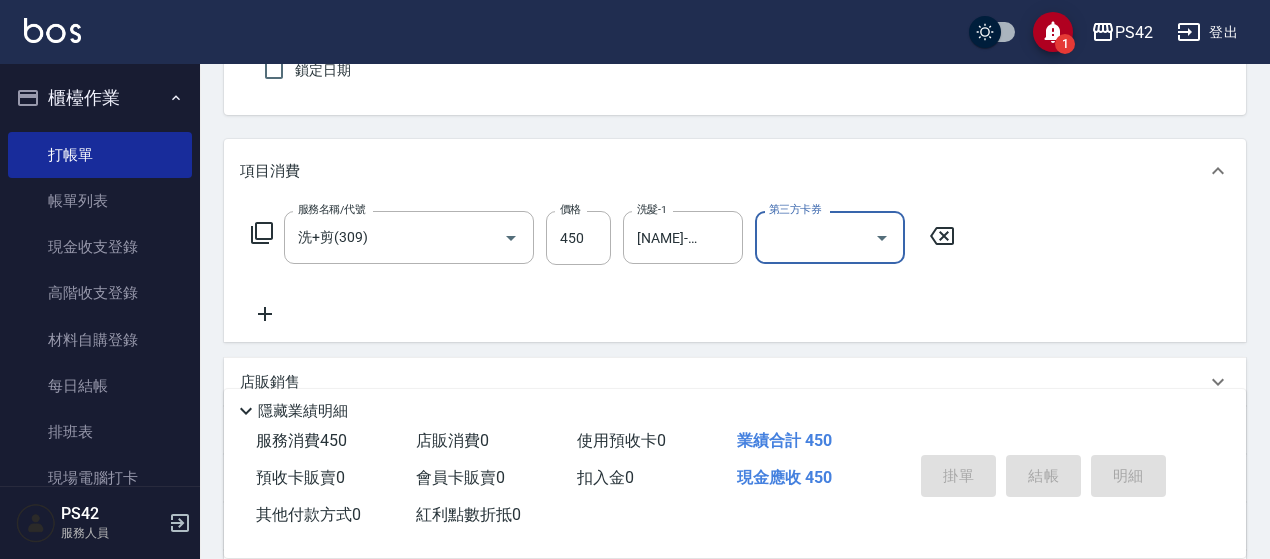 type 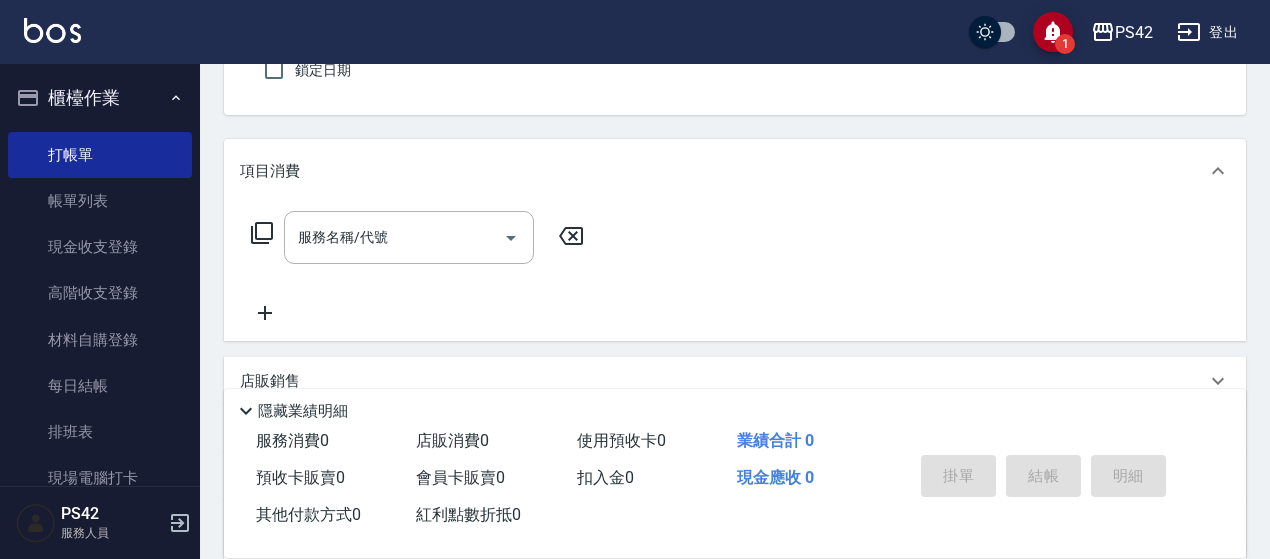 type on "無名字/0/null" 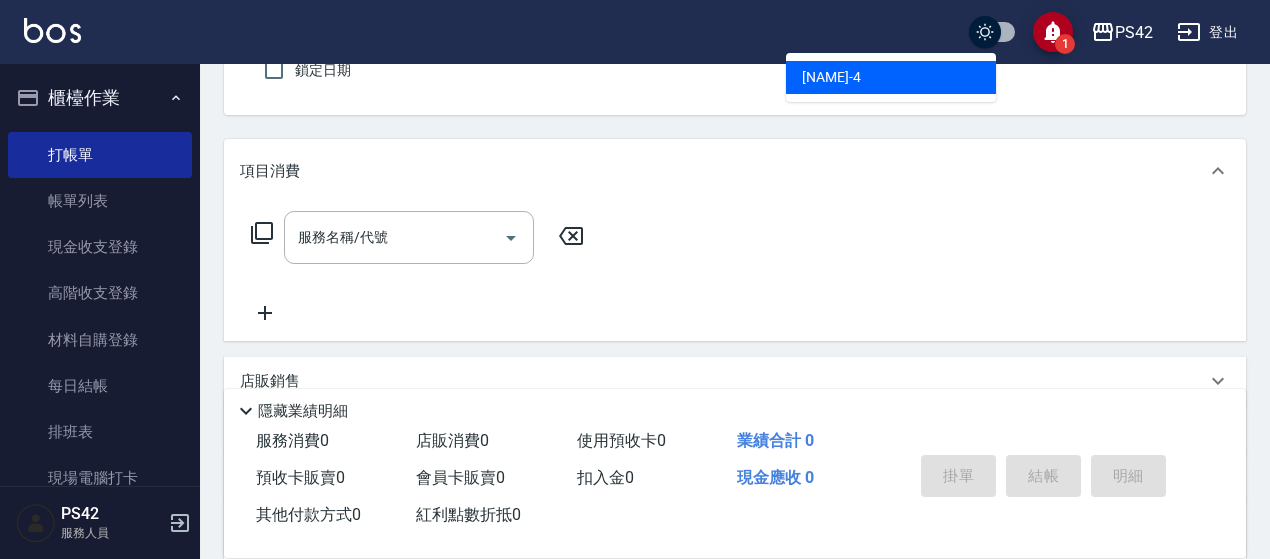 type on "[NAME]-4" 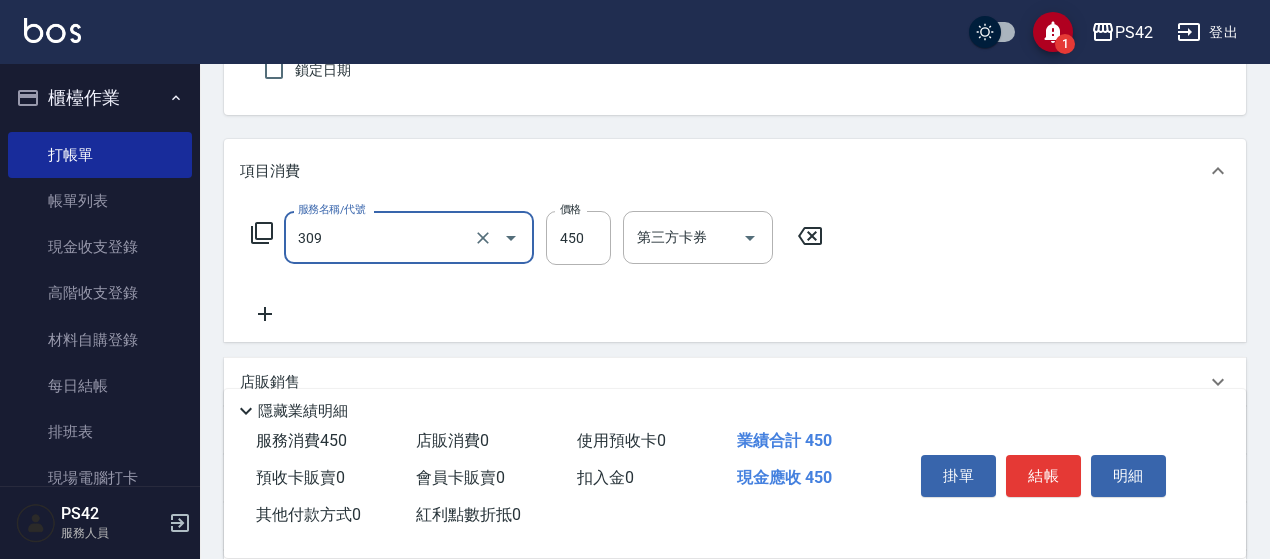 type on "洗+剪(309)" 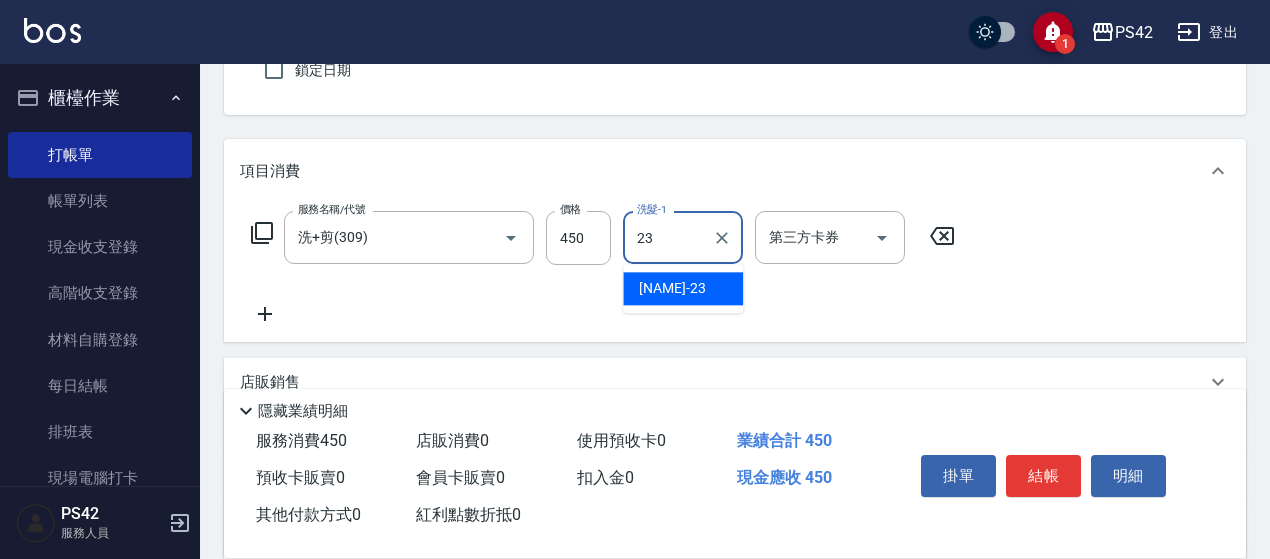 type on "[NAME]-23" 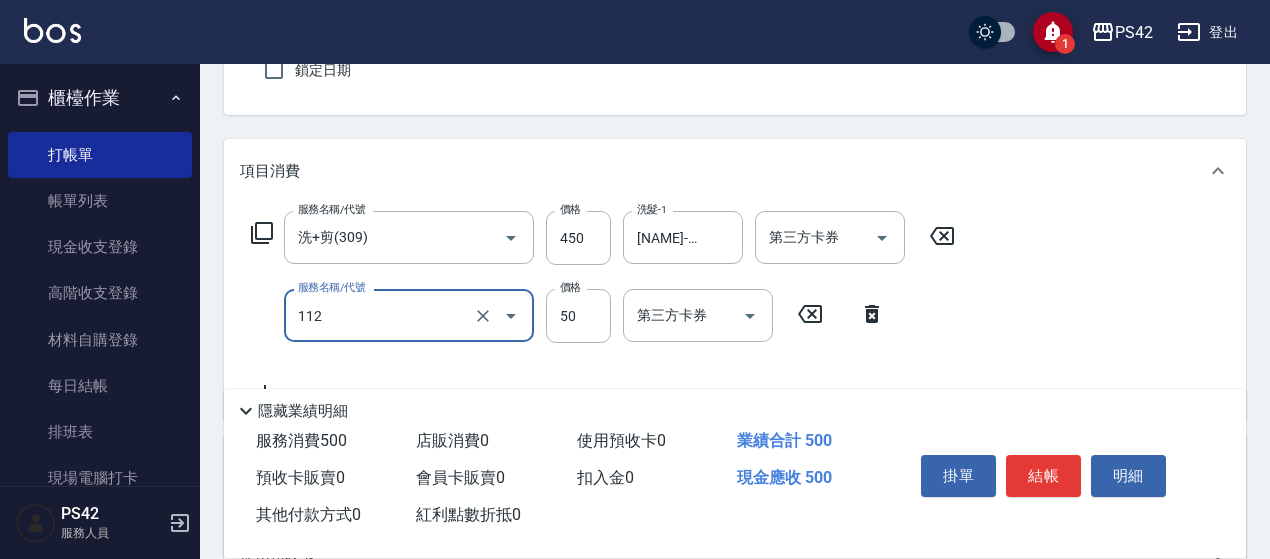 type on "精油50(112)" 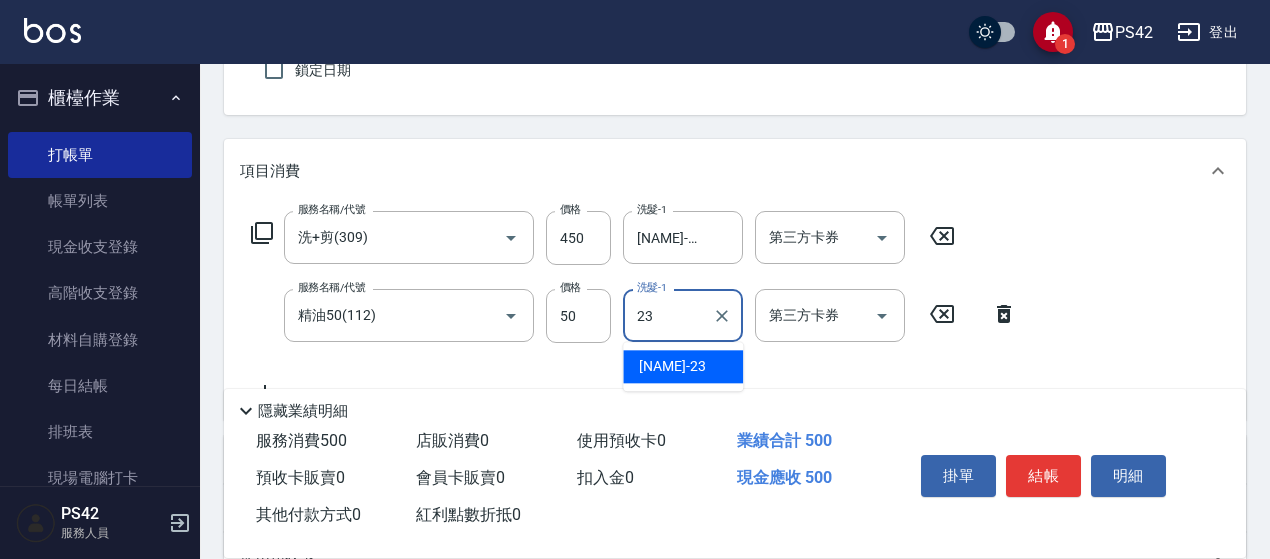 type on "[NAME]-23" 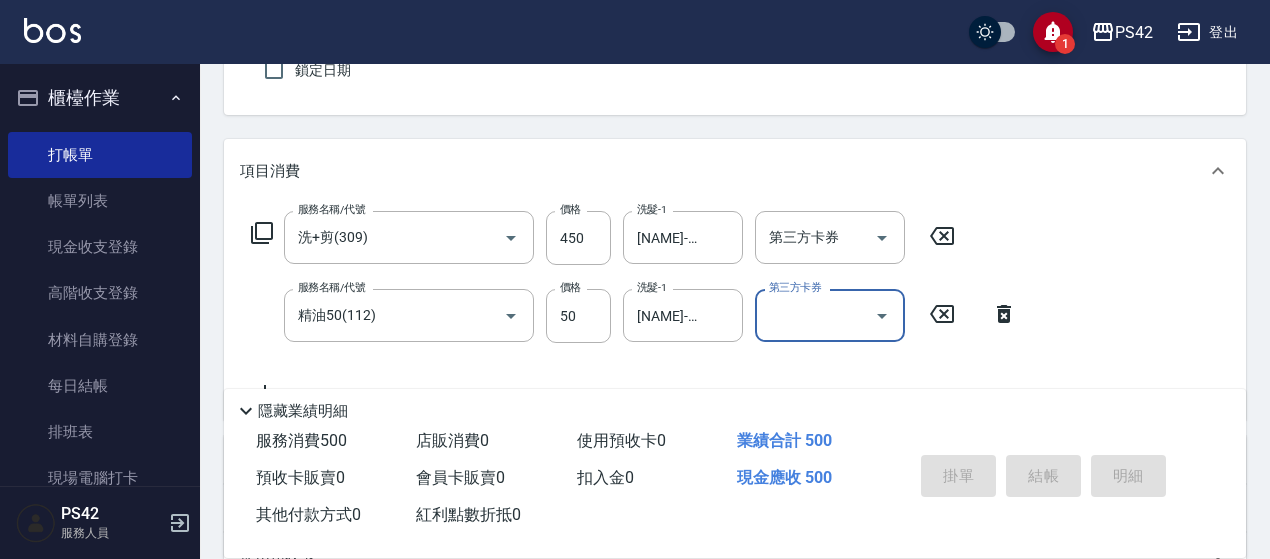 type 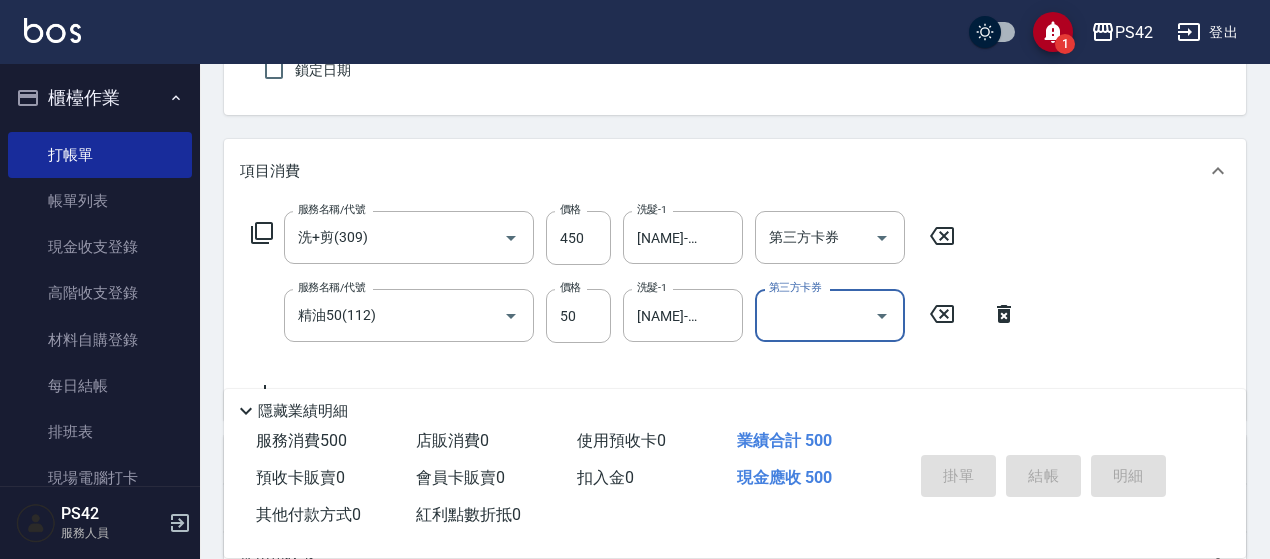 type 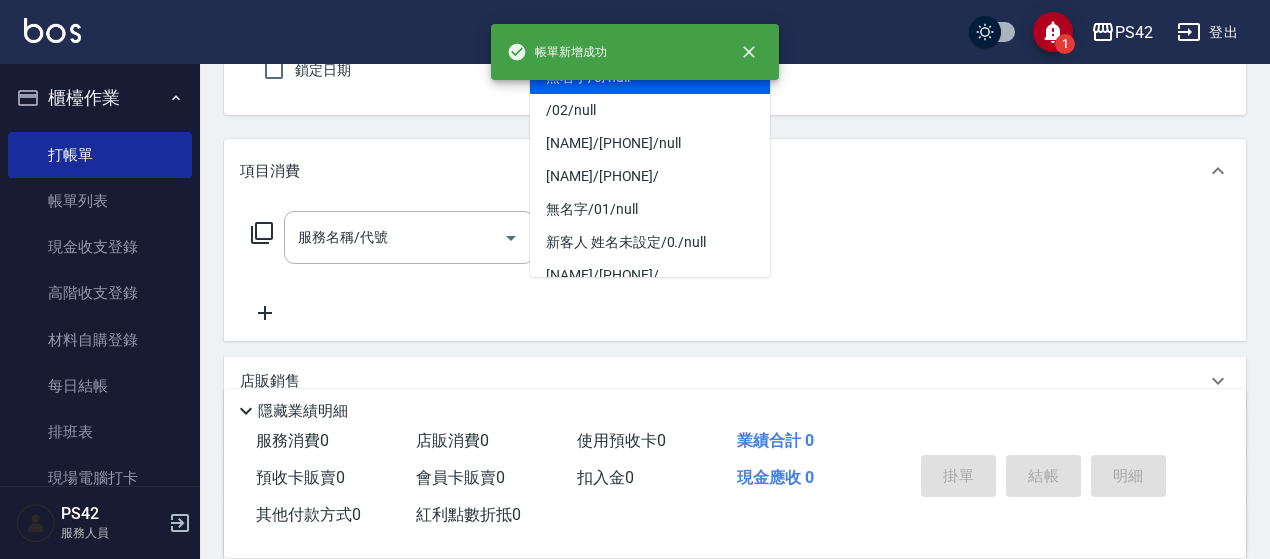 type on "無名字/0/null" 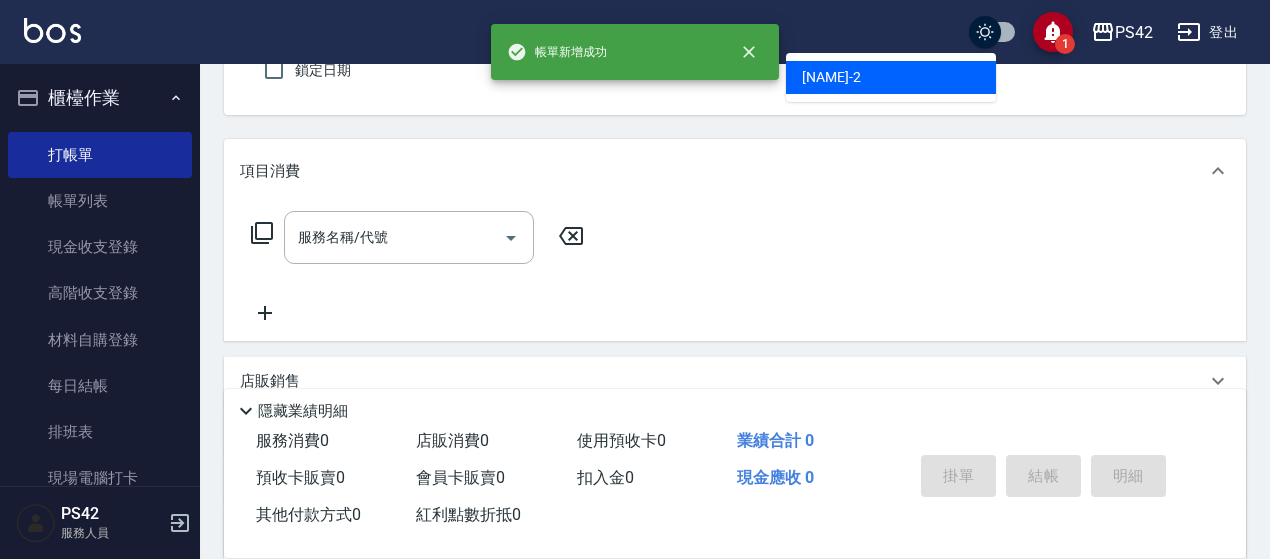 type on "[NAME]-2" 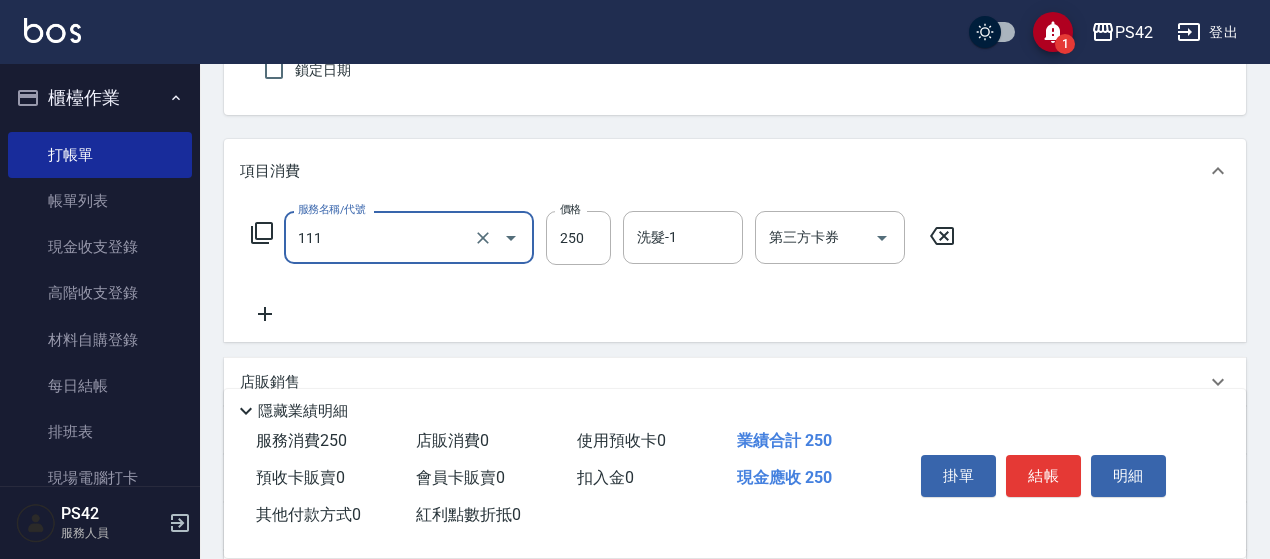 type on "200(111)" 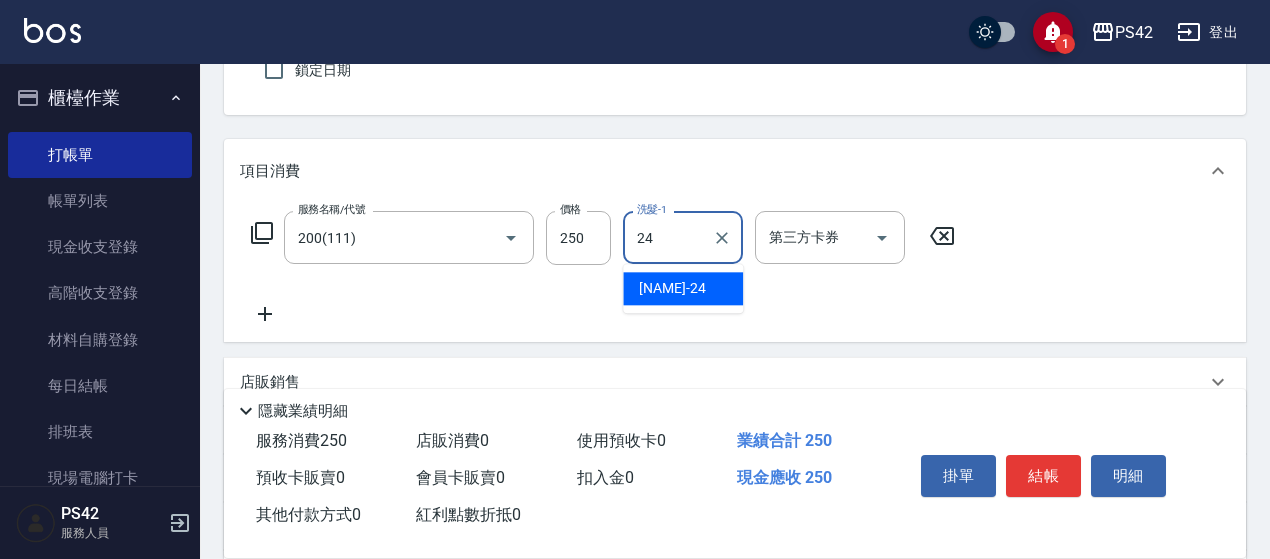 type on "[NAME]-24" 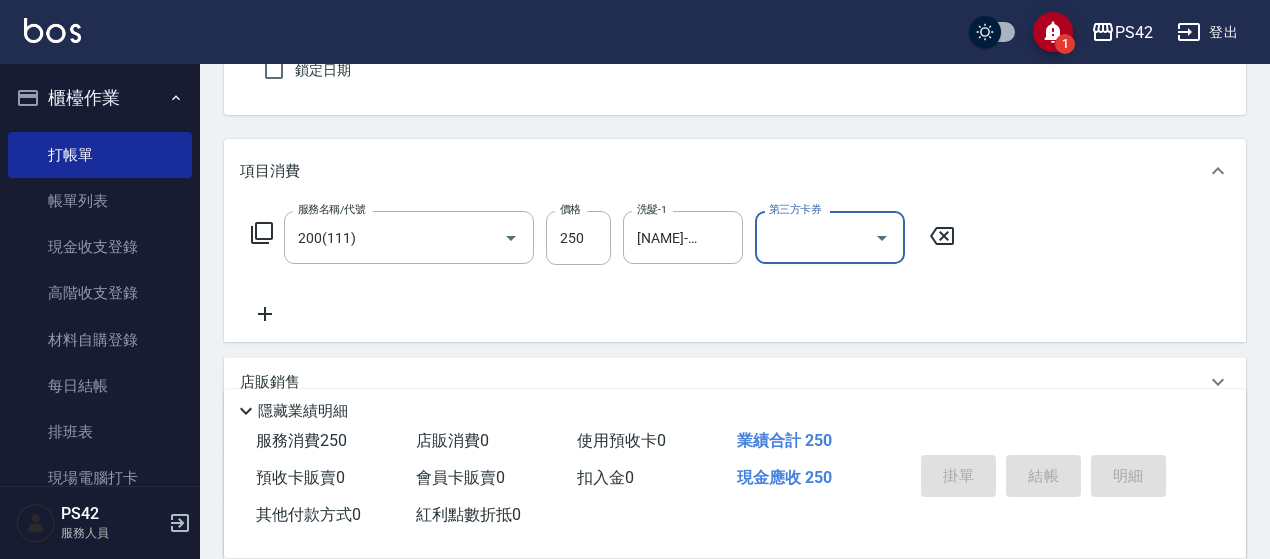 type 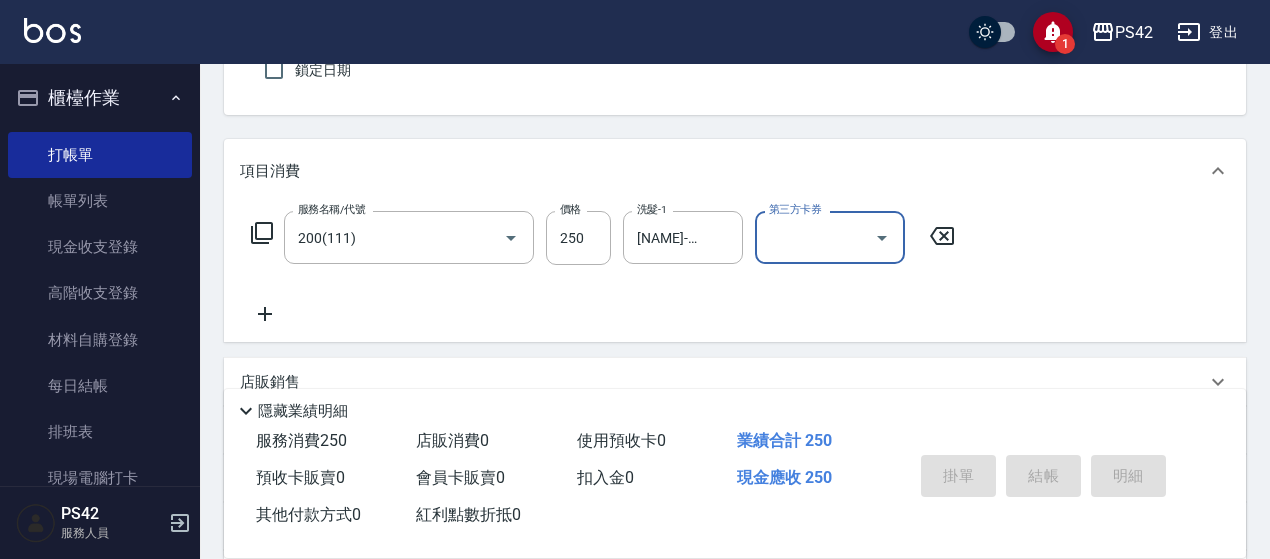type 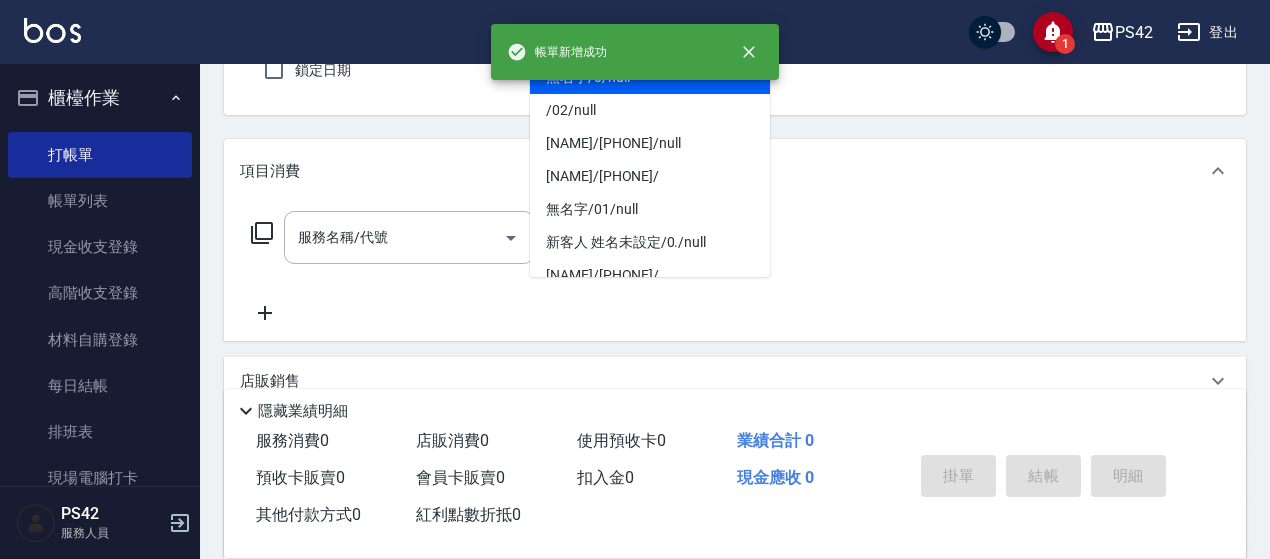 type on "無名字/0/null" 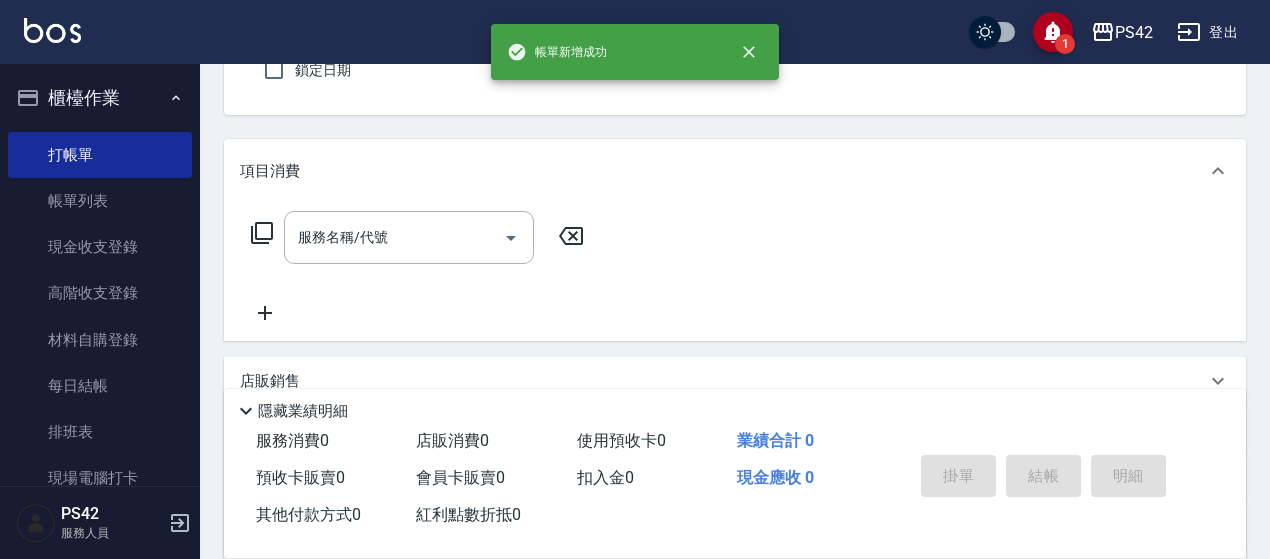 type on "41" 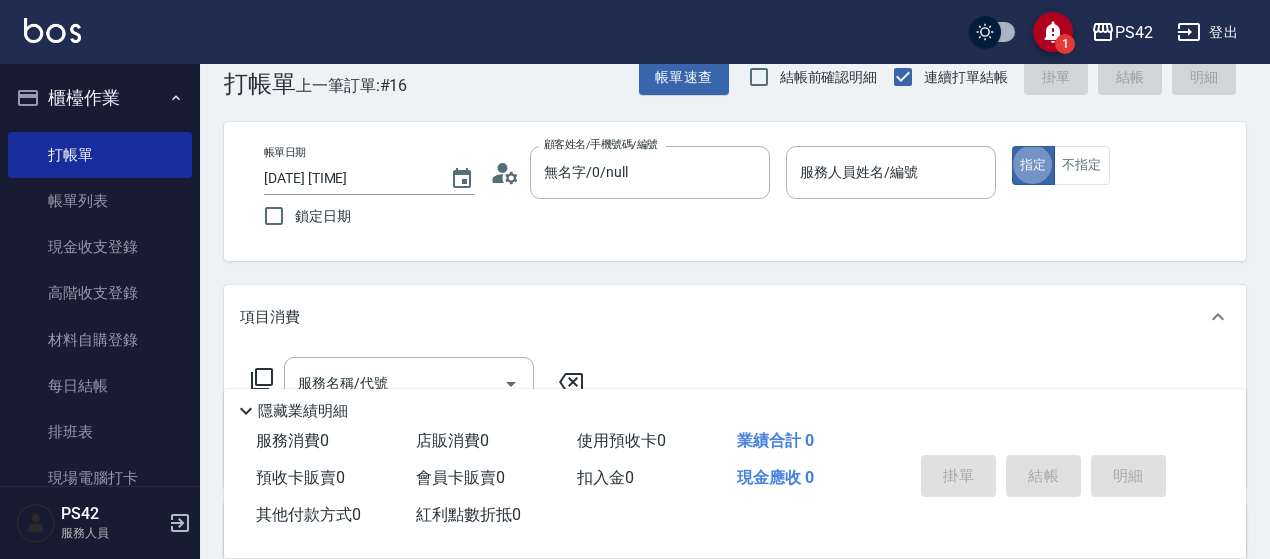 scroll, scrollTop: 0, scrollLeft: 0, axis: both 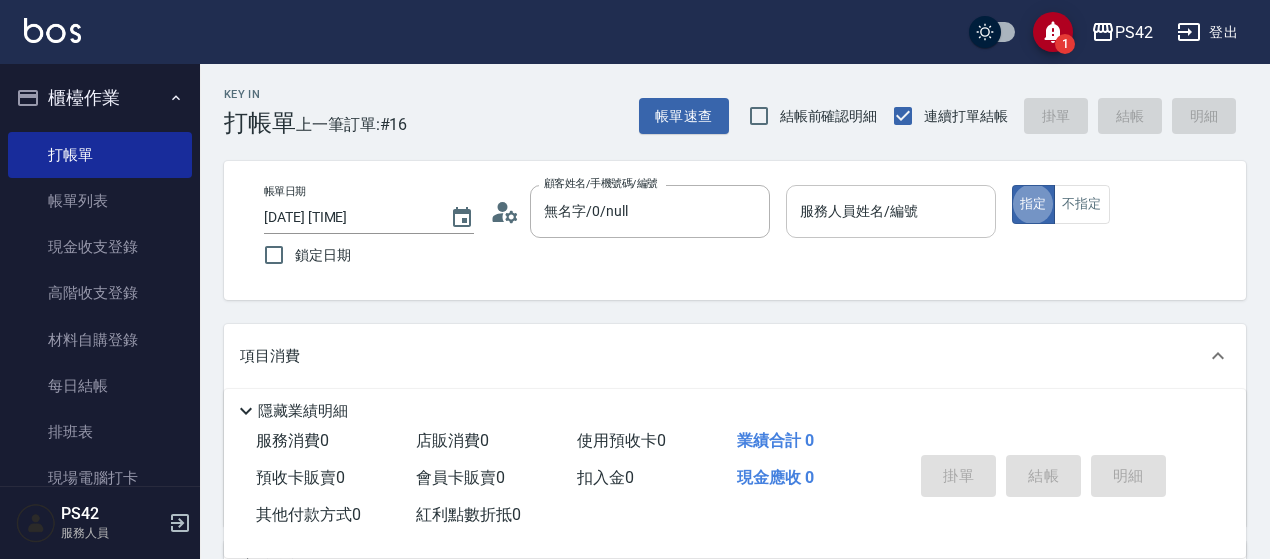 click on "服務人員姓名/編號" at bounding box center (891, 211) 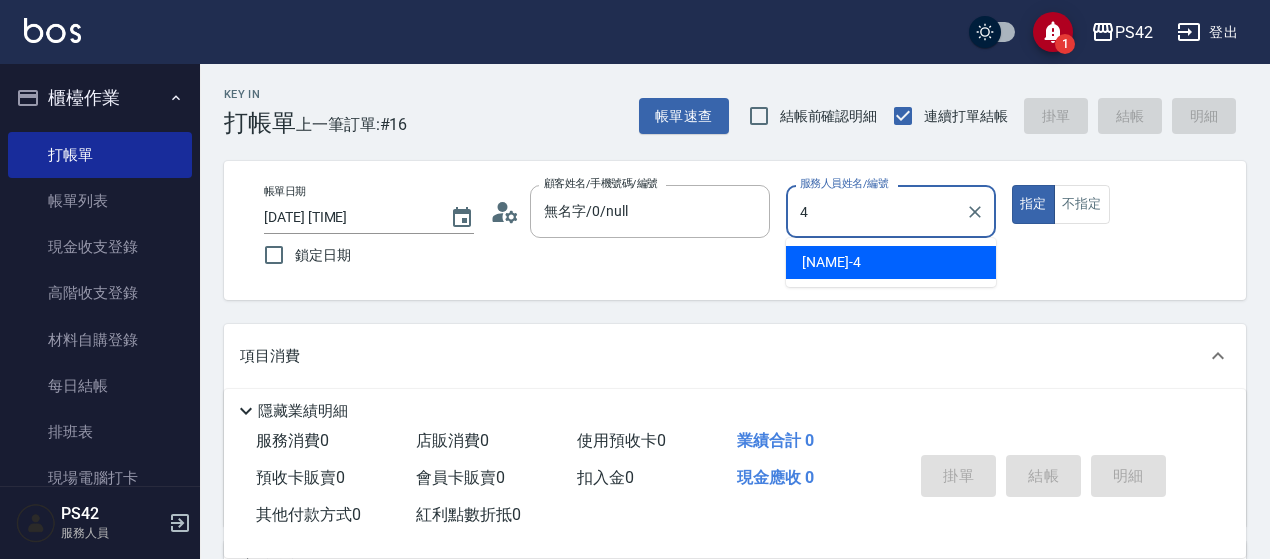 type on "[NAME]-4" 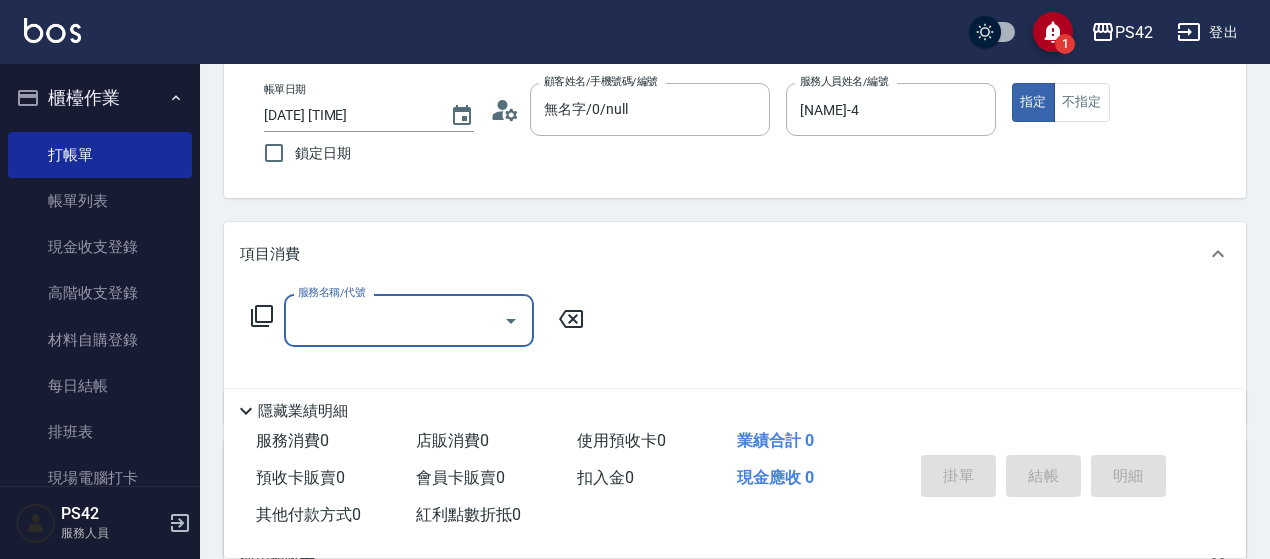scroll, scrollTop: 200, scrollLeft: 0, axis: vertical 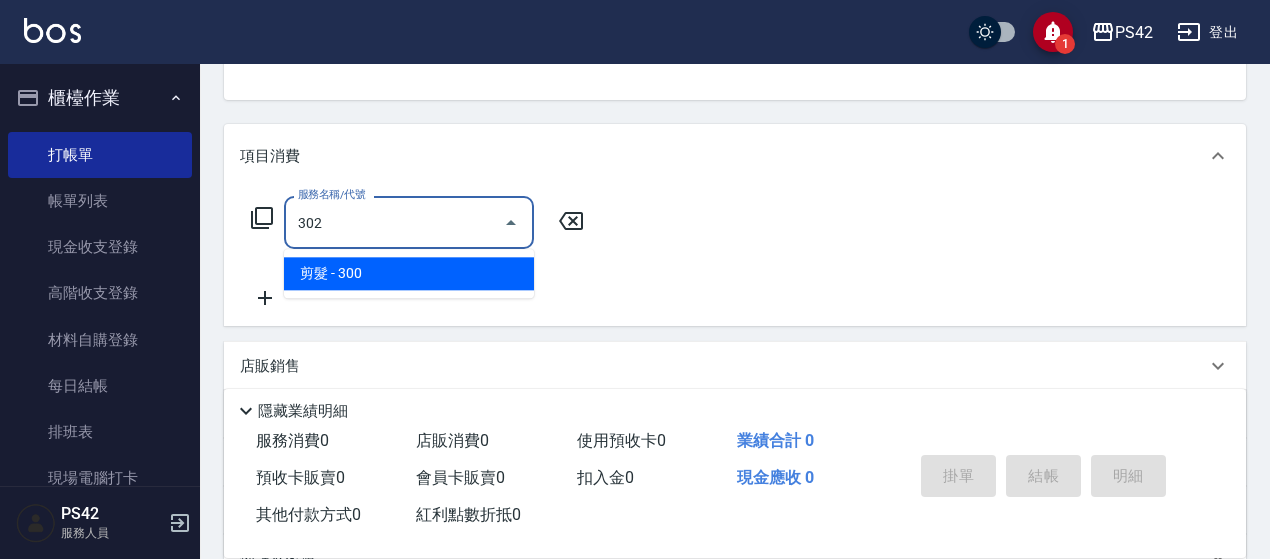 type on "剪髮(302)" 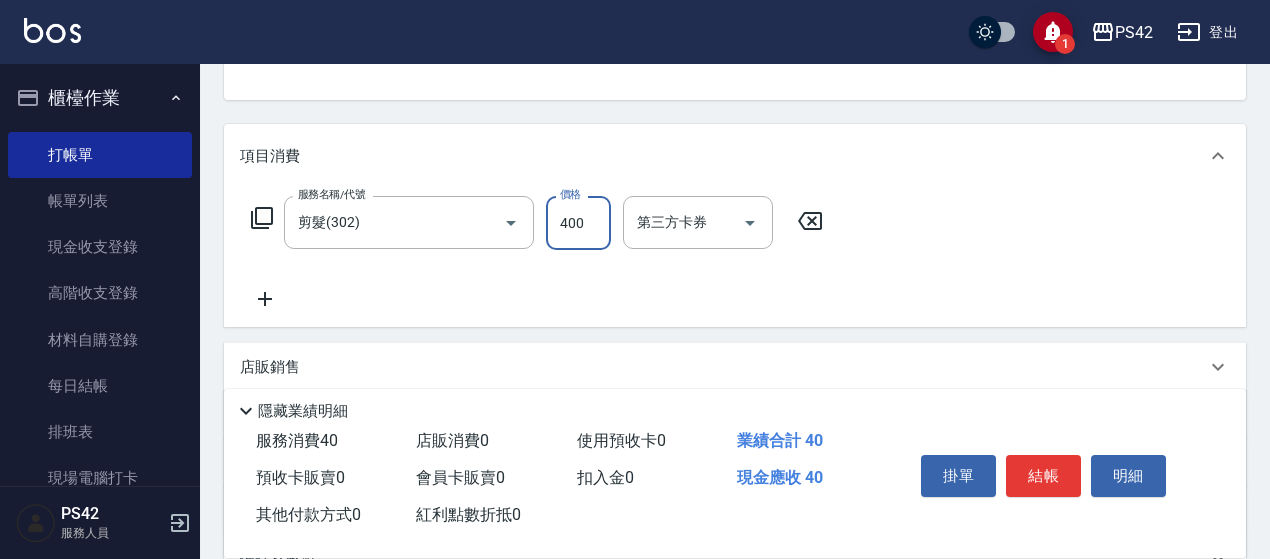 type on "400" 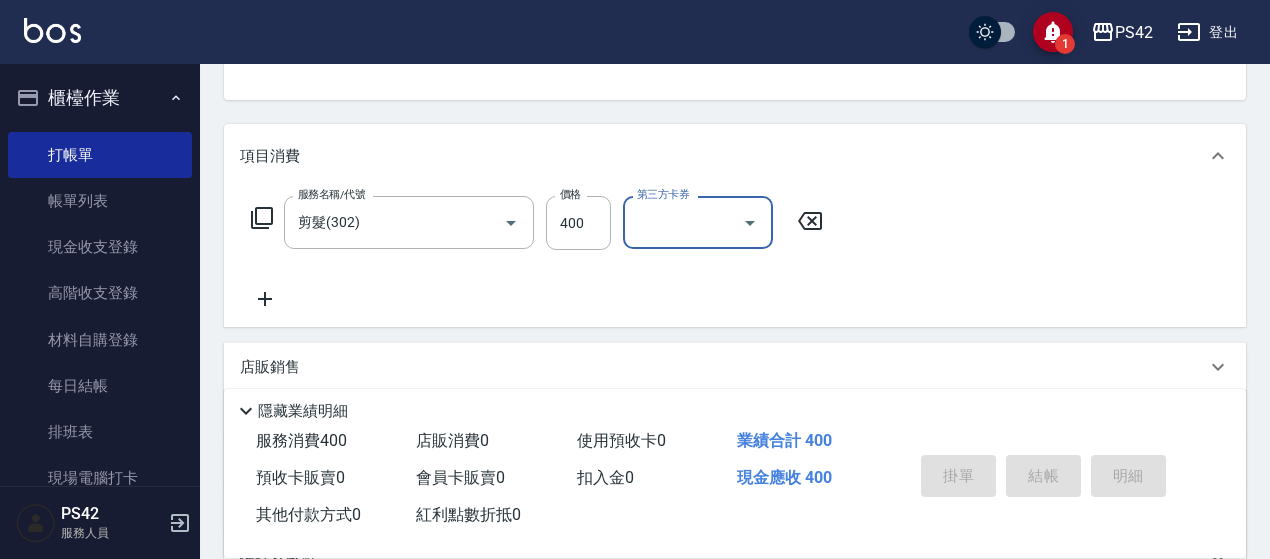 type on "[DATE] [TIME]" 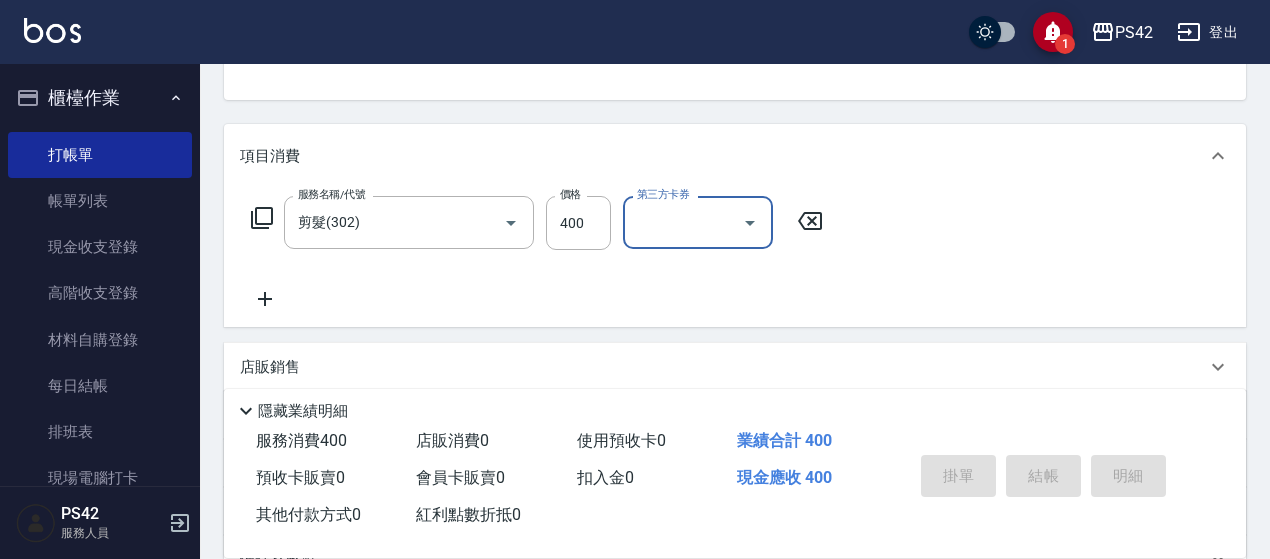 type 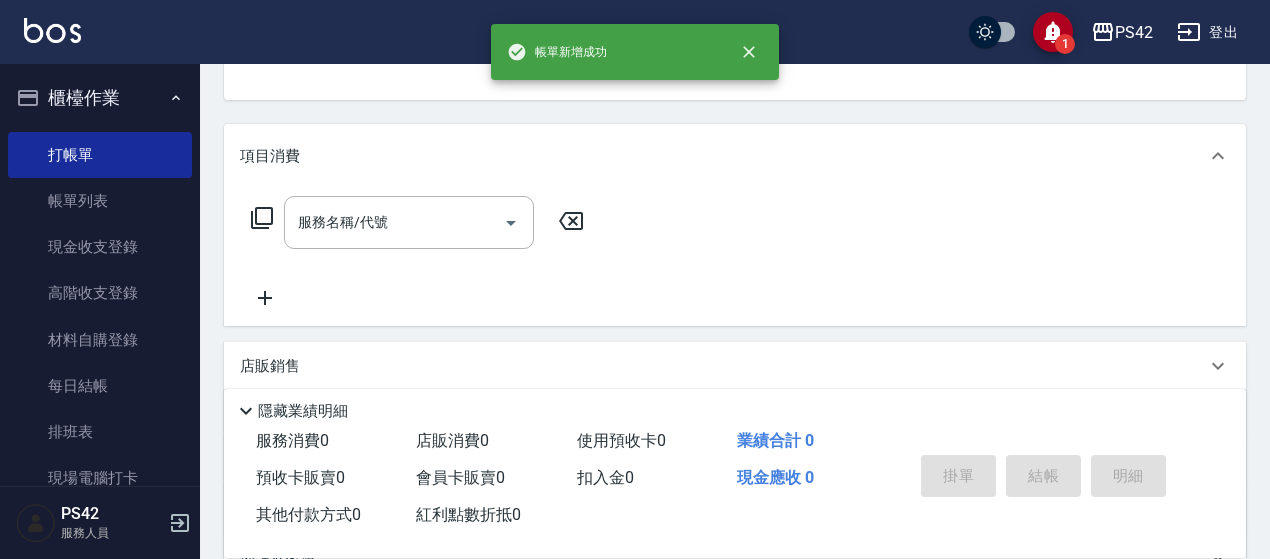 scroll, scrollTop: 194, scrollLeft: 0, axis: vertical 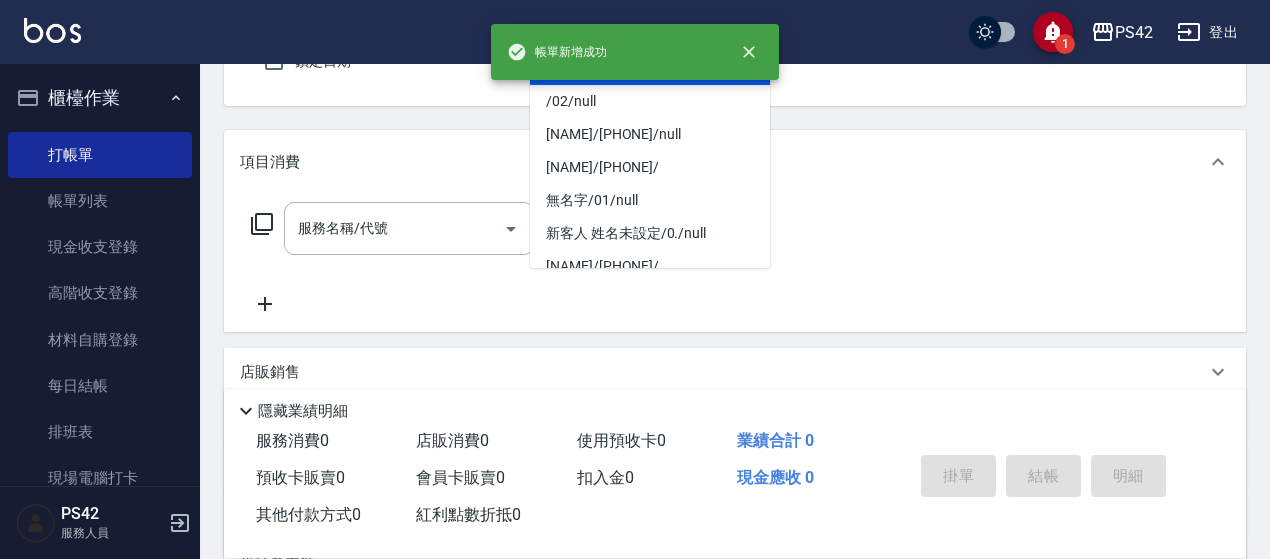 type on "無名字/0/null" 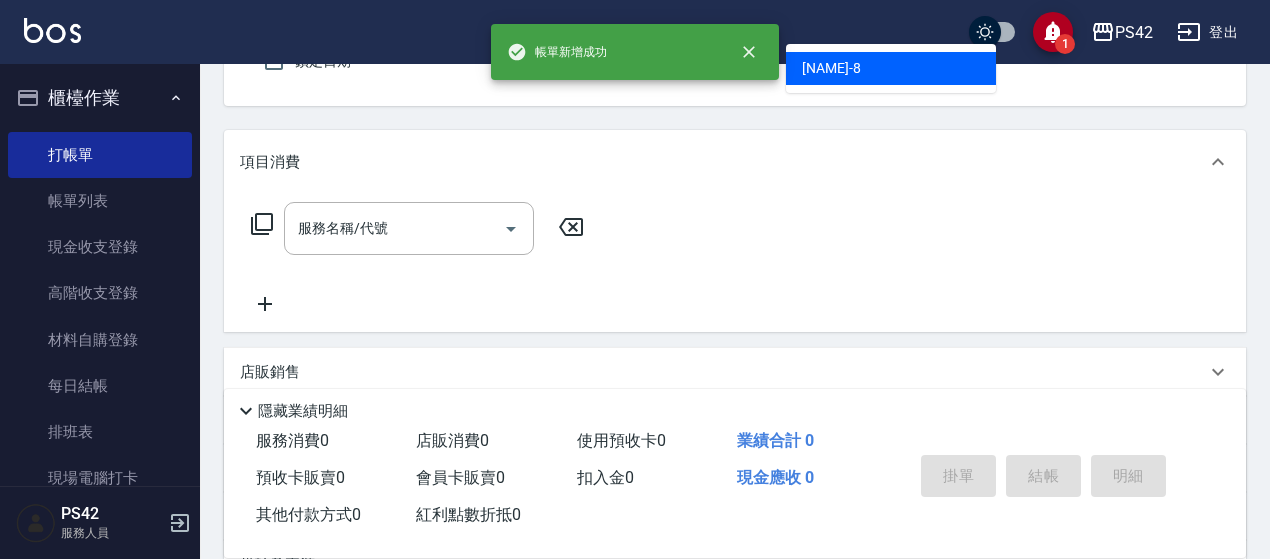 type on "[NAME]-8" 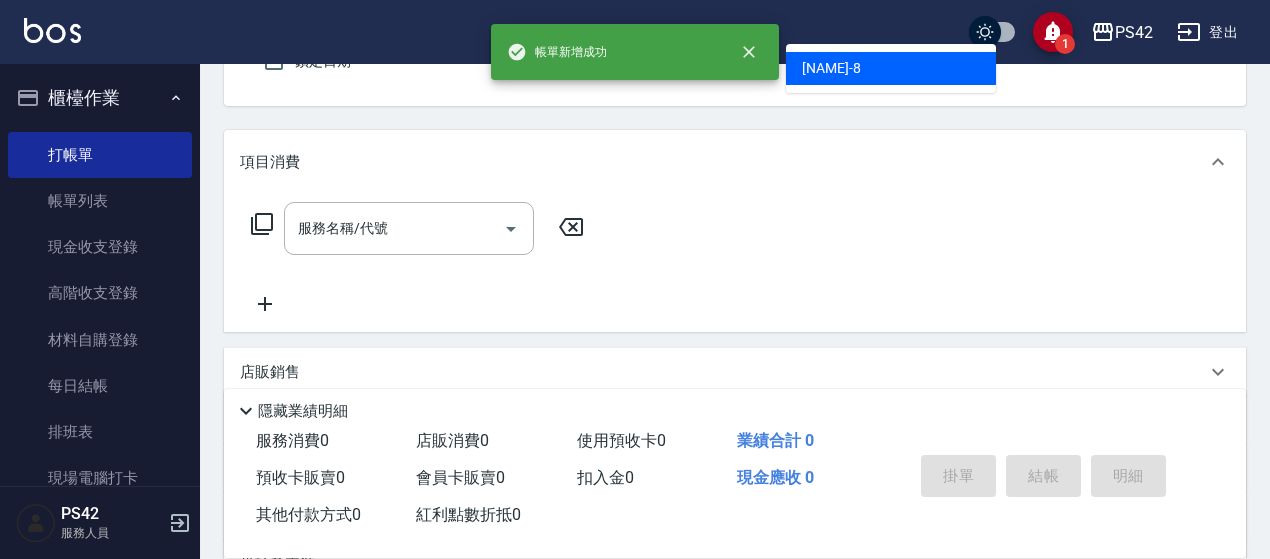 scroll, scrollTop: 185, scrollLeft: 0, axis: vertical 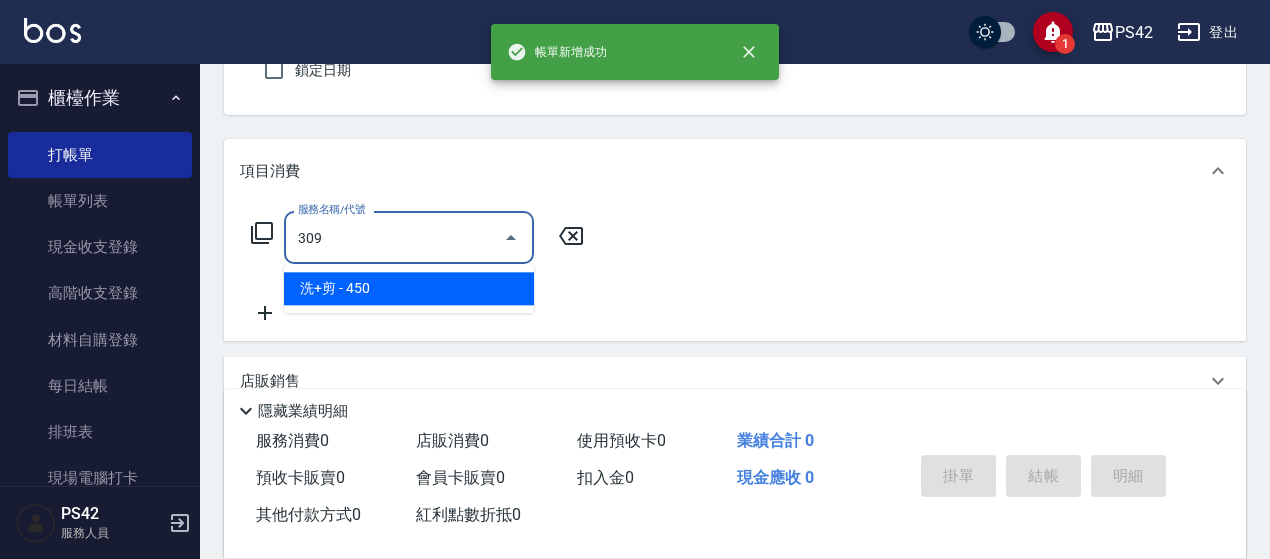type on "洗+剪(309)" 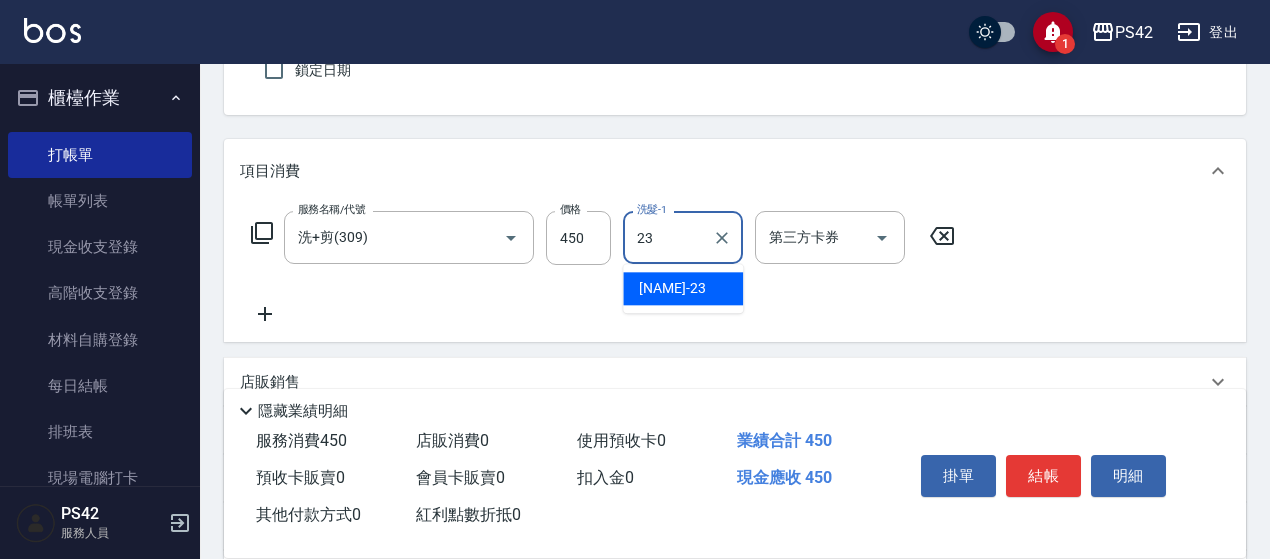 type on "[NAME]-23" 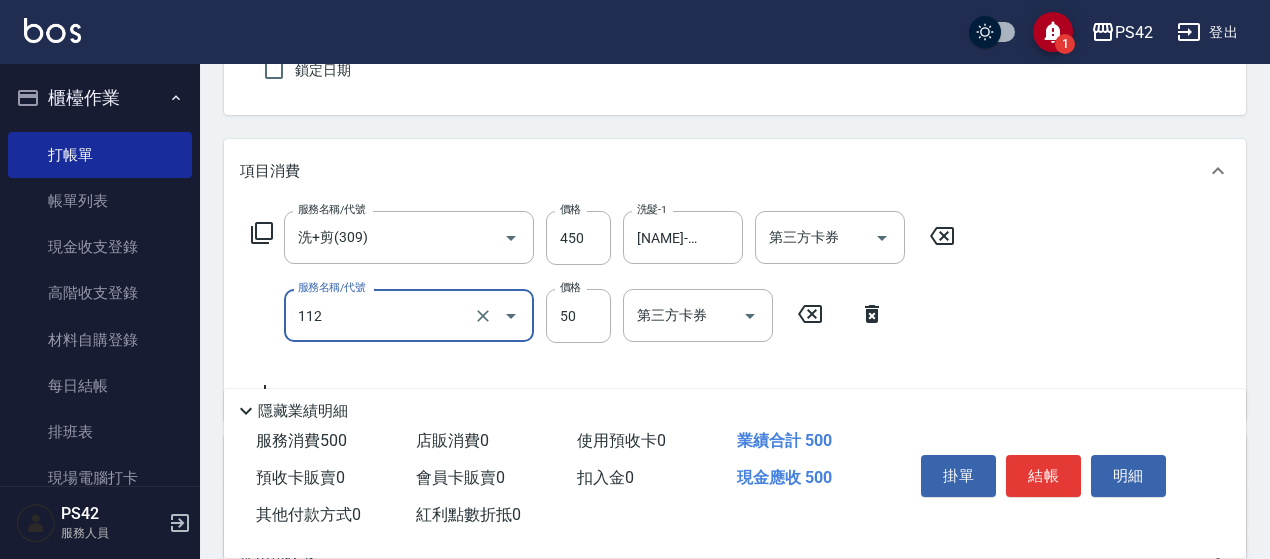 type on "精油50(112)" 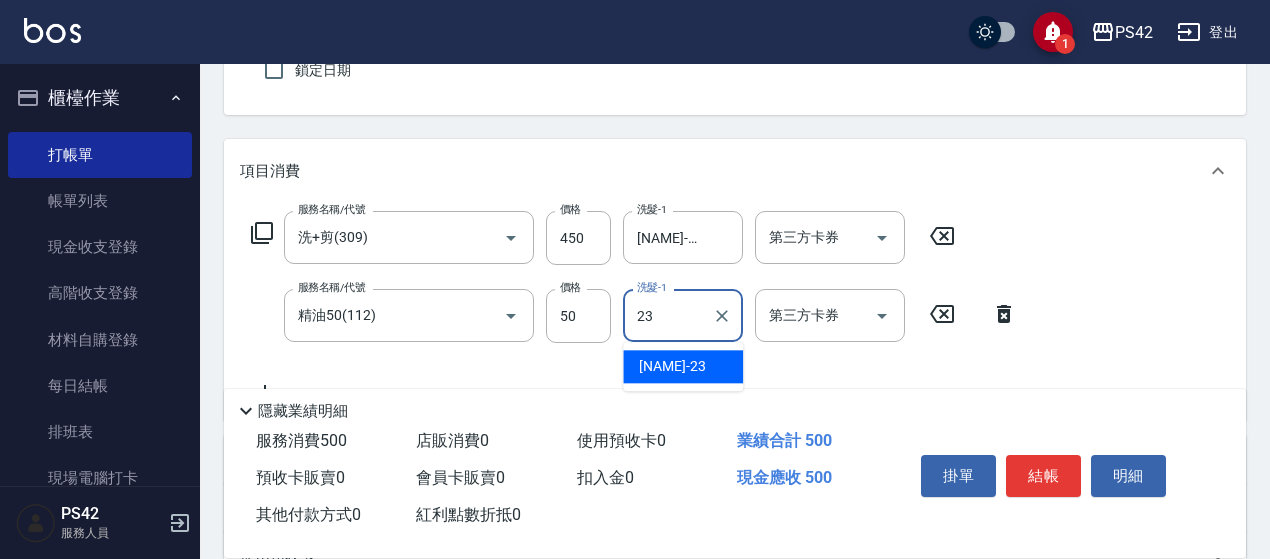 type on "[NAME]-23" 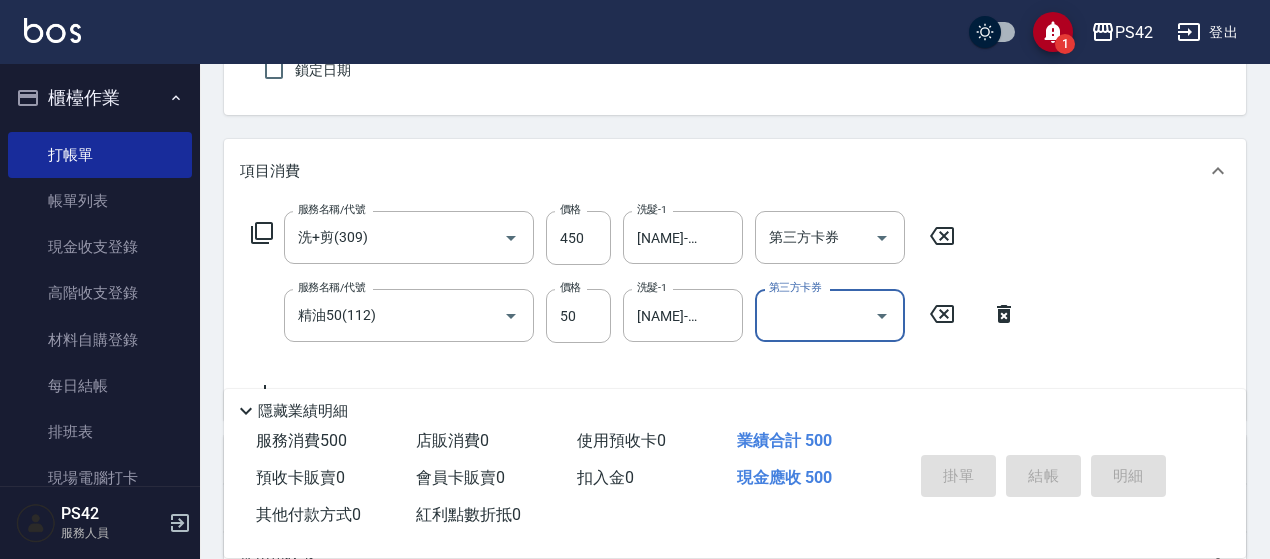 type 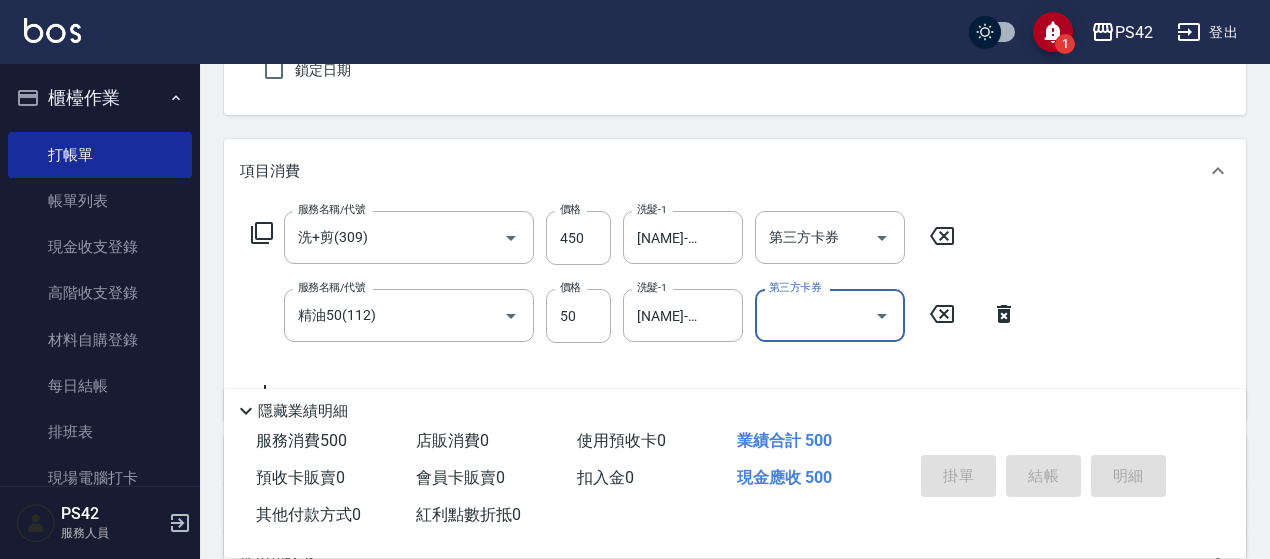 type 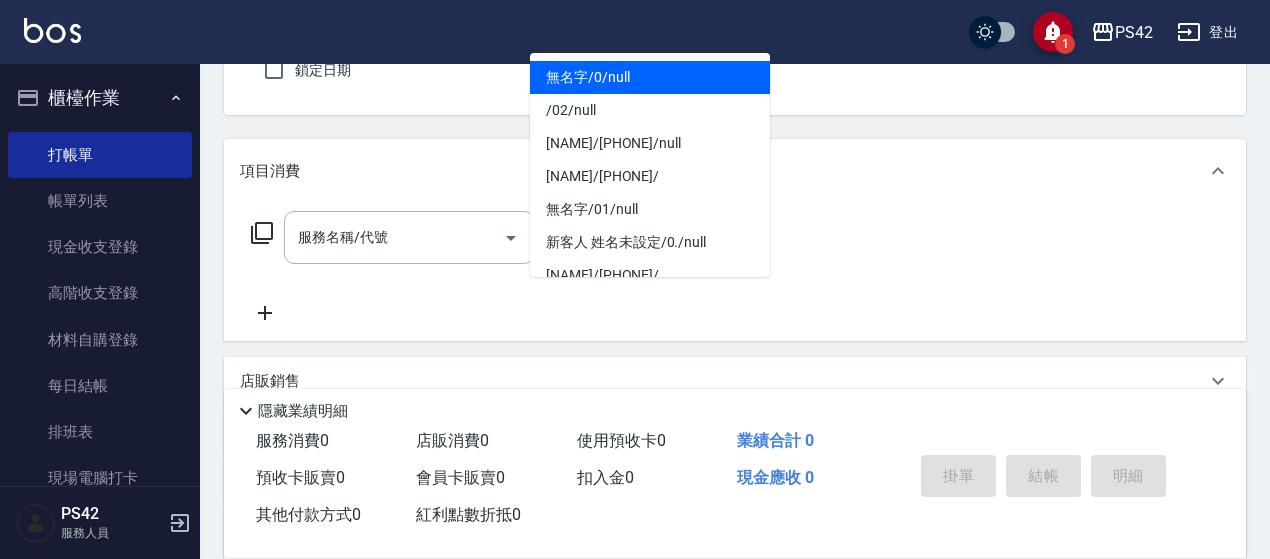type on "無名字/0/null" 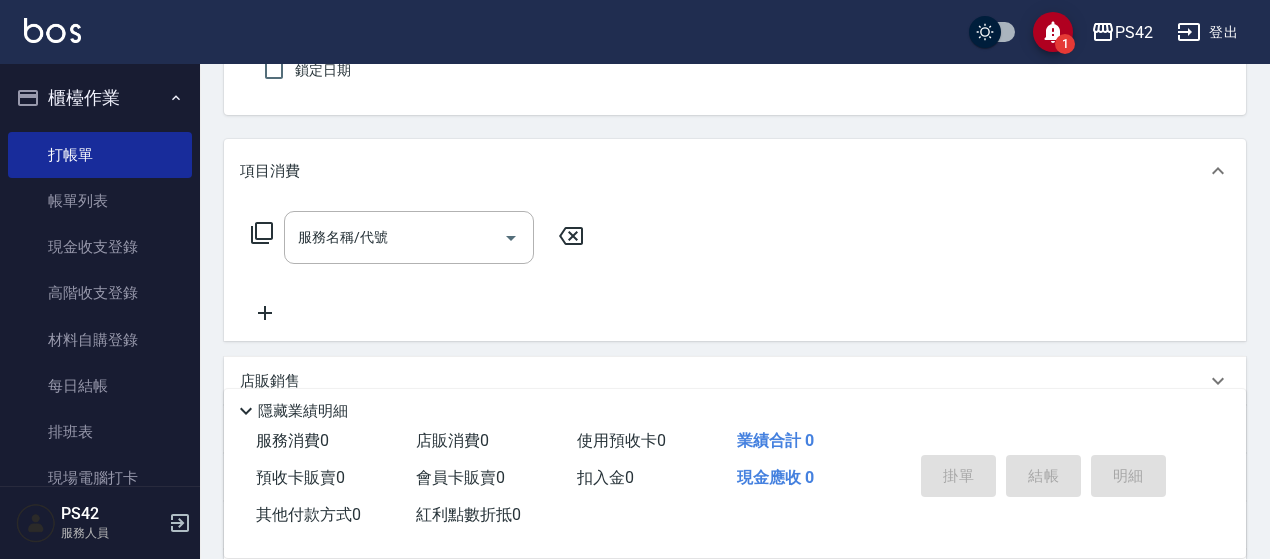 type on "[NAME]-4" 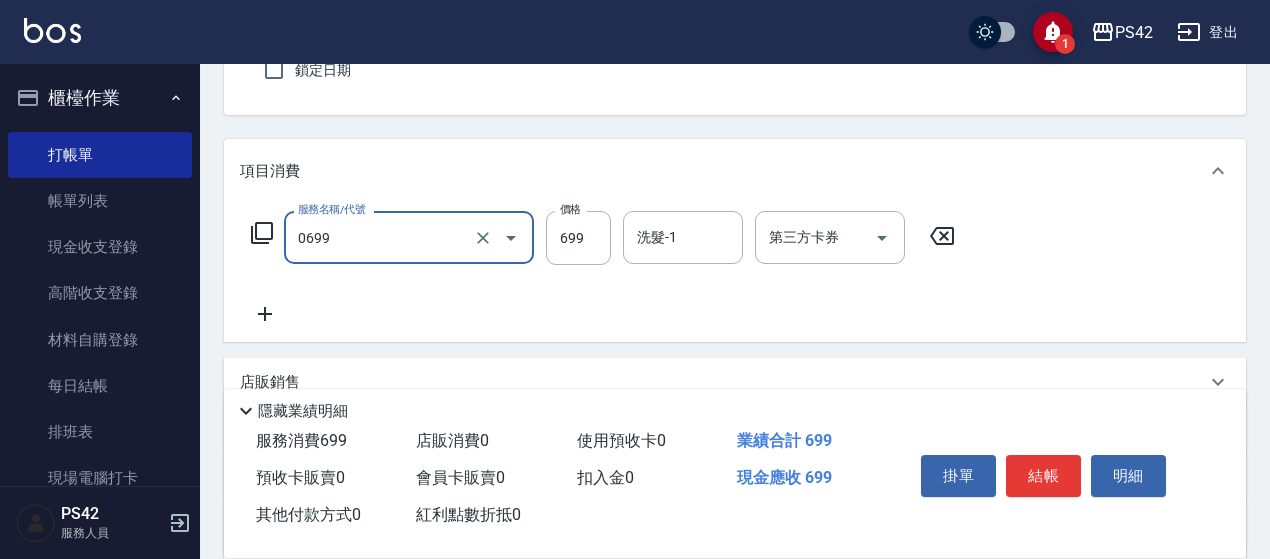 type on "精油SPA(0699)" 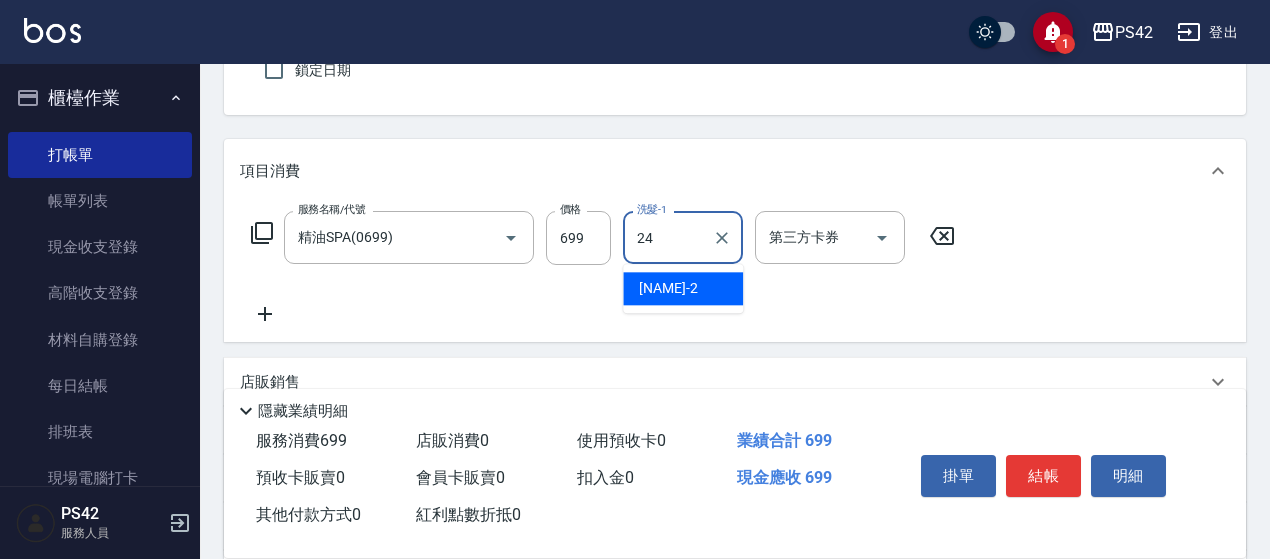 type on "[NAME]-24" 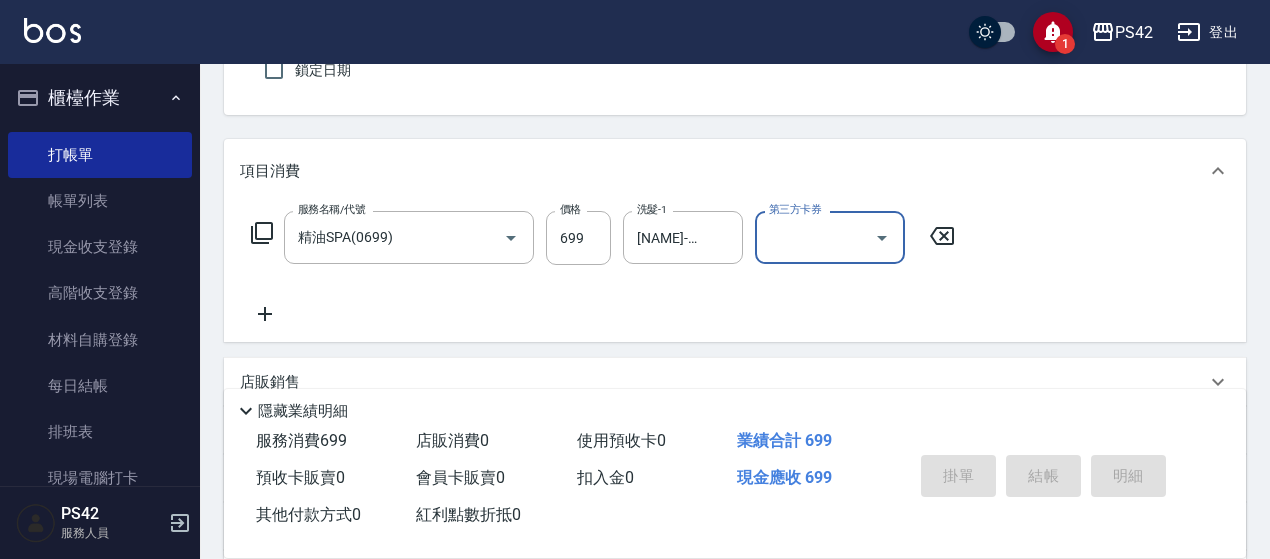 type 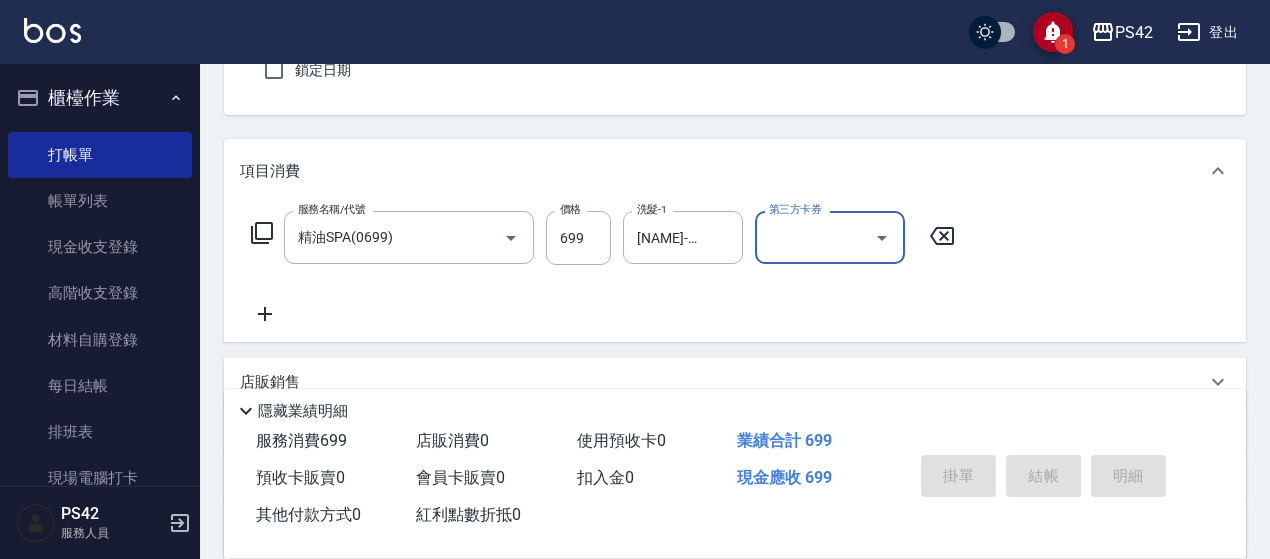 type 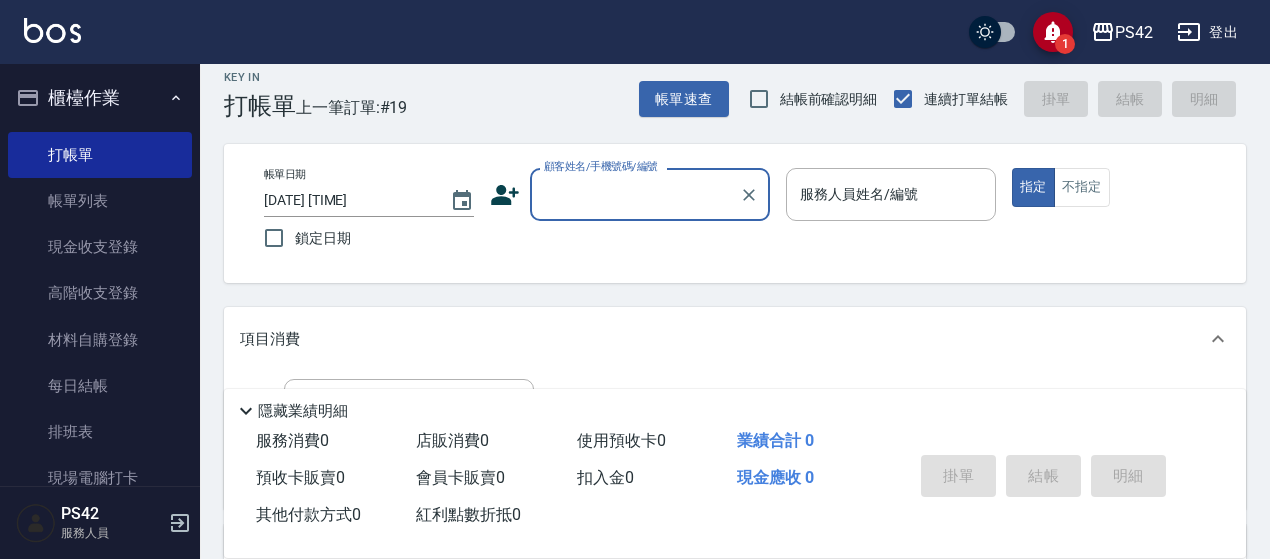 scroll, scrollTop: 0, scrollLeft: 0, axis: both 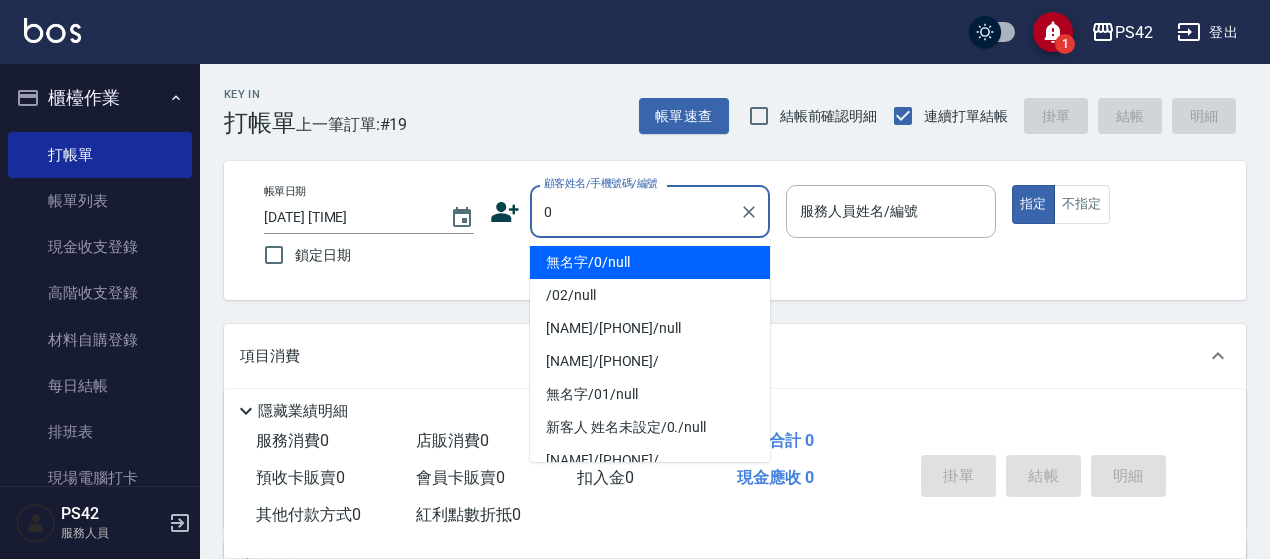 type on "無名字/0/null" 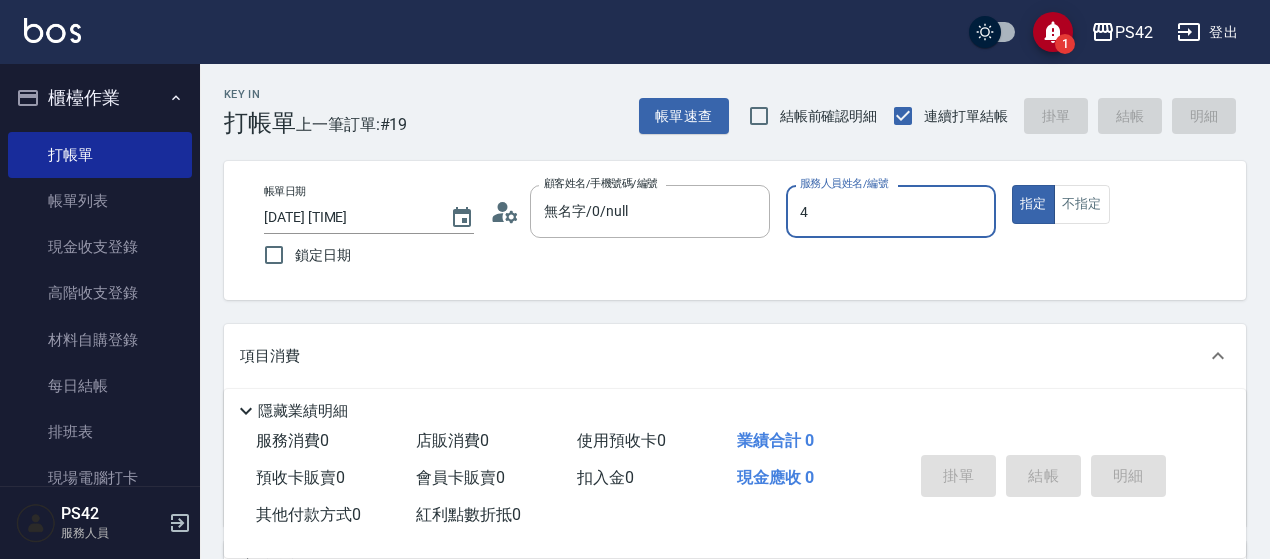 type on "[NAME]-4" 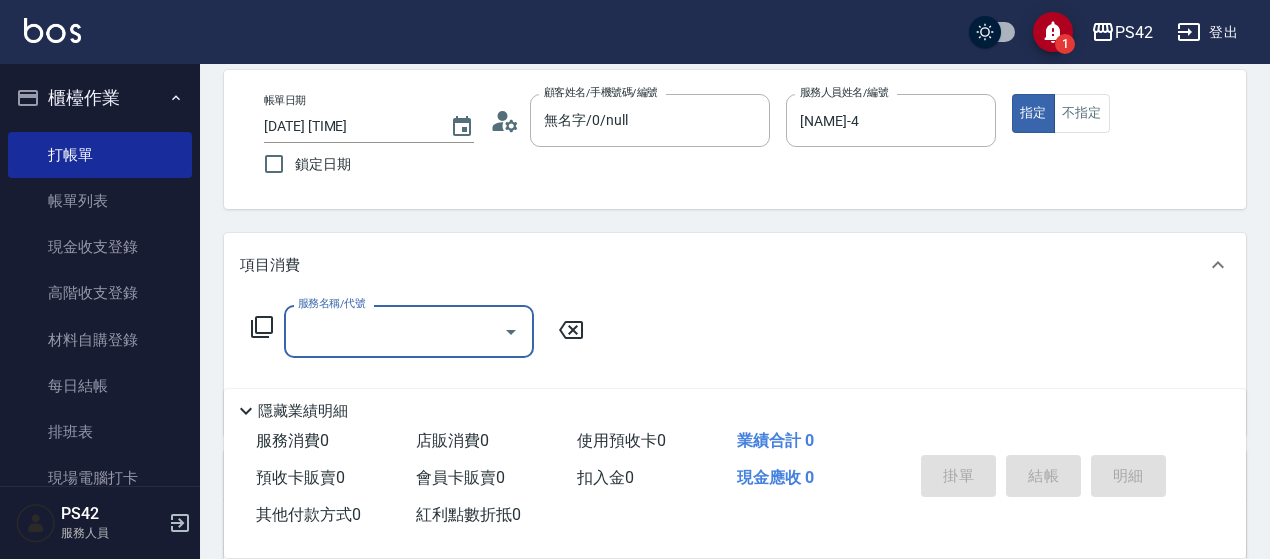 scroll, scrollTop: 200, scrollLeft: 0, axis: vertical 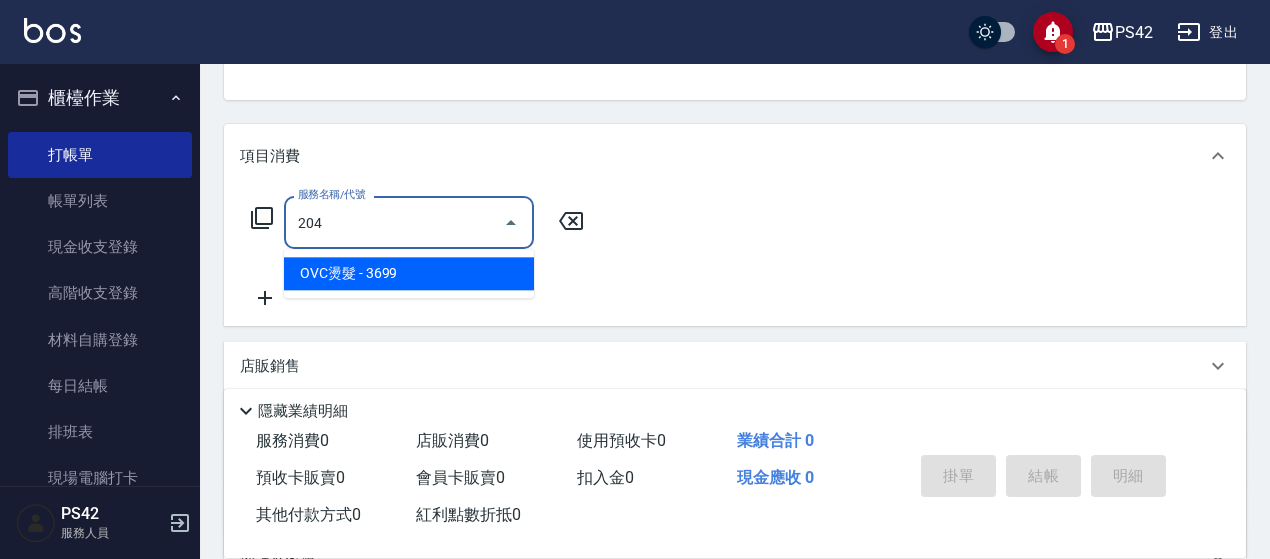 type on "OVC燙髮(204)" 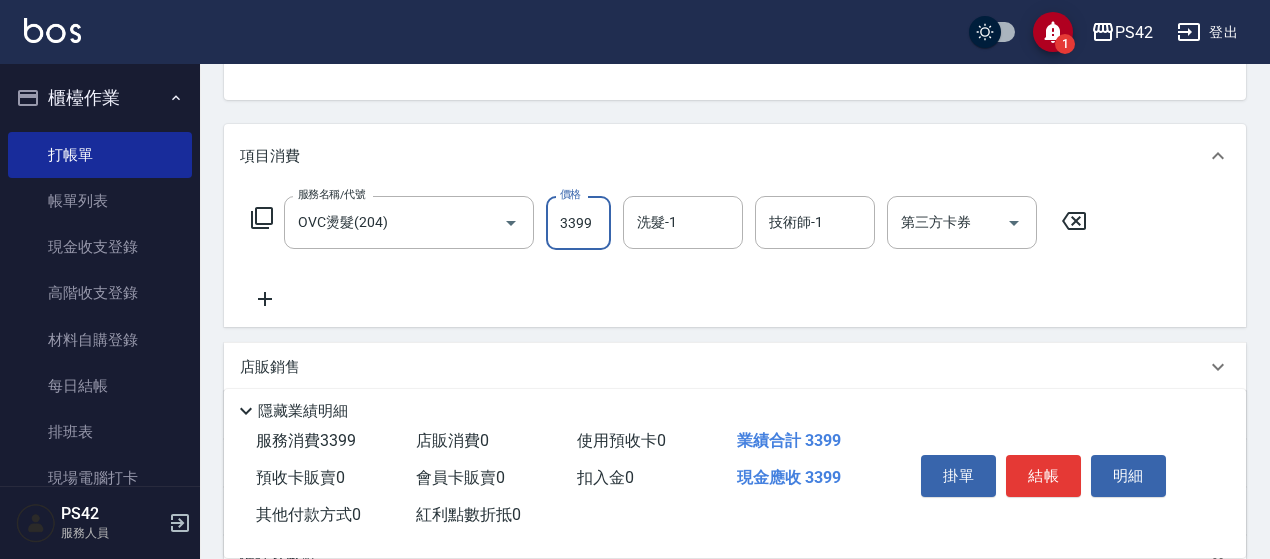 type on "3399" 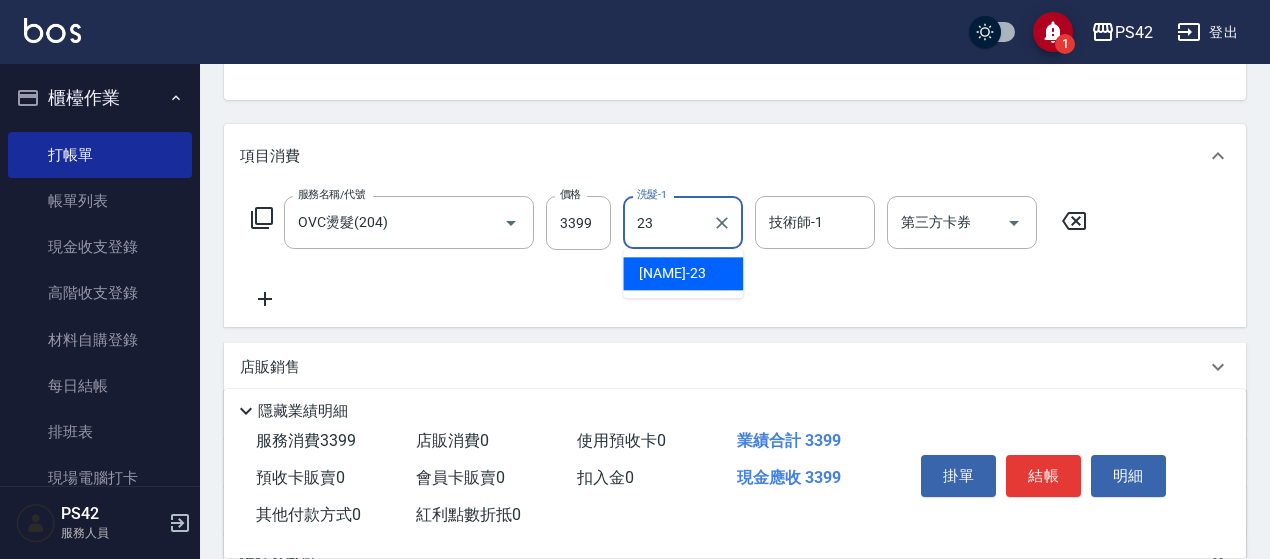 type on "[NAME]-23" 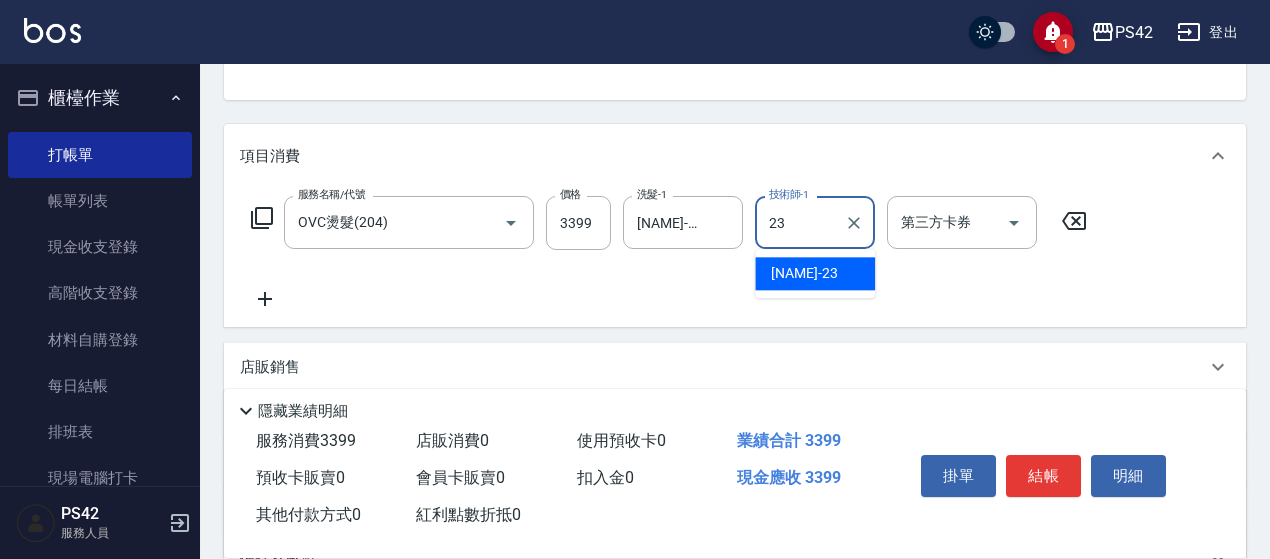 type on "[NAME]-23" 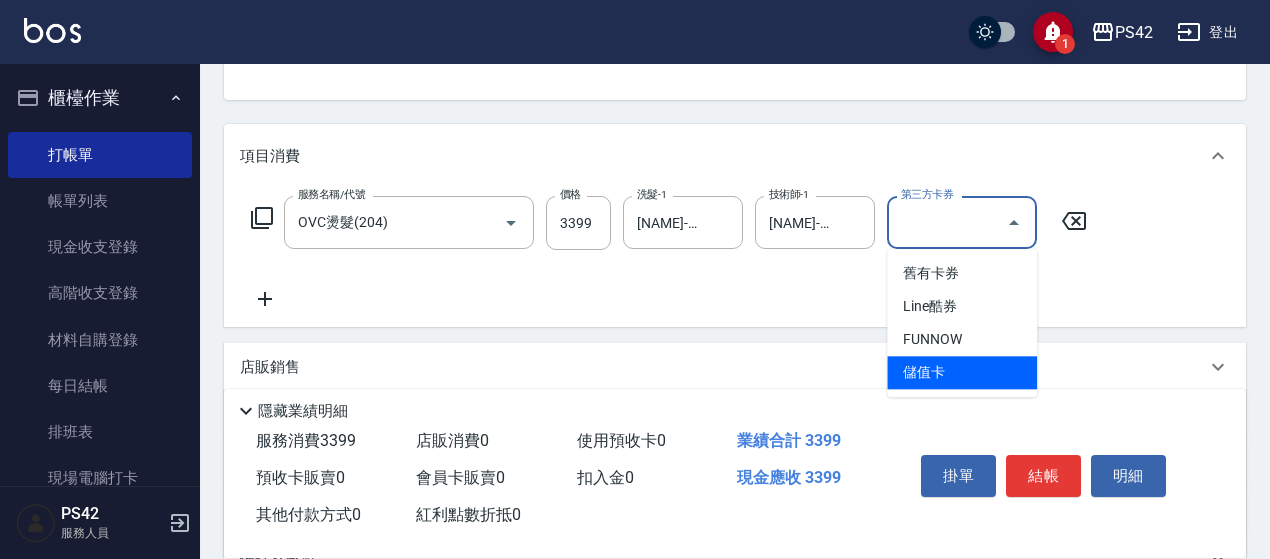 type on "儲值卡" 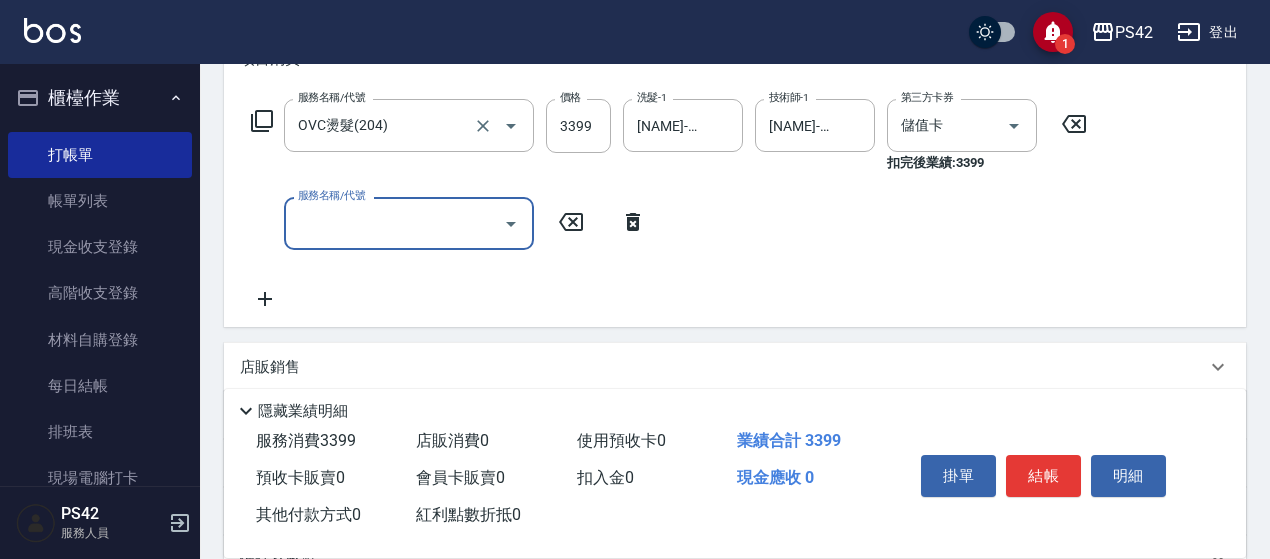 scroll, scrollTop: 300, scrollLeft: 0, axis: vertical 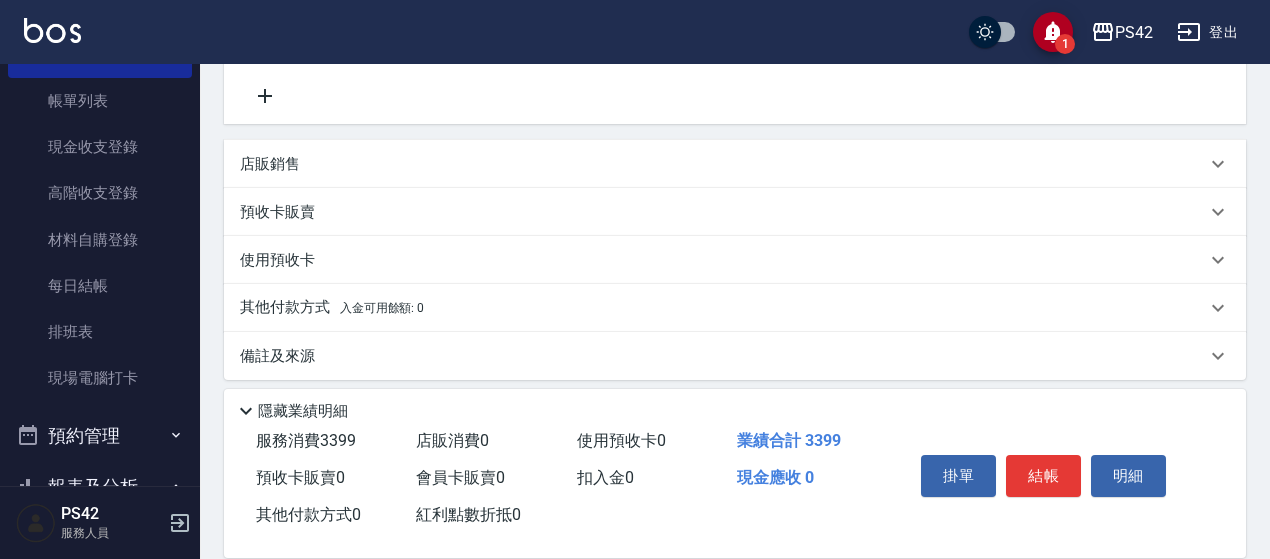 click on "店販銷售" at bounding box center [723, 164] 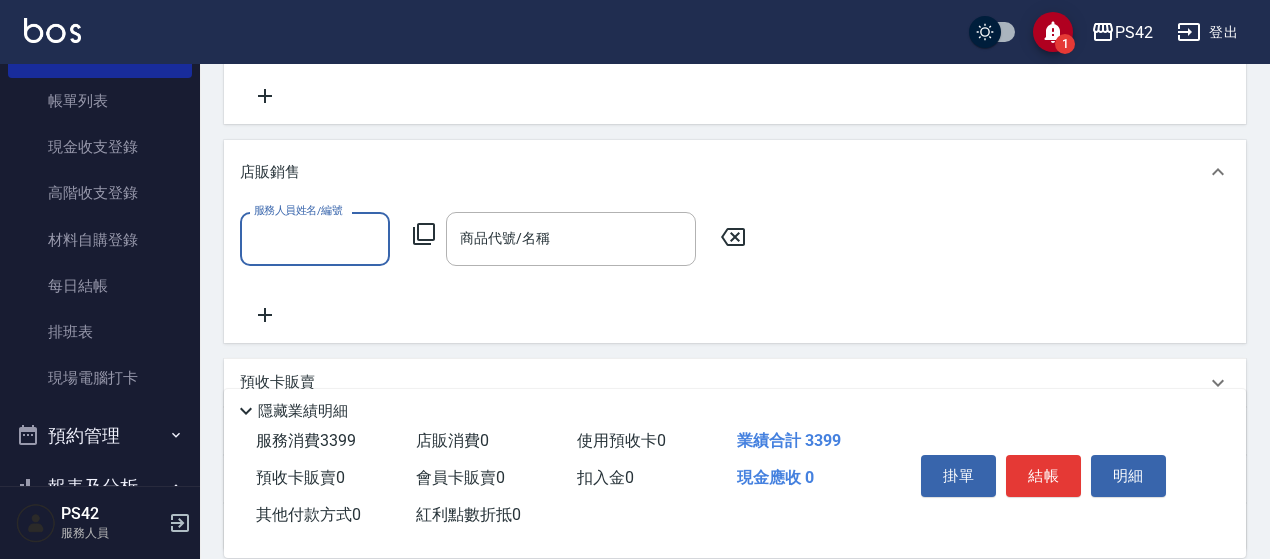 scroll, scrollTop: 0, scrollLeft: 0, axis: both 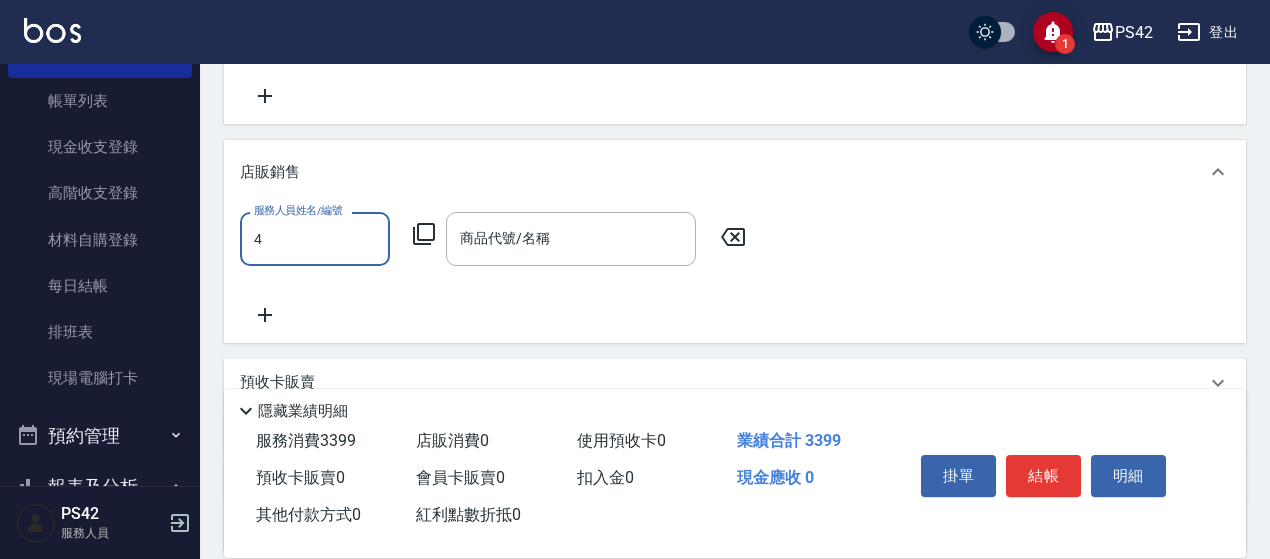 type on "[NAME]-4" 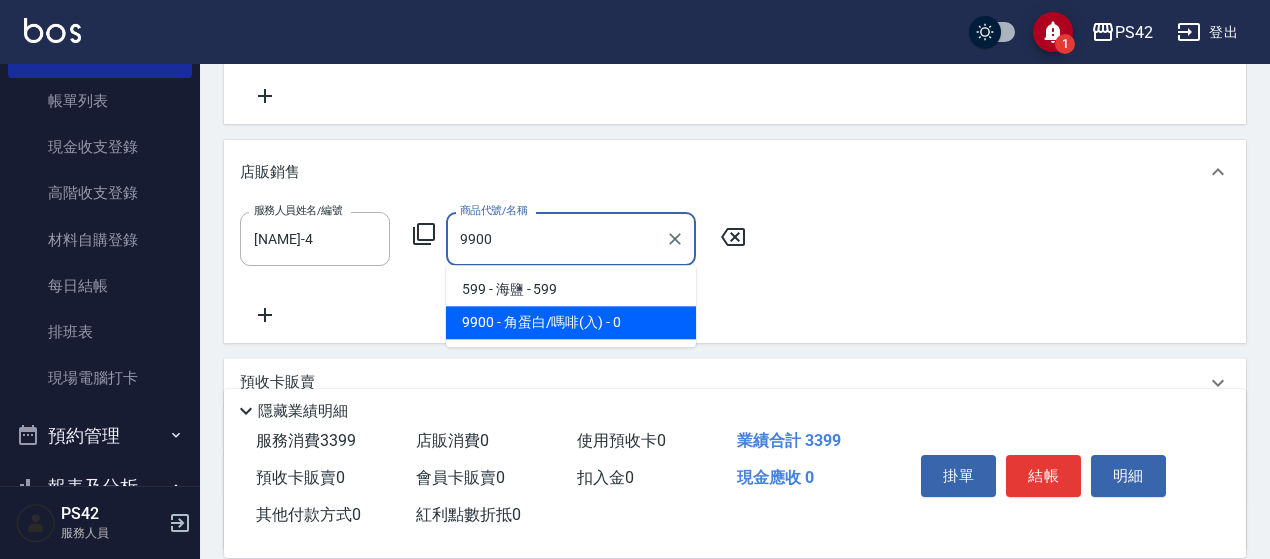 type on "角蛋白/嗎啡(入)" 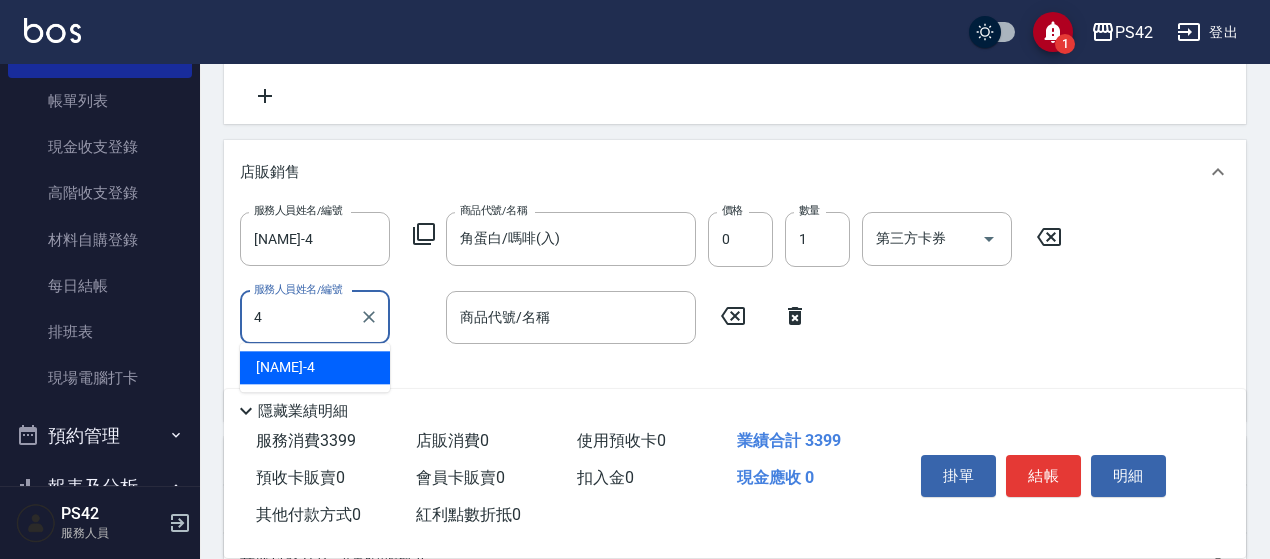 type on "[NAME]-4" 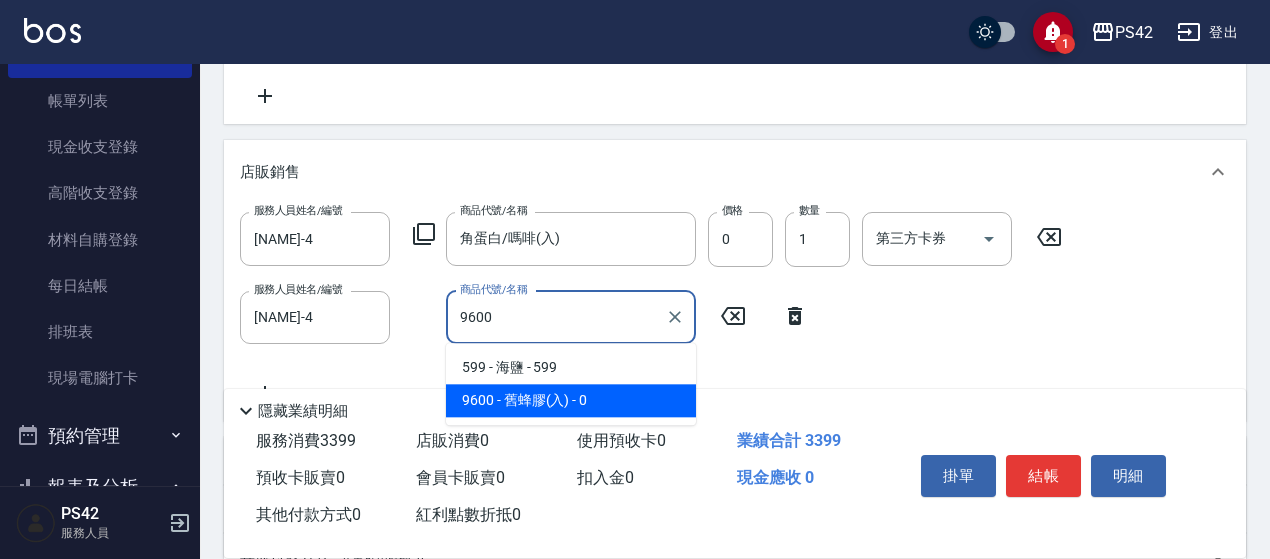 type on "舊蜂膠(入)" 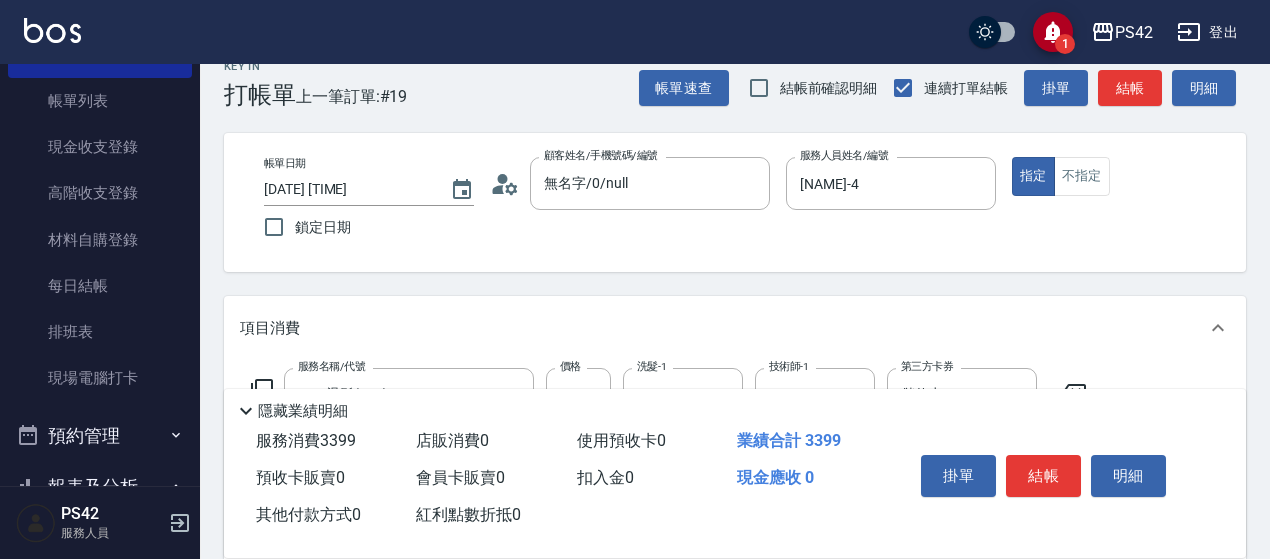 scroll, scrollTop: 0, scrollLeft: 0, axis: both 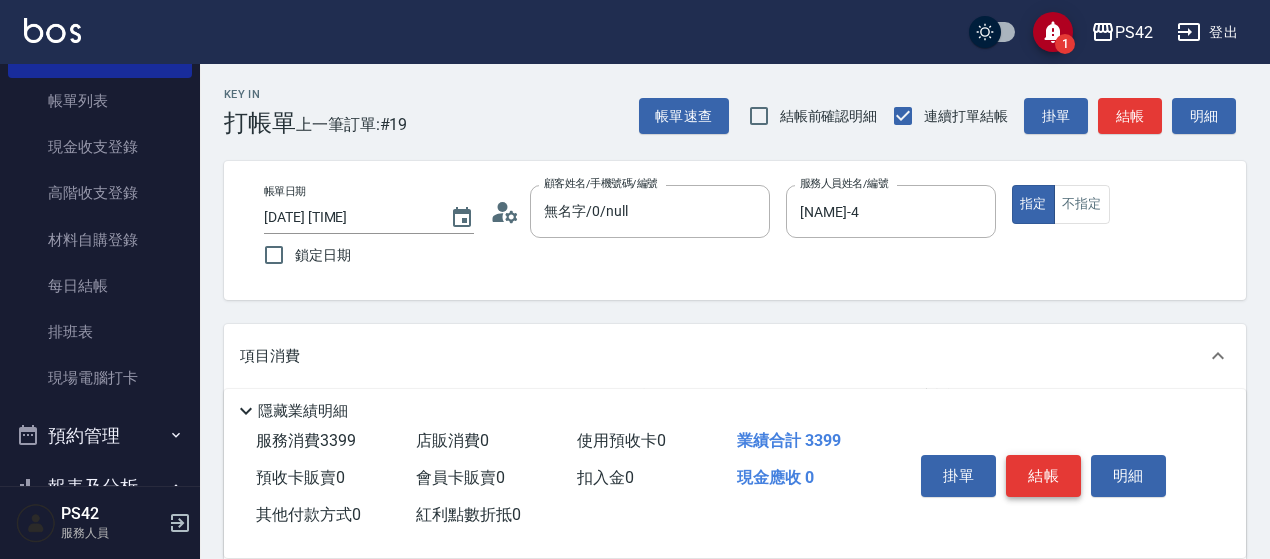 click on "結帳" at bounding box center (1043, 476) 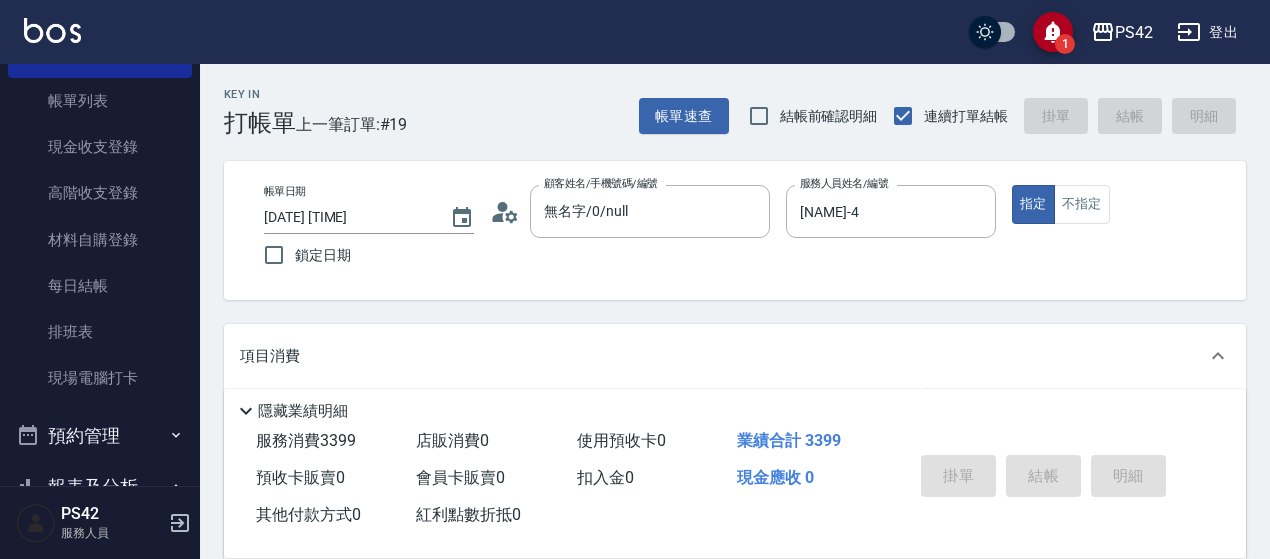 type on "[DATE] [TIME]" 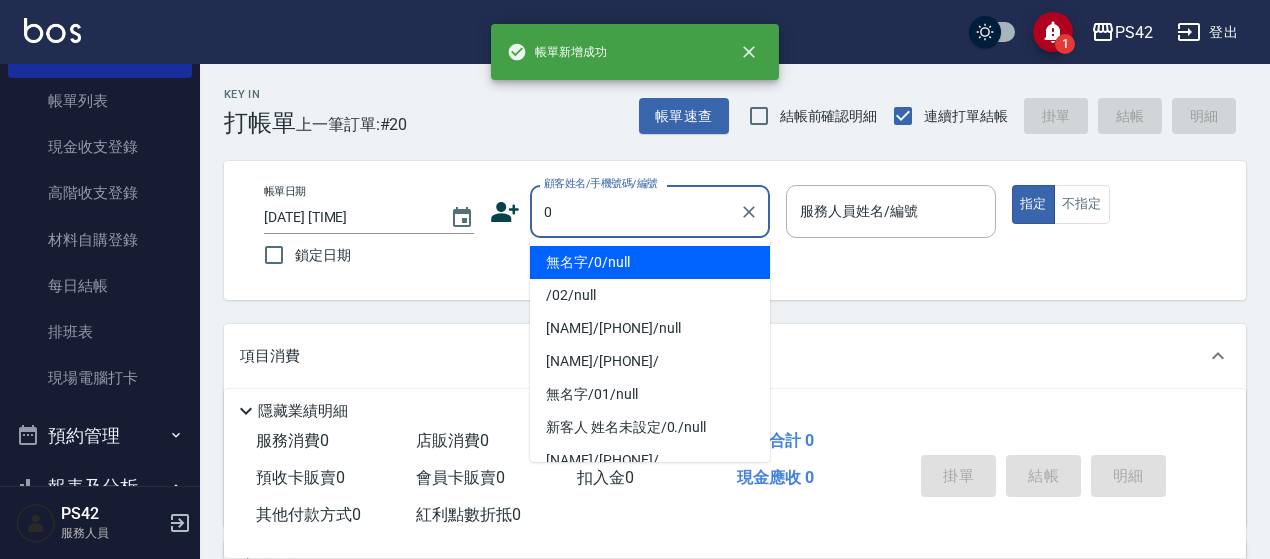 type on "無名字/0/null" 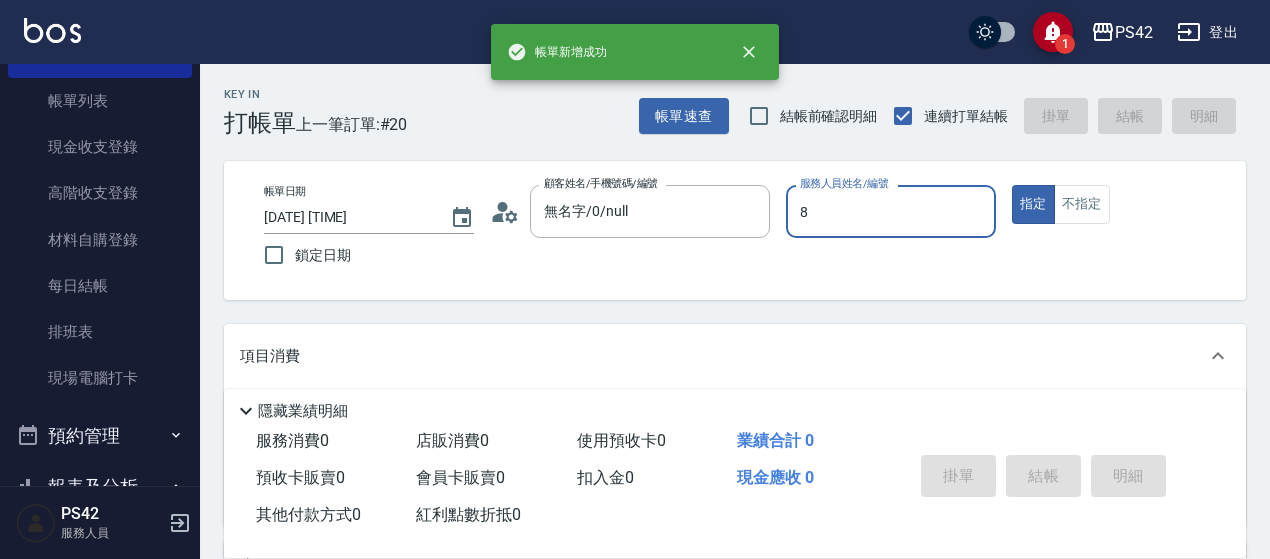 type on "[NAME]-8" 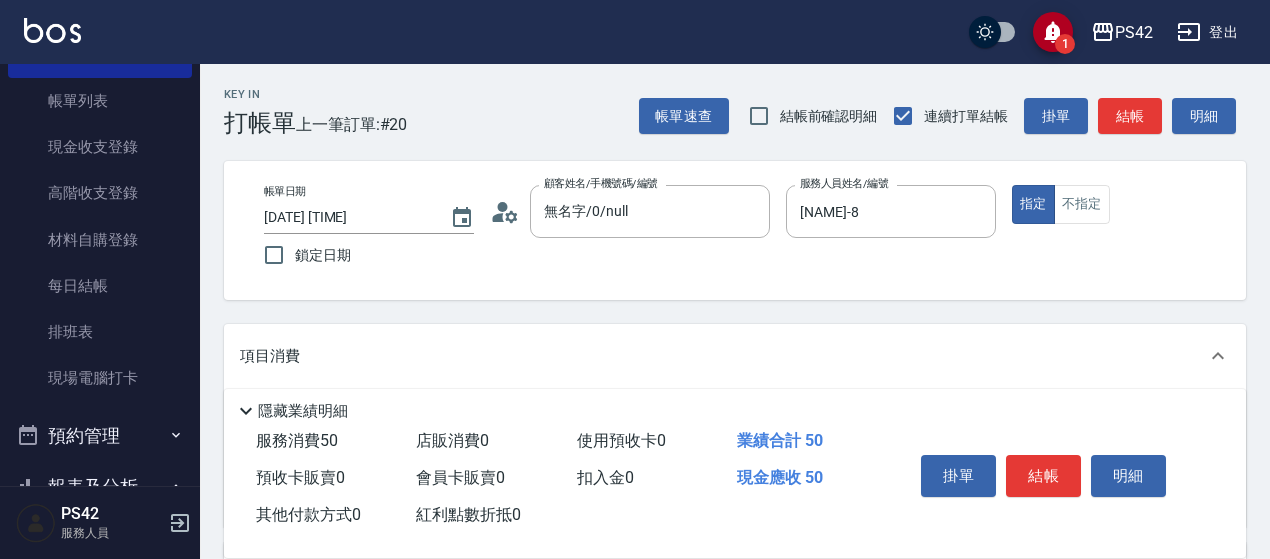 type on "精油50(112)" 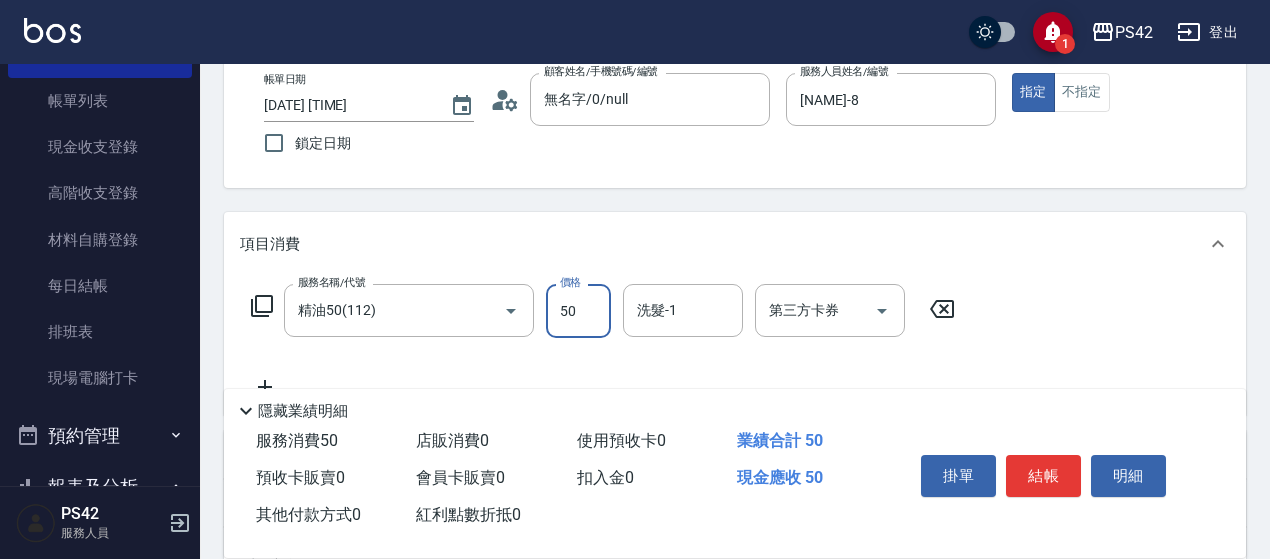 scroll, scrollTop: 200, scrollLeft: 0, axis: vertical 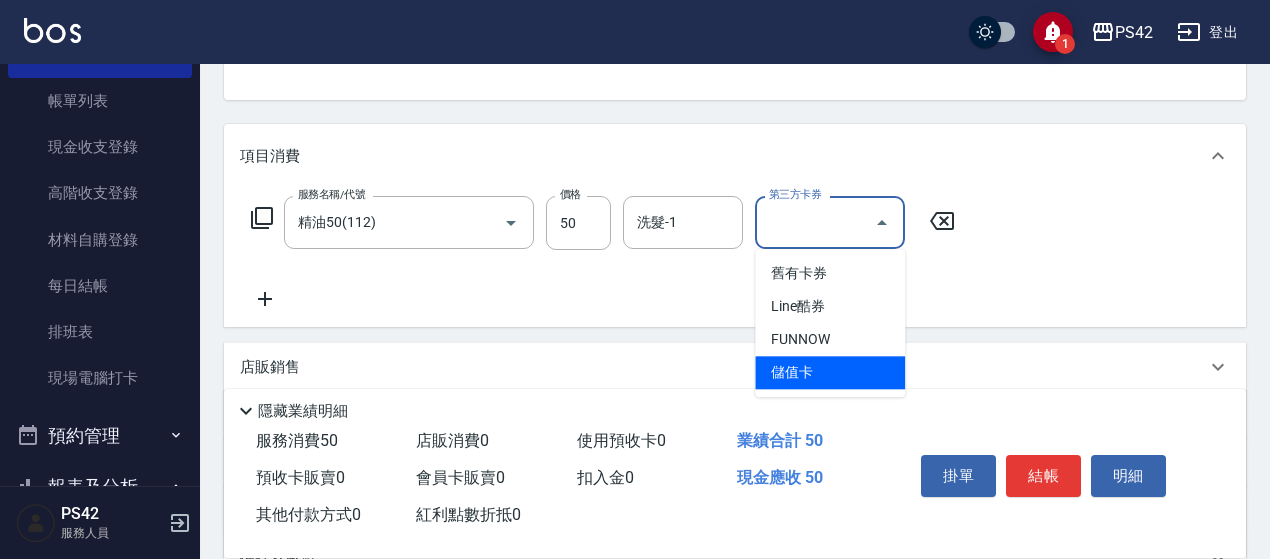 type on "儲值卡" 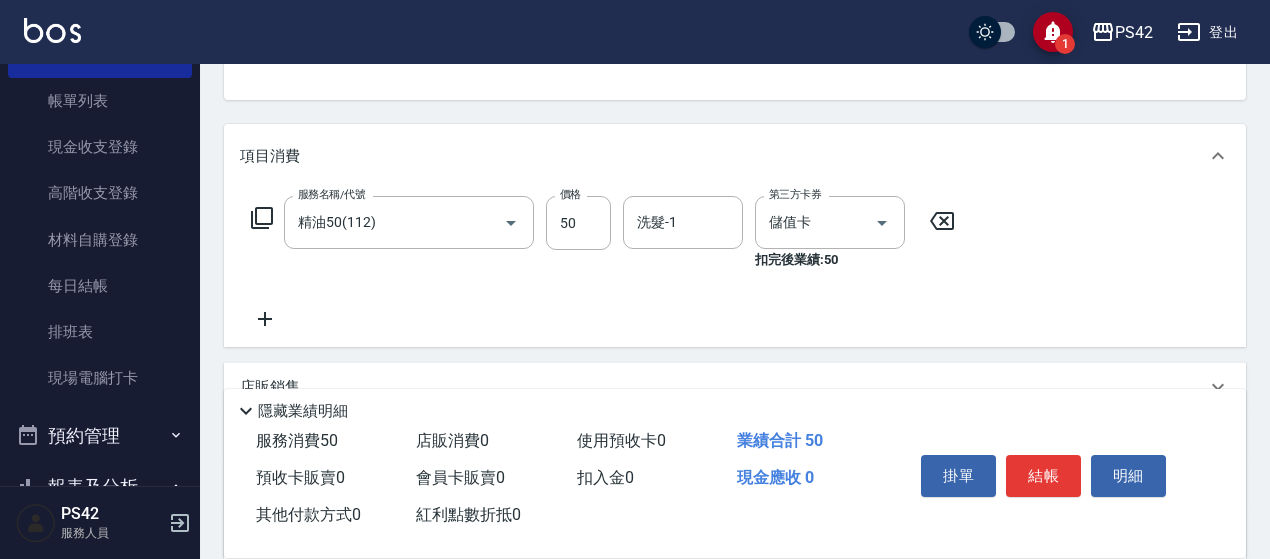 scroll, scrollTop: 192, scrollLeft: 0, axis: vertical 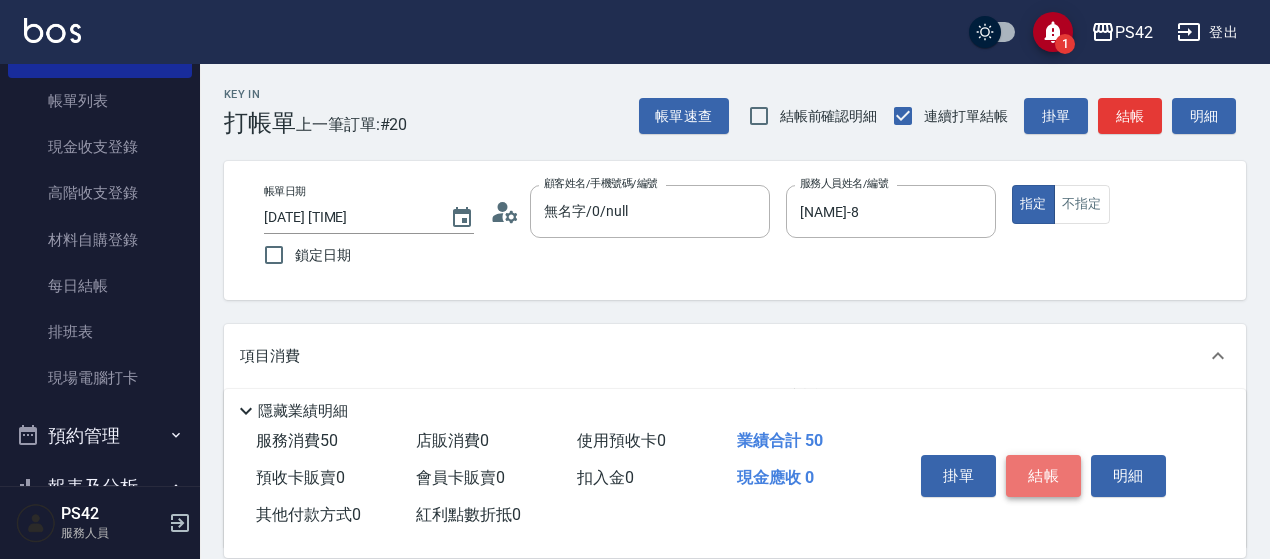 click on "結帳" at bounding box center [1043, 476] 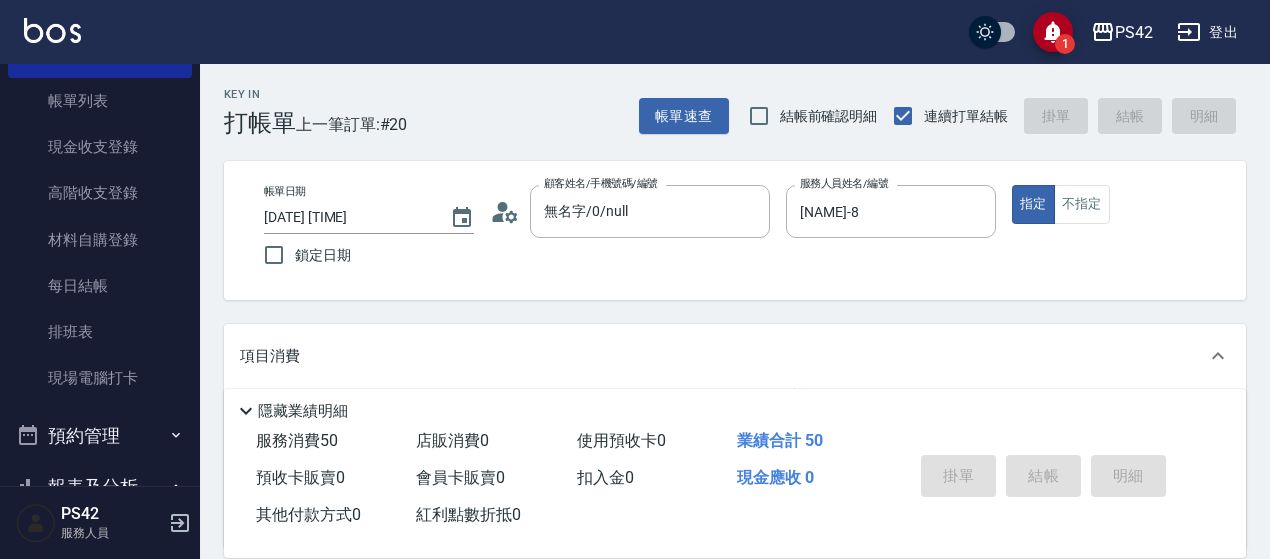 type 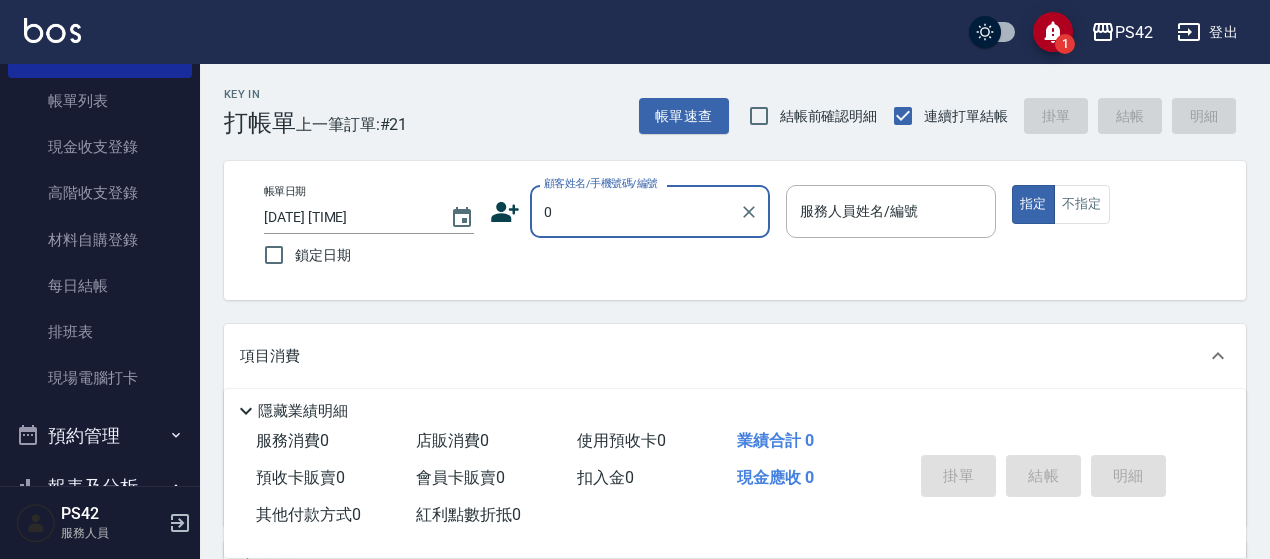 type on "無名字/0/null" 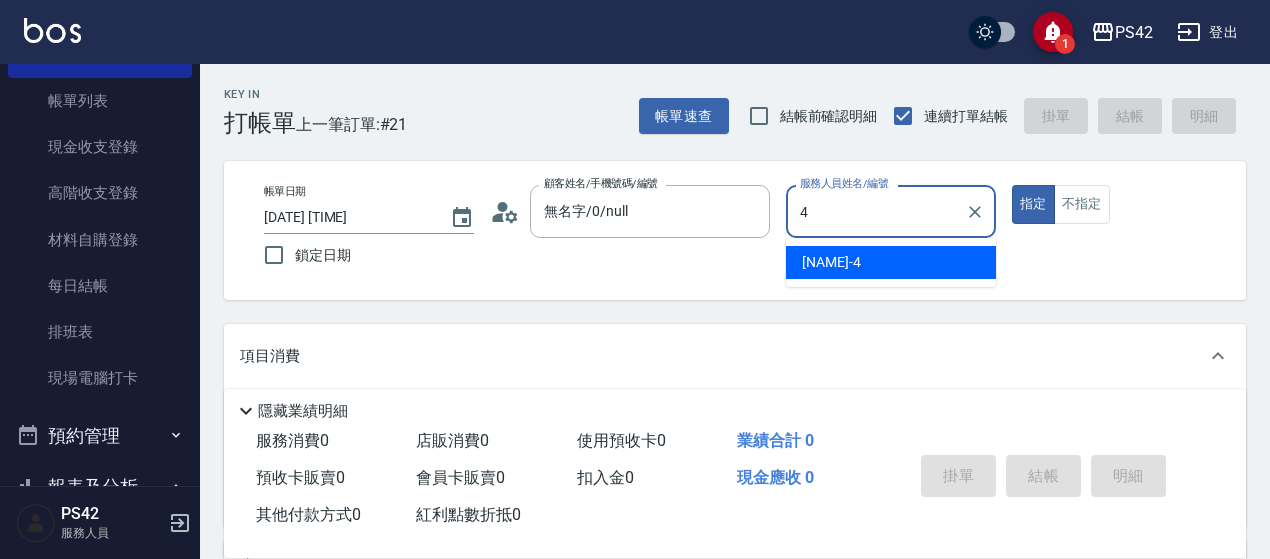 type on "[NAME]-4" 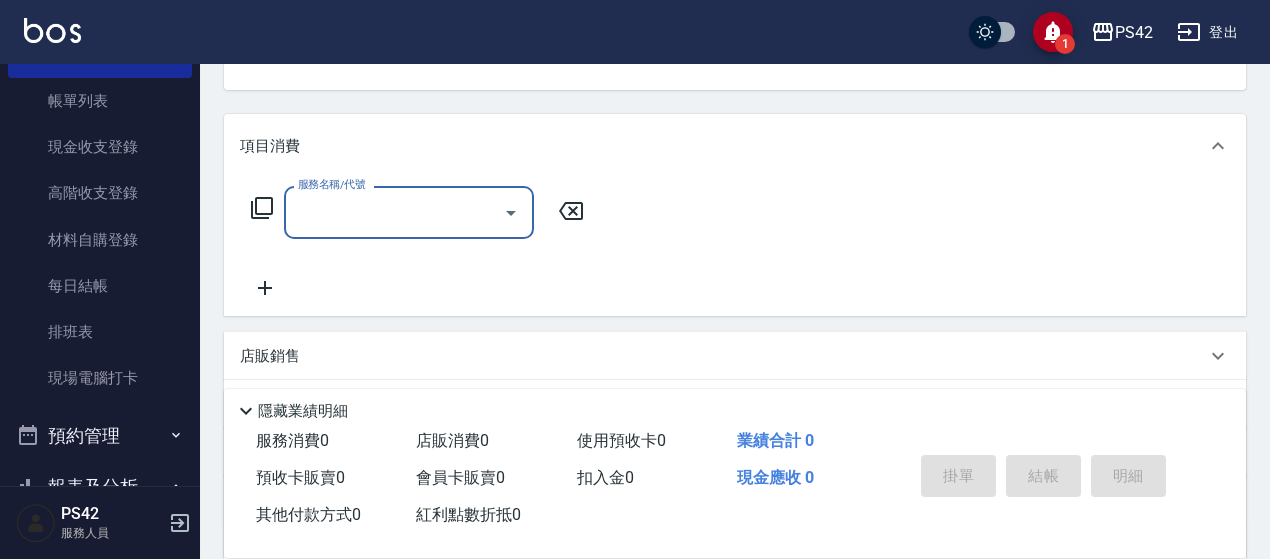 scroll, scrollTop: 300, scrollLeft: 0, axis: vertical 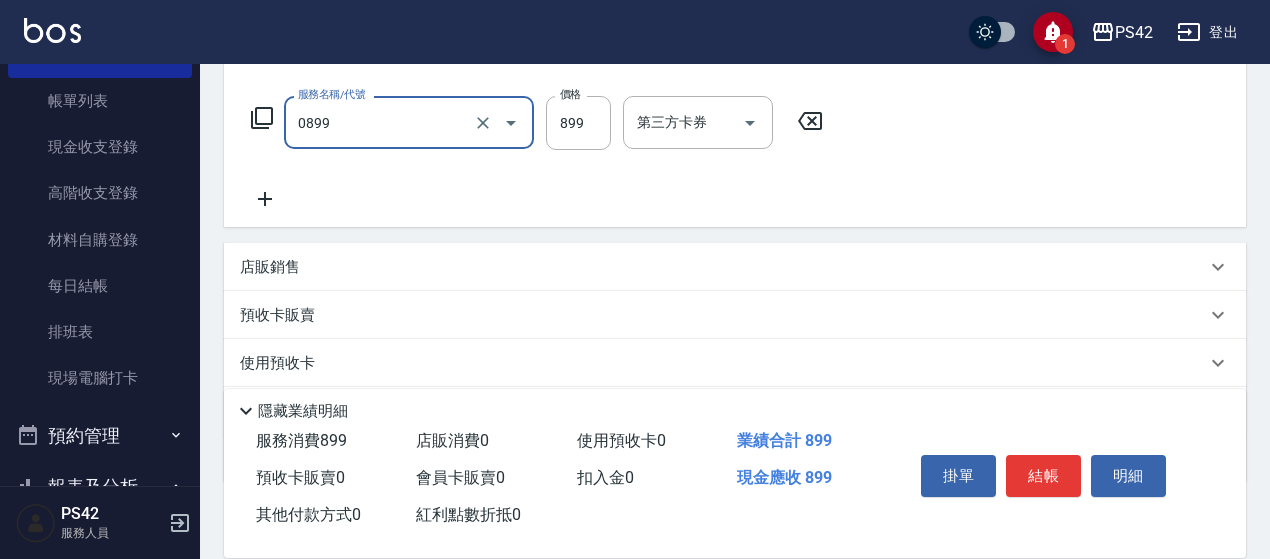 type on "排毒SPA(0899)" 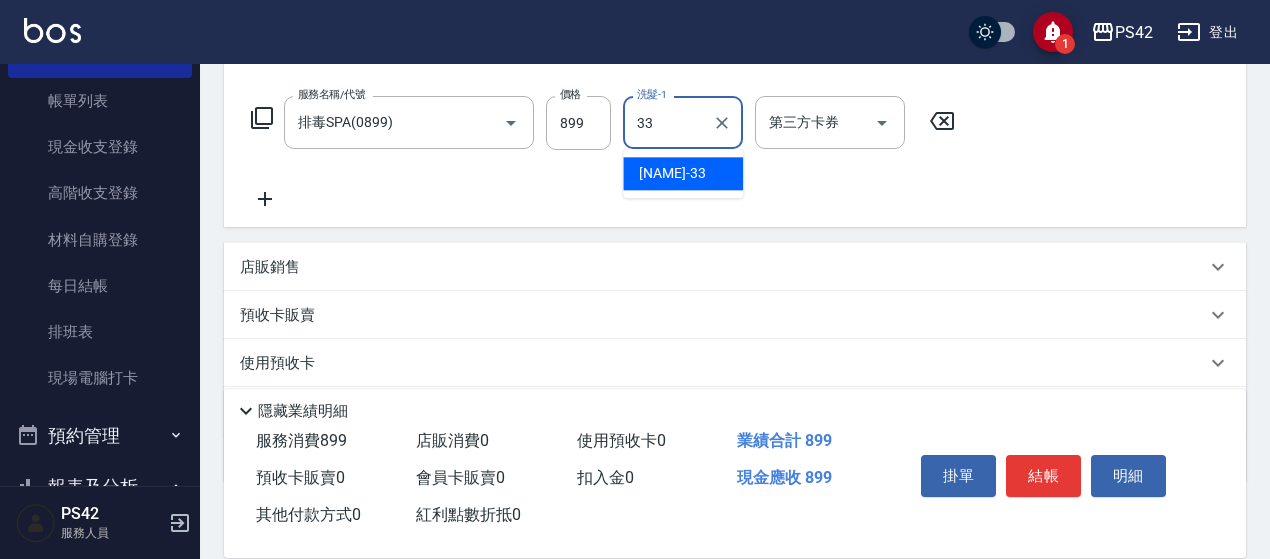 type on "[NAME]-33" 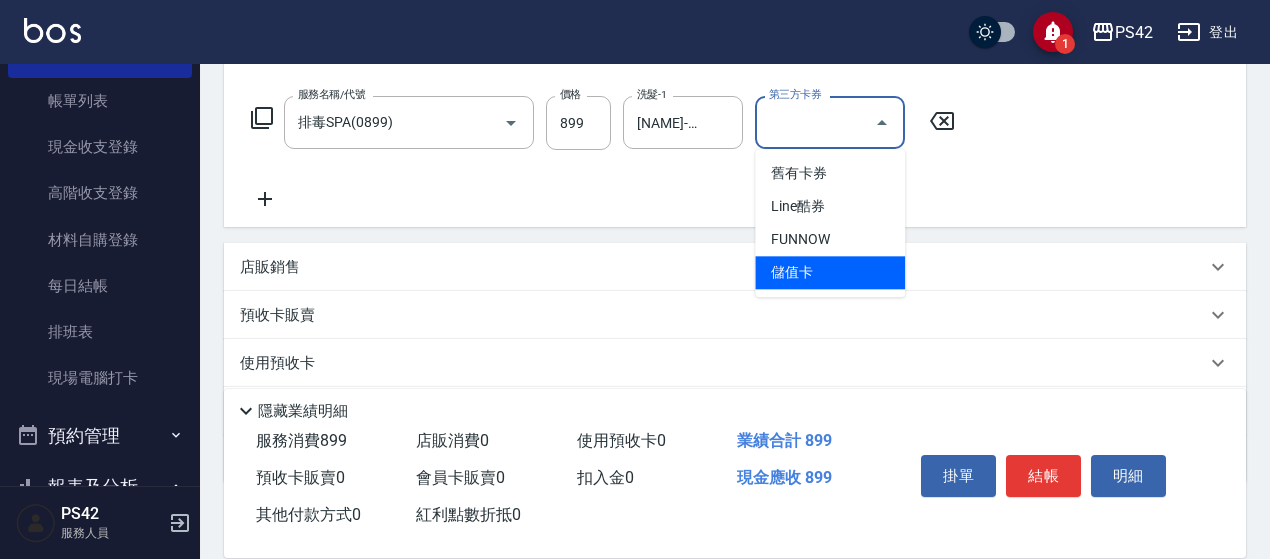 type on "儲值卡" 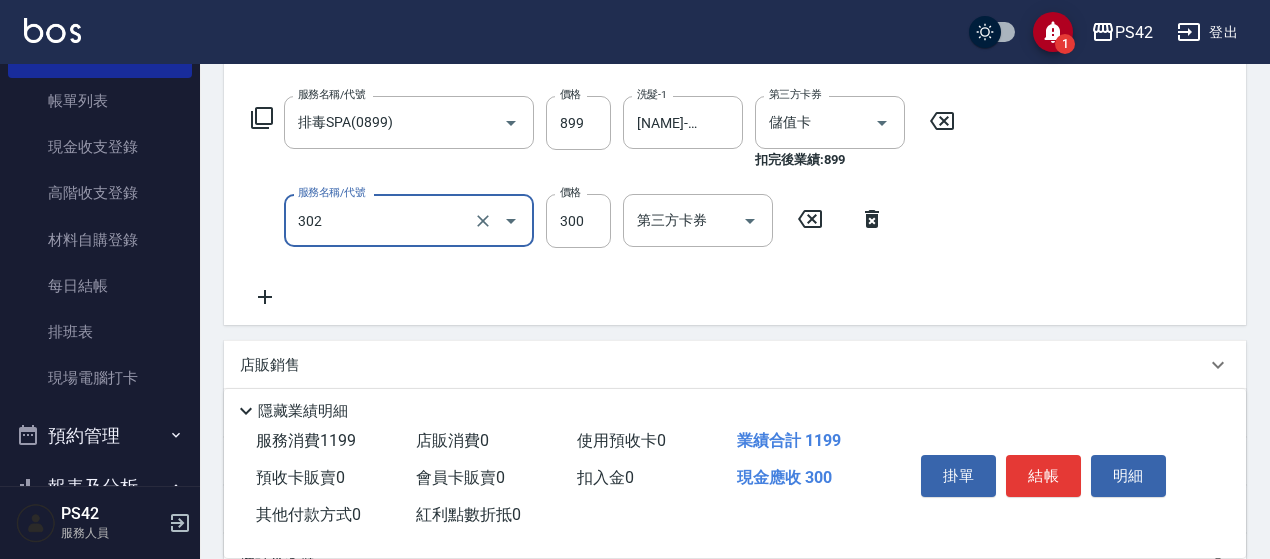 type on "剪髮(302)" 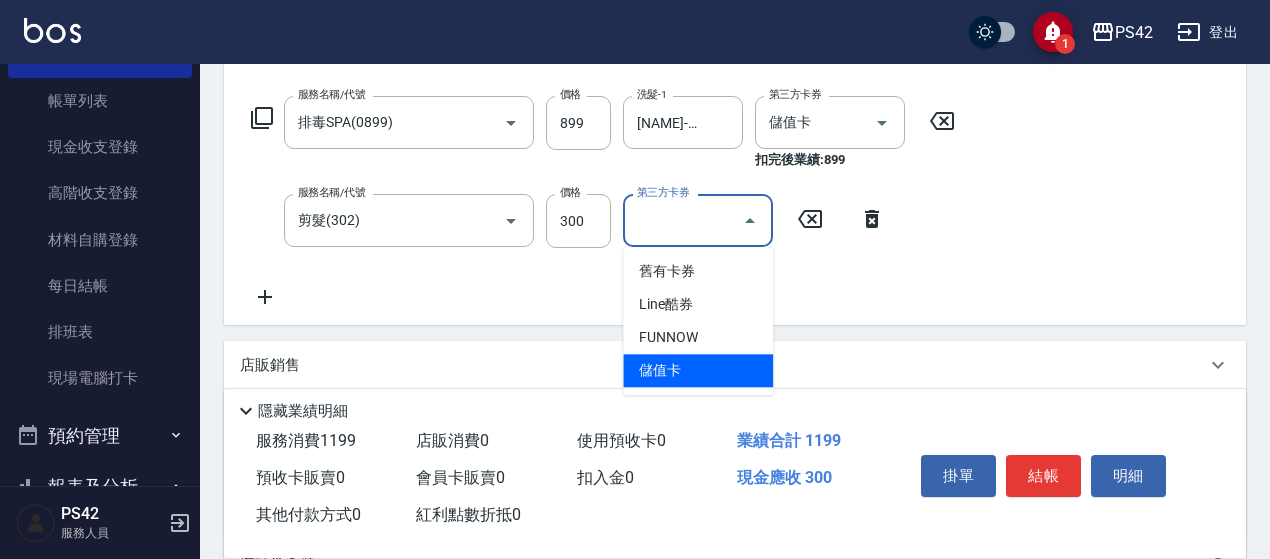 type on "儲值卡" 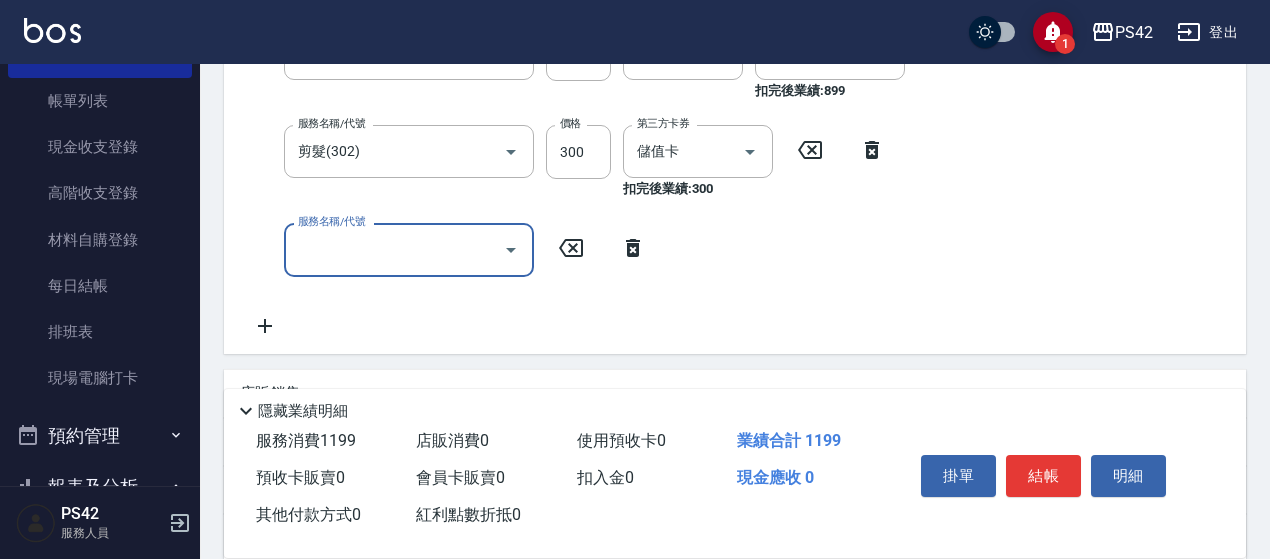 scroll, scrollTop: 400, scrollLeft: 0, axis: vertical 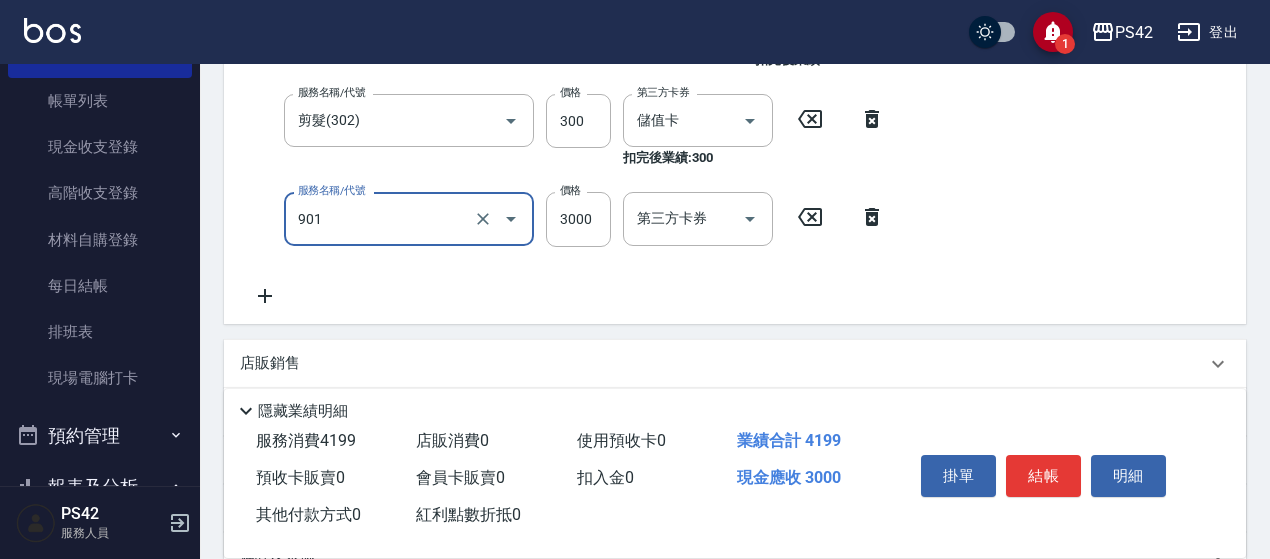 type on "儲值3000(901)" 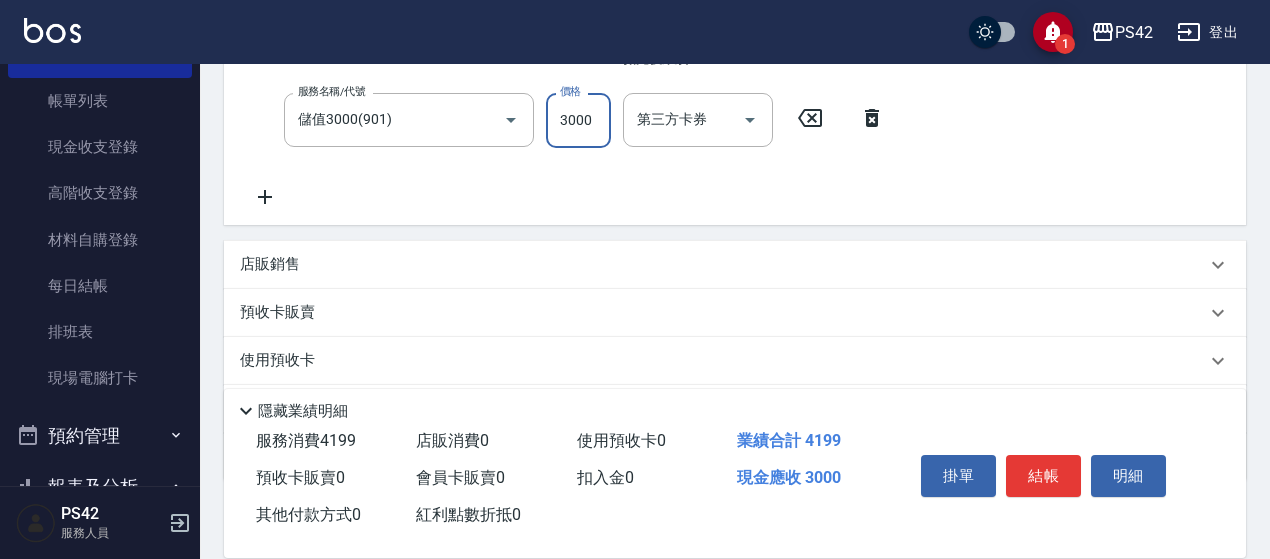 scroll, scrollTop: 596, scrollLeft: 0, axis: vertical 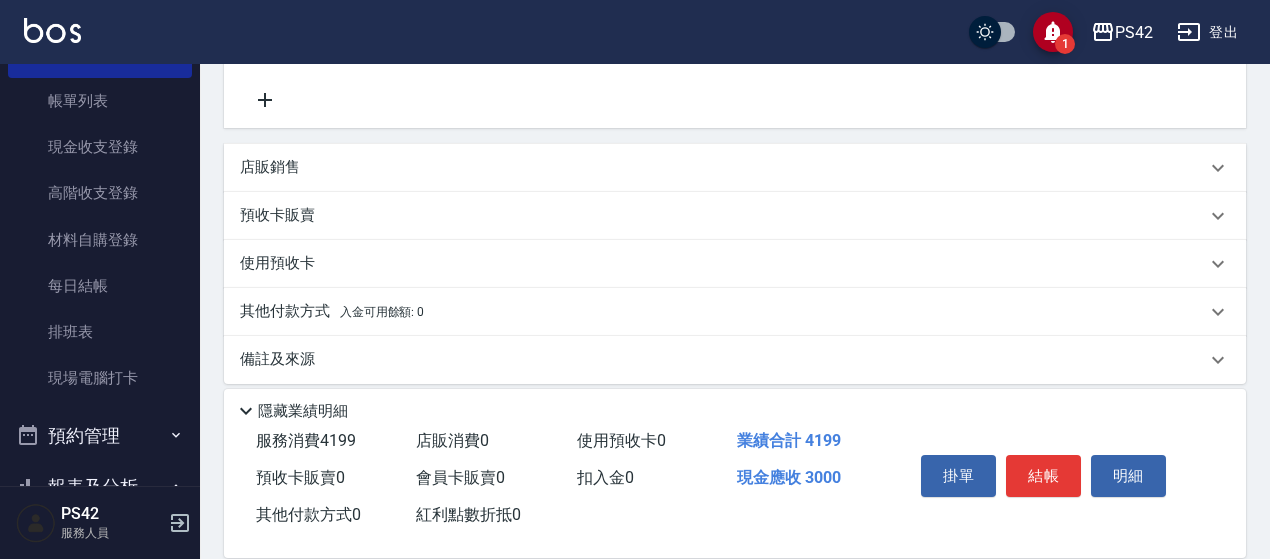 click on "店販銷售" at bounding box center (270, 167) 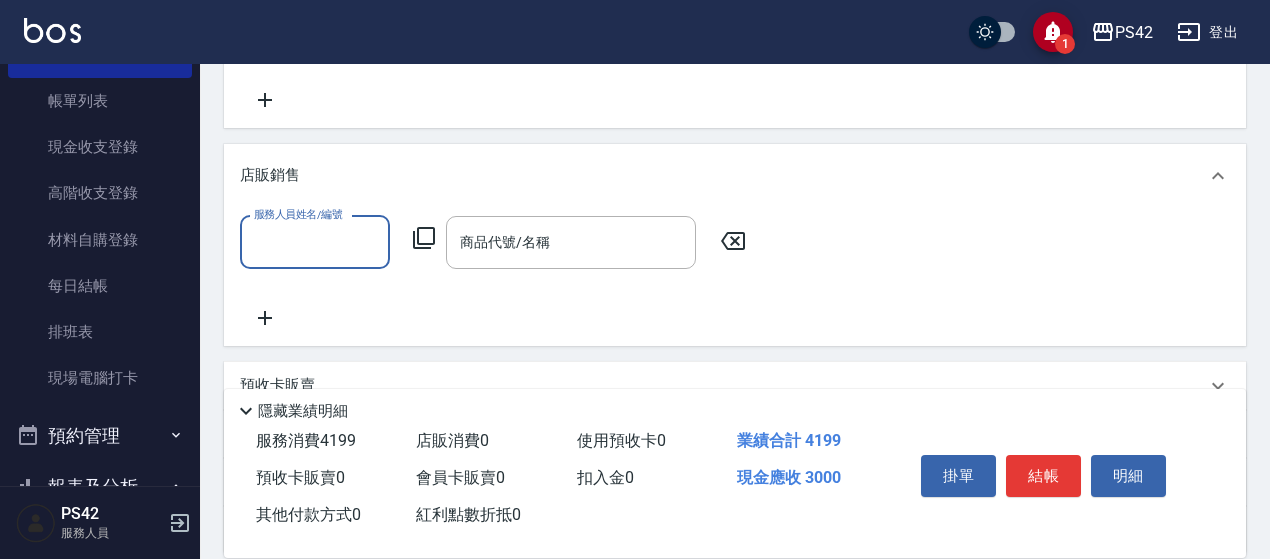 scroll, scrollTop: 0, scrollLeft: 0, axis: both 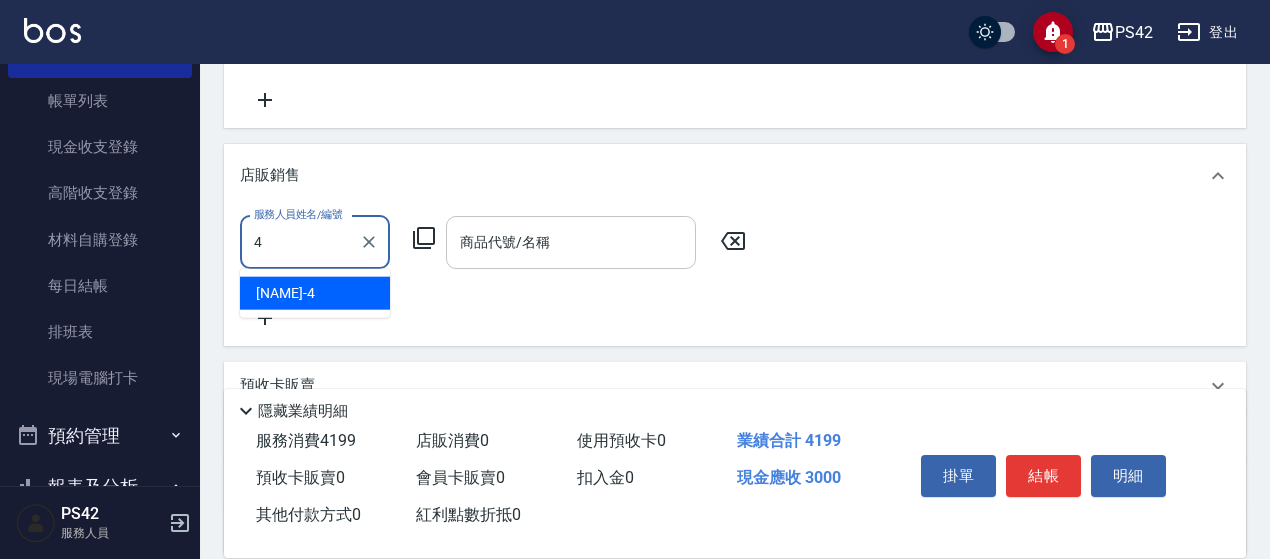 type on "[NAME]-4" 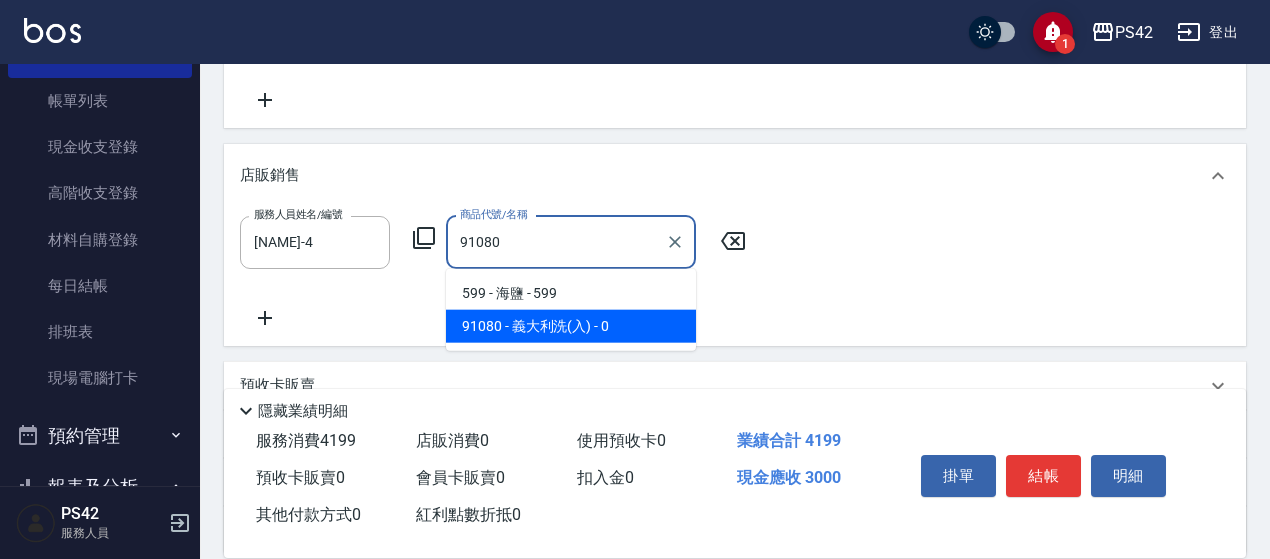 type on "義大利洗(入)" 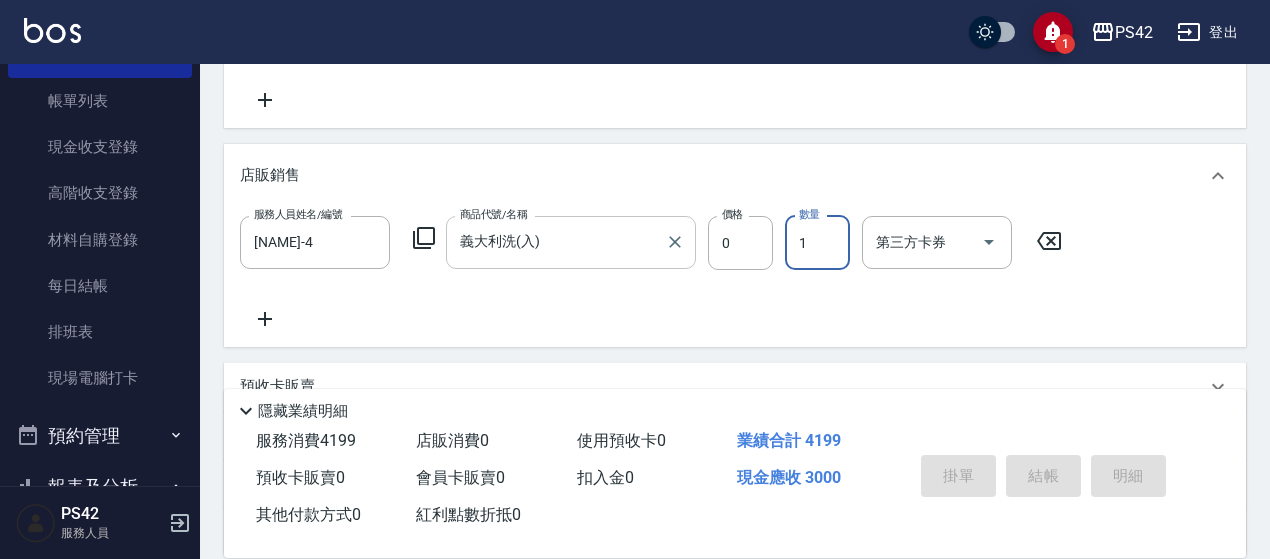 type 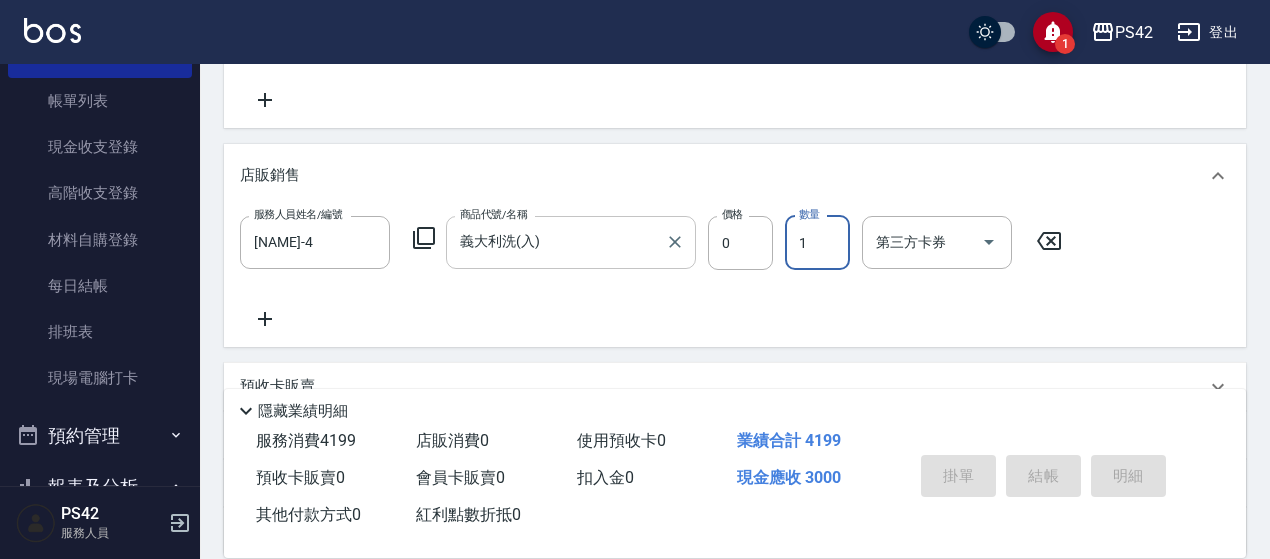 type 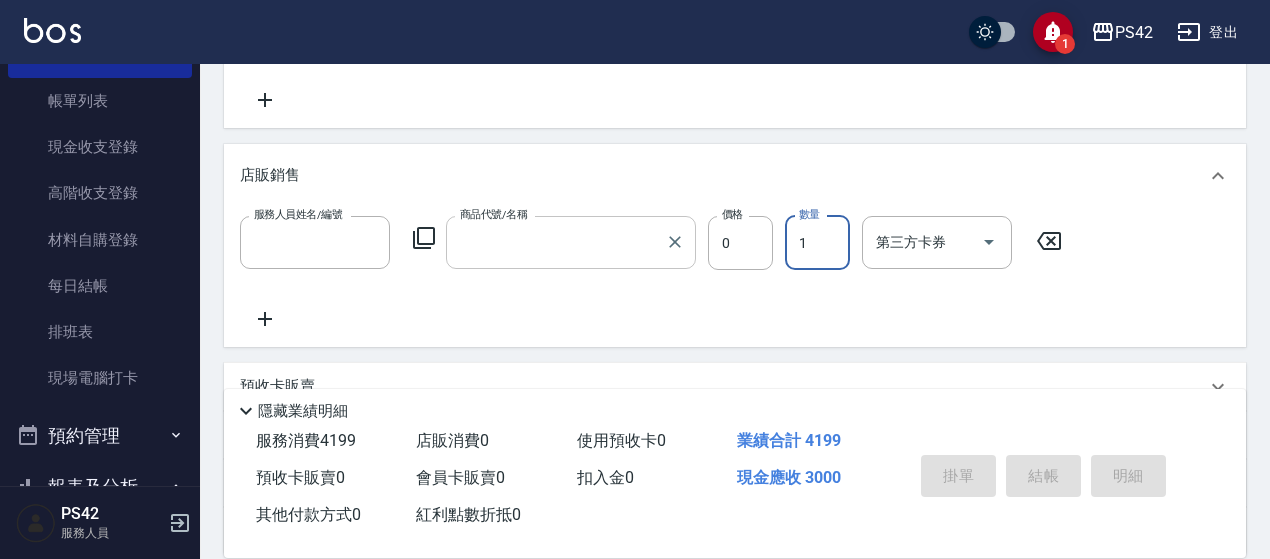 scroll, scrollTop: 0, scrollLeft: 0, axis: both 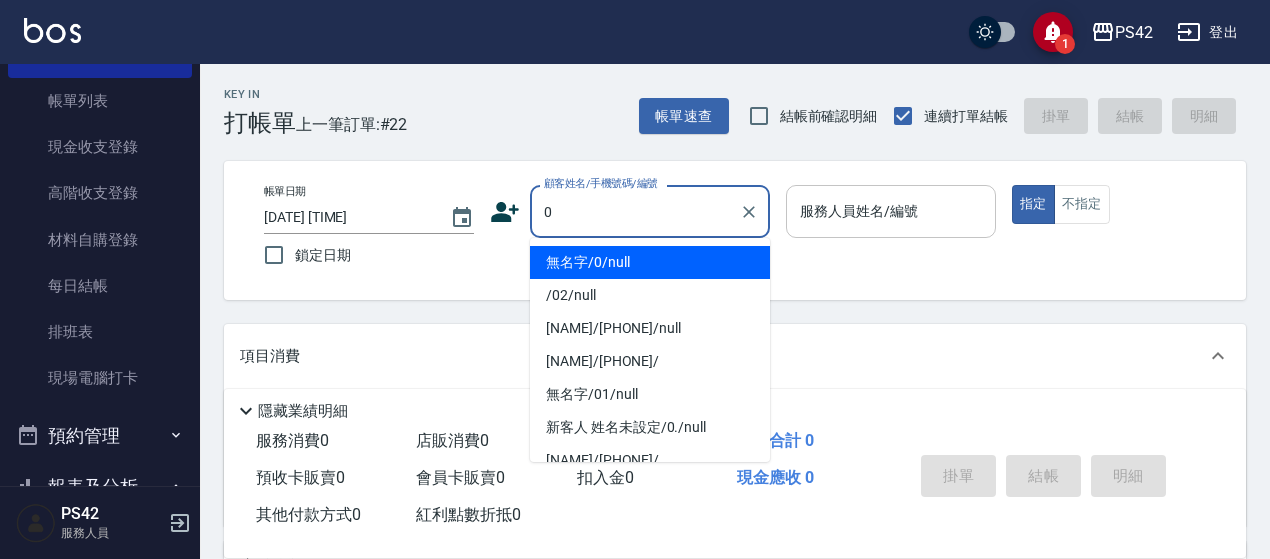 type on "無名字/0/null" 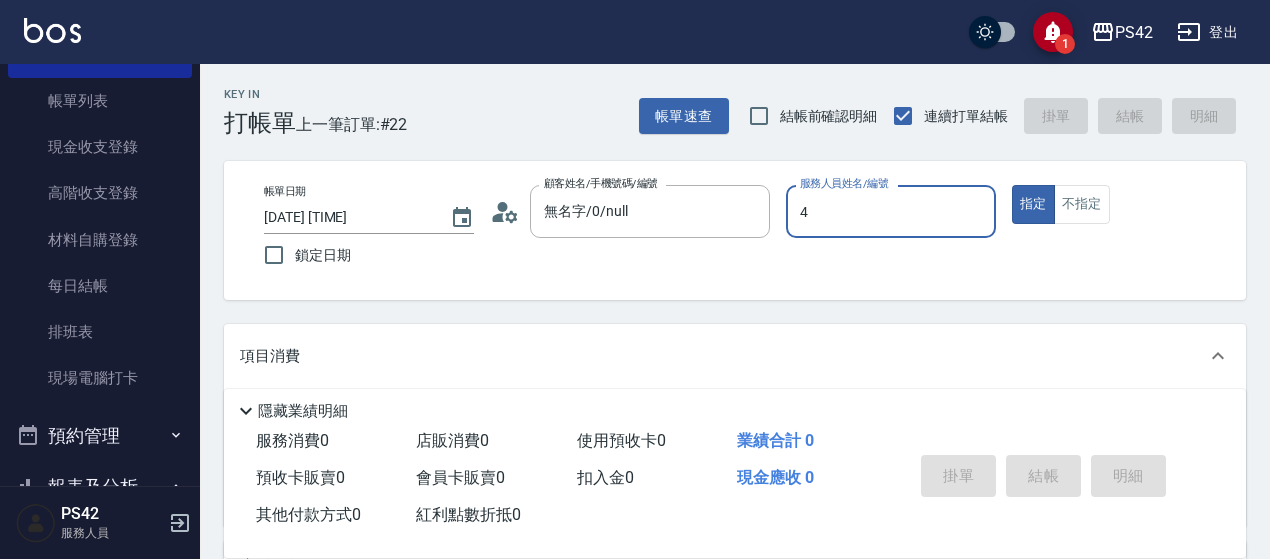 type on "[NAME]-4" 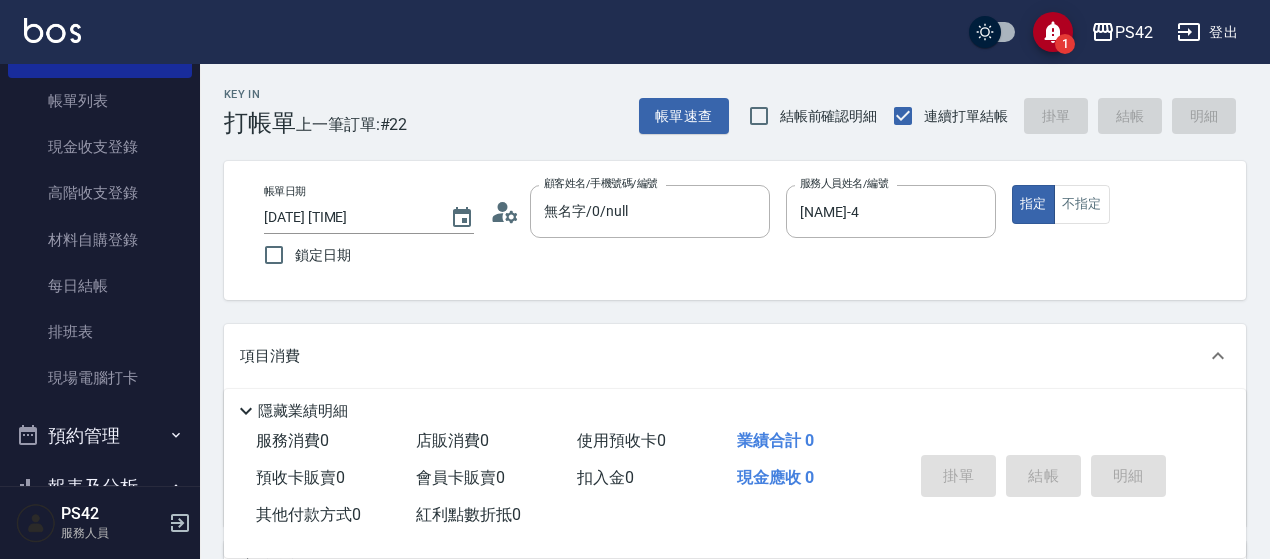 scroll, scrollTop: 200, scrollLeft: 0, axis: vertical 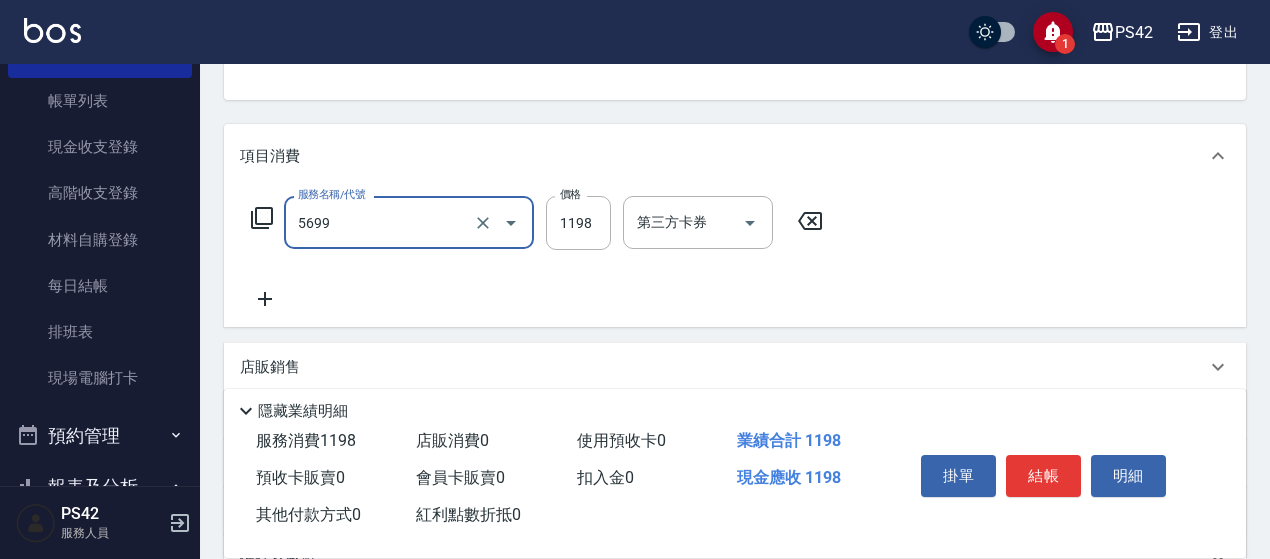 type on "水沁涼套餐(5699)" 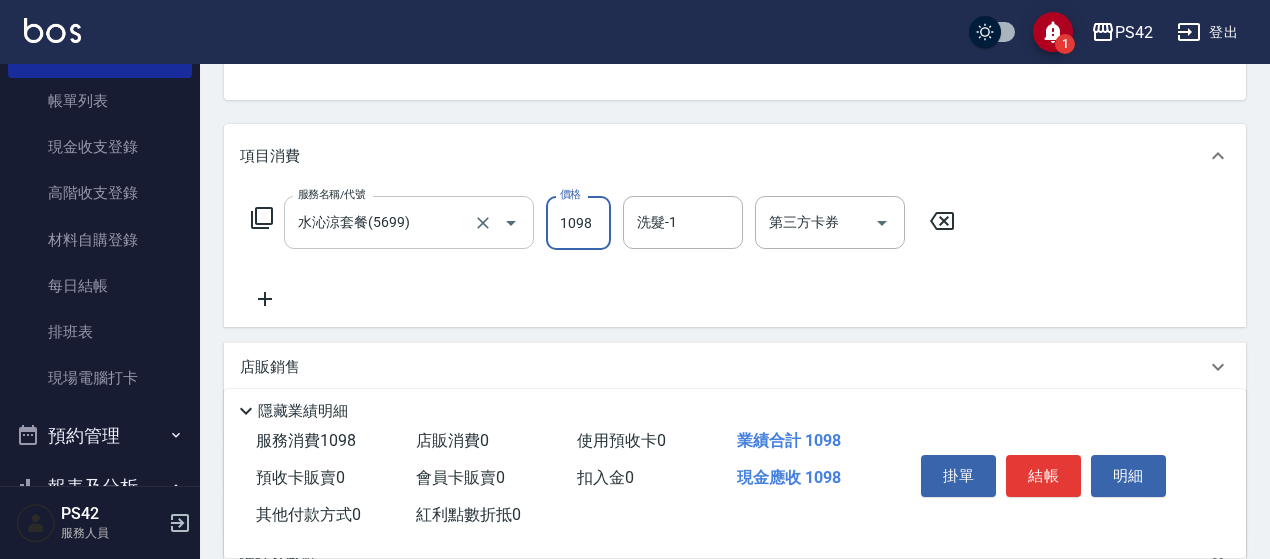 type on "1098" 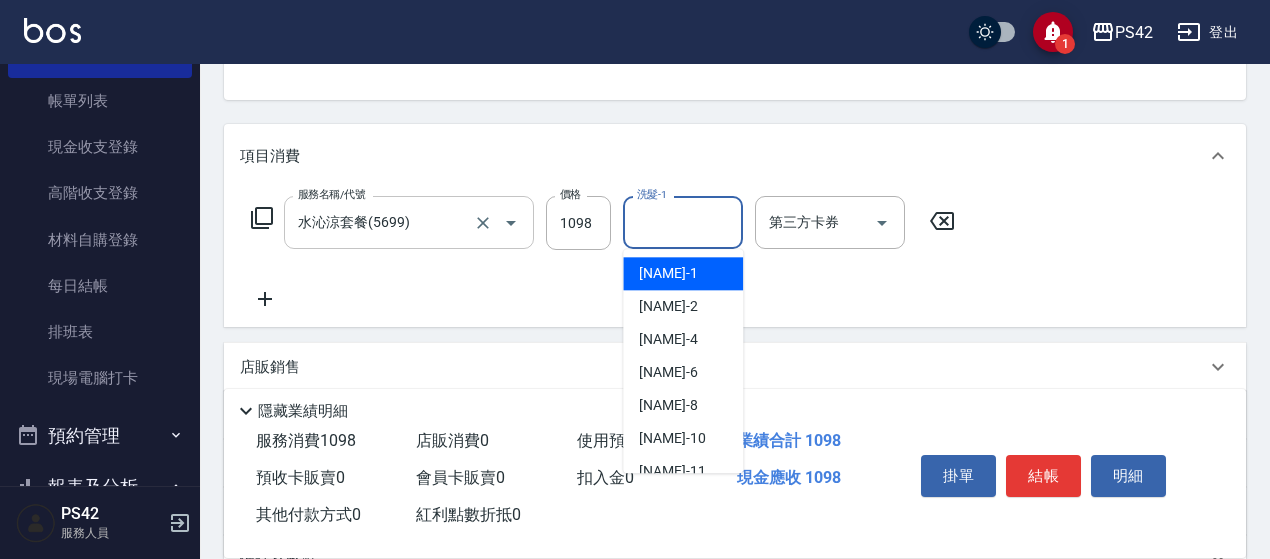 scroll, scrollTop: 741, scrollLeft: 0, axis: vertical 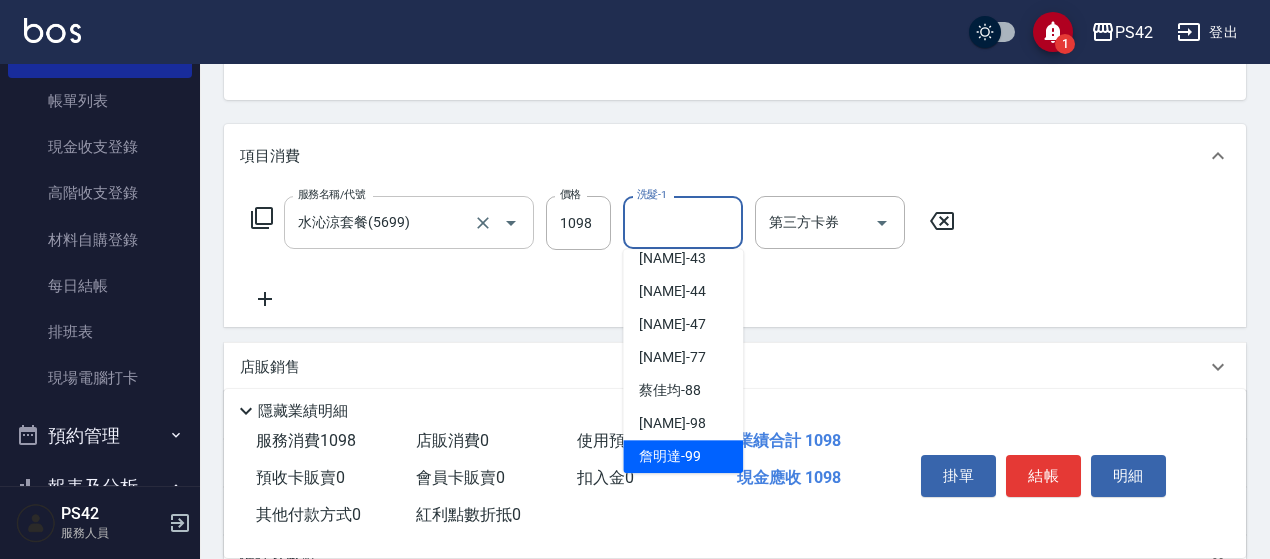 type on "[NAME]-99" 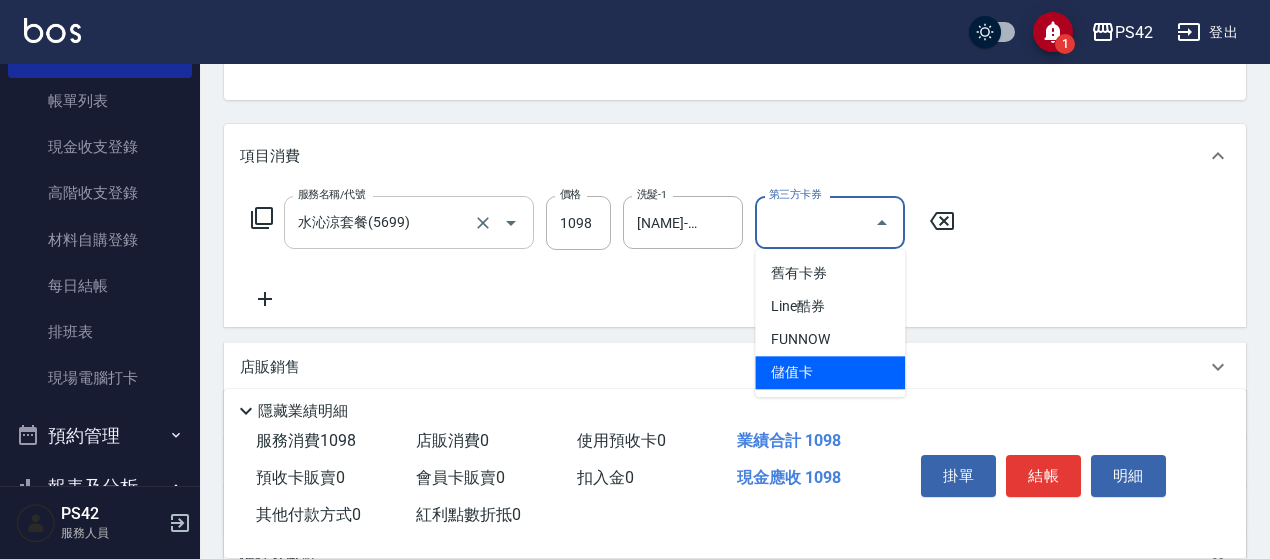type on "儲值卡" 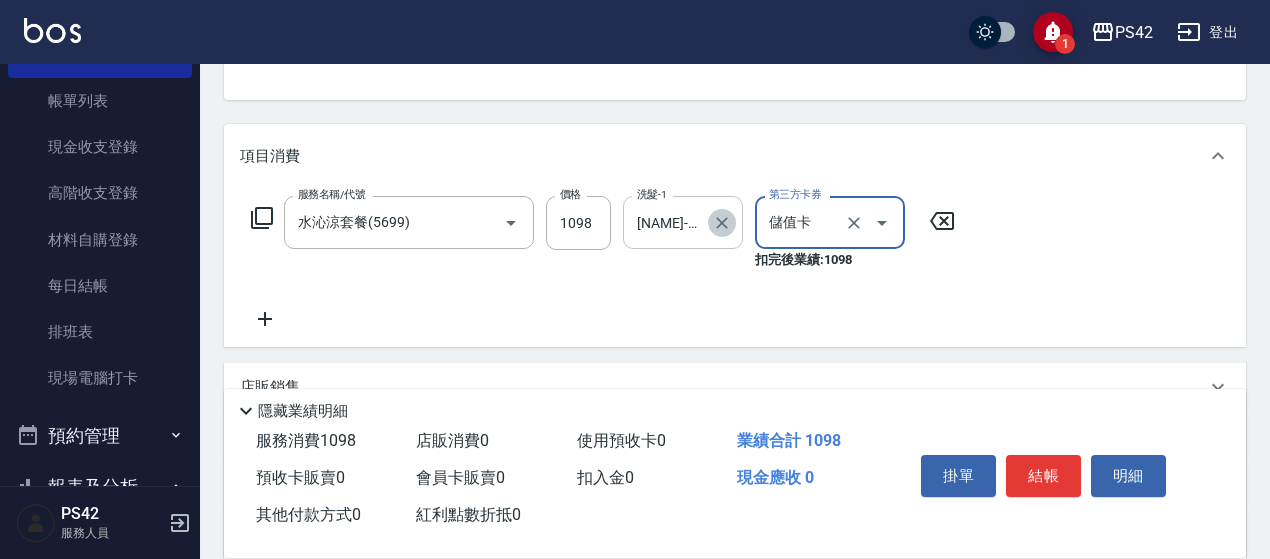 click 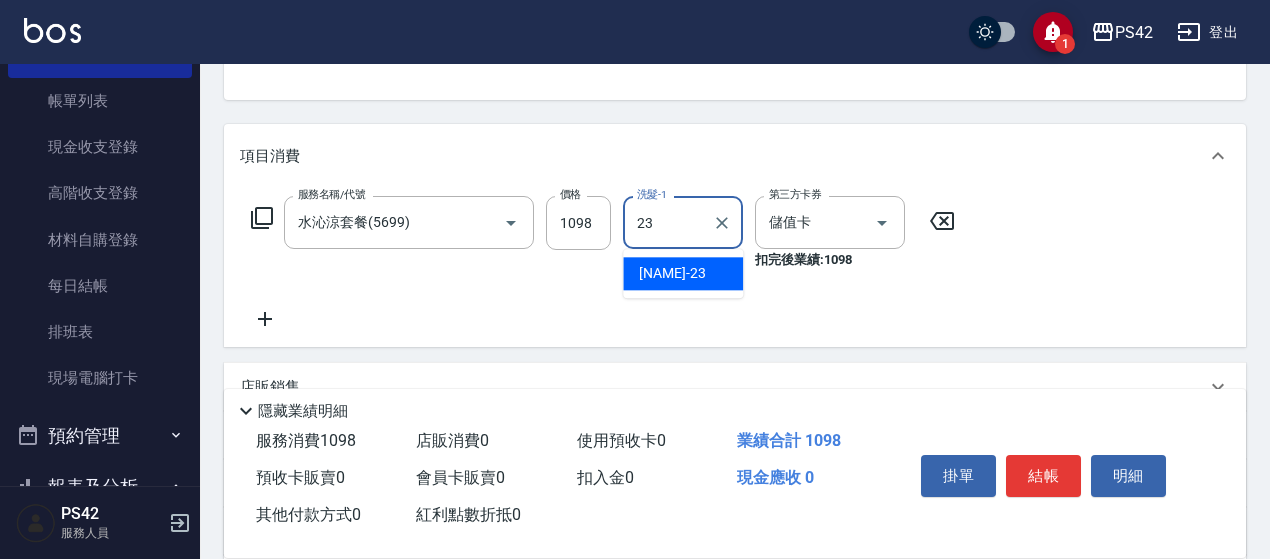 type on "[NAME]-23" 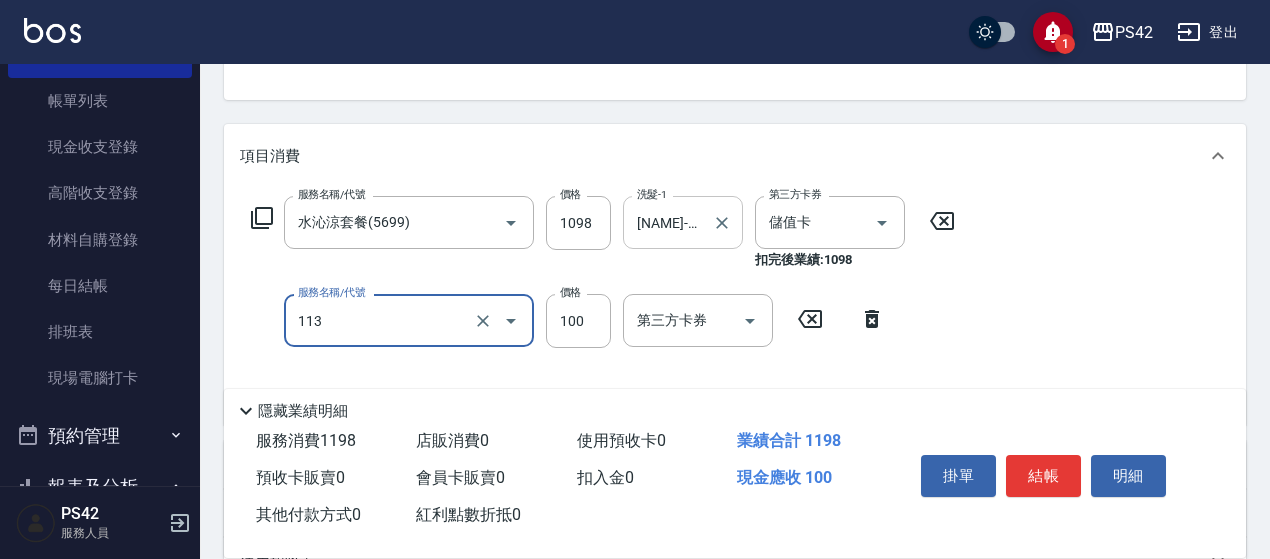 type on "瞬護100(113)" 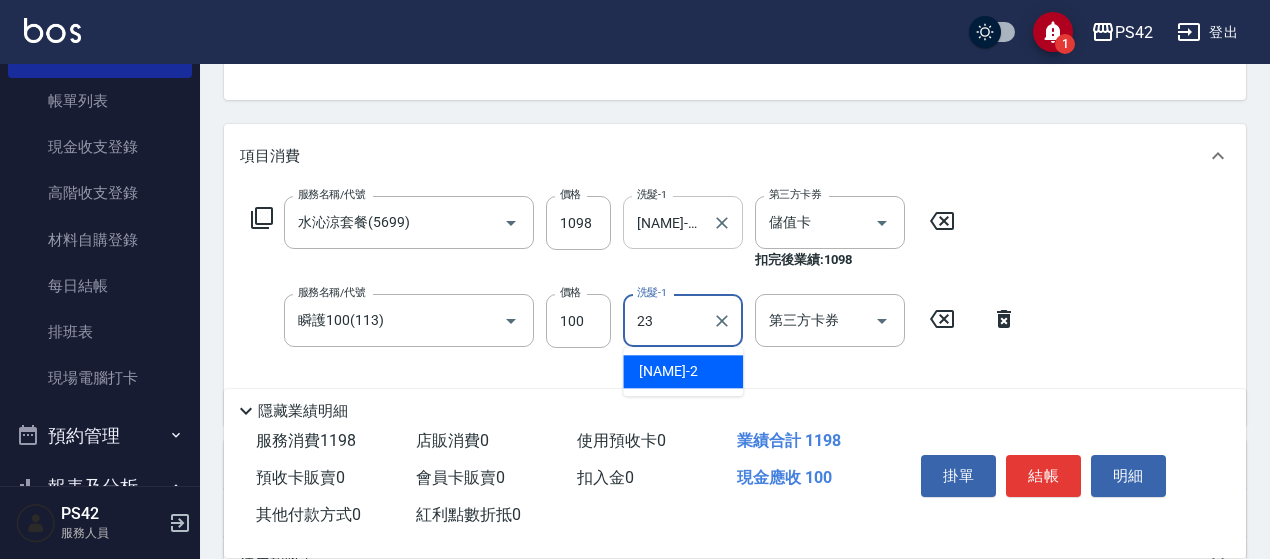 scroll, scrollTop: 0, scrollLeft: 0, axis: both 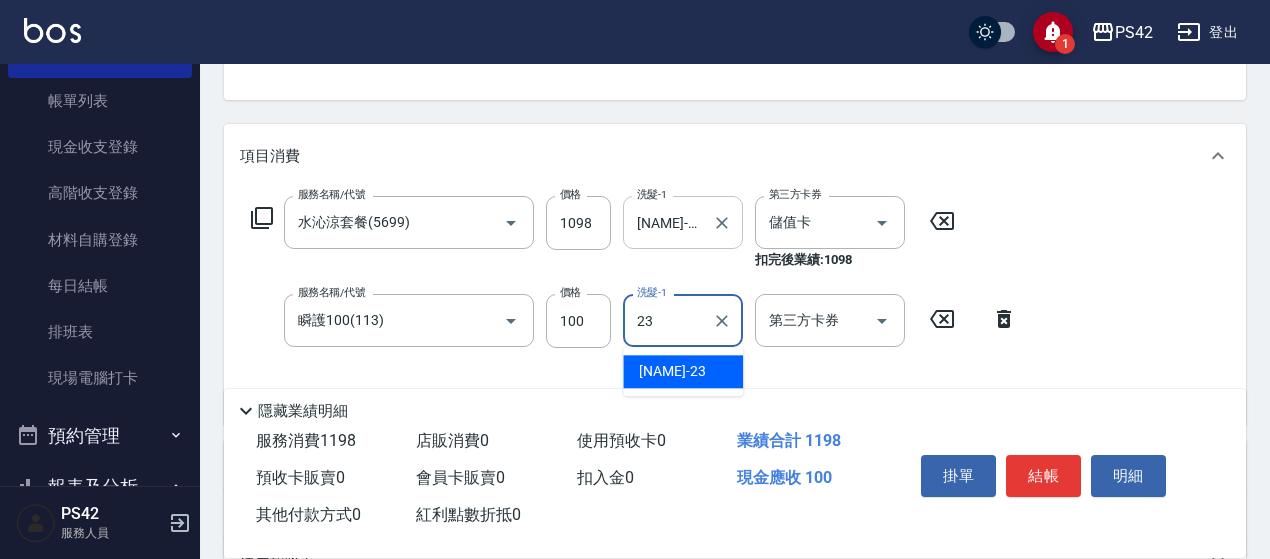 type on "[NAME]-23" 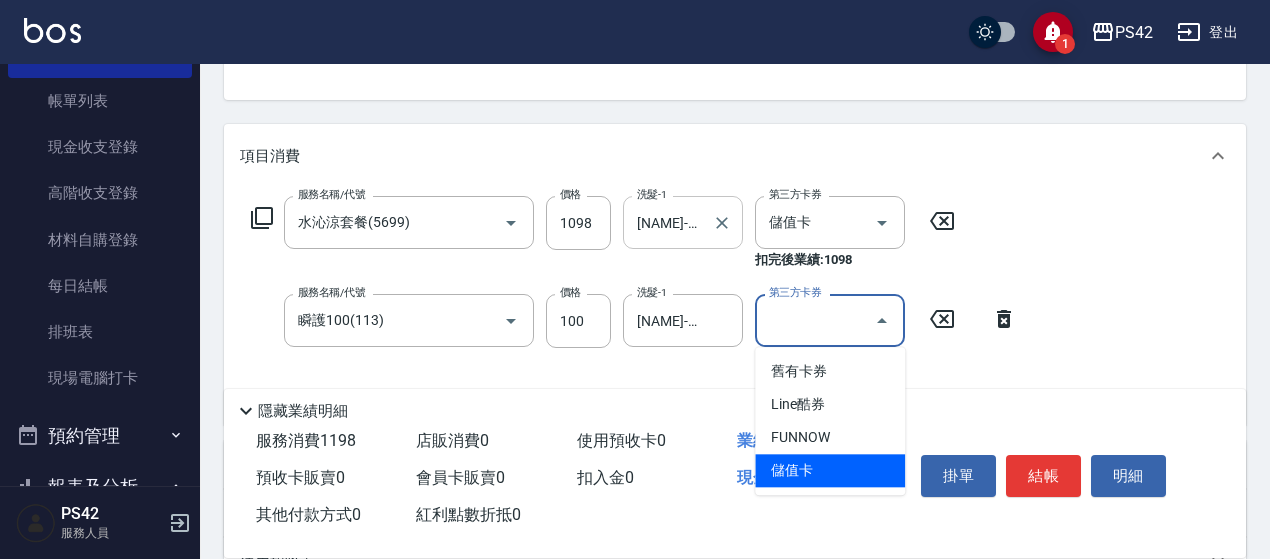 type on "儲值卡" 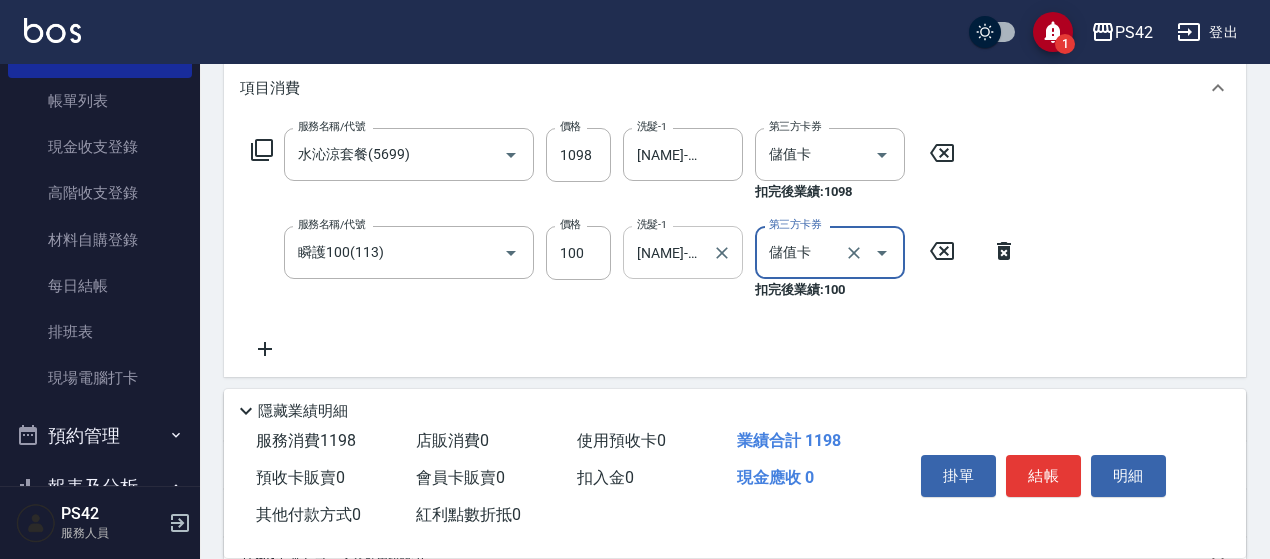 scroll, scrollTop: 300, scrollLeft: 0, axis: vertical 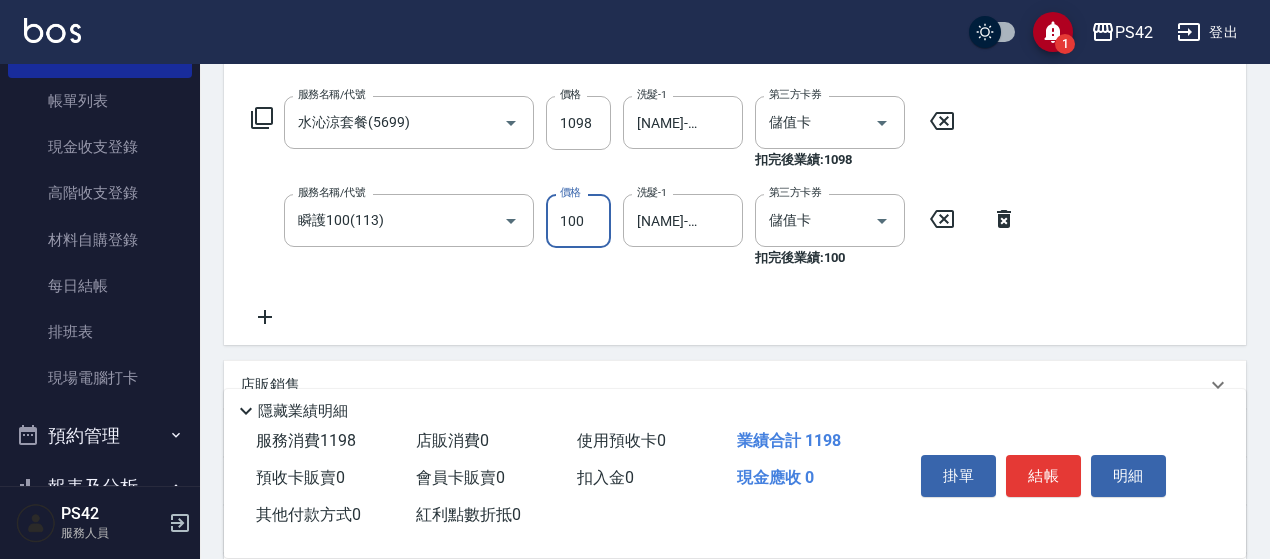 click on "100" at bounding box center (578, 221) 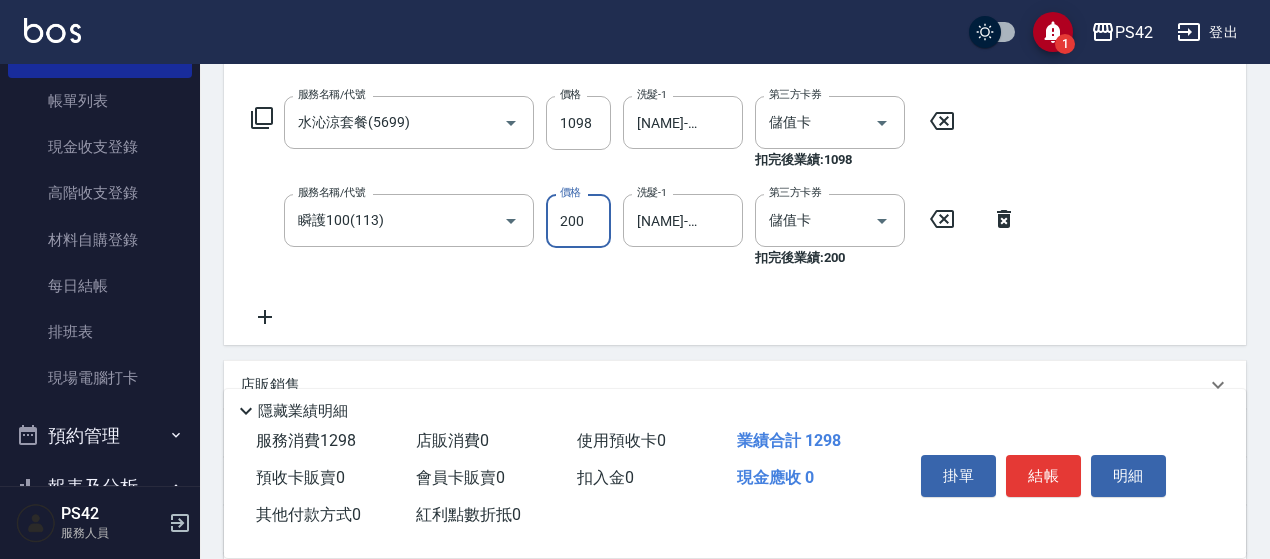 type on "200" 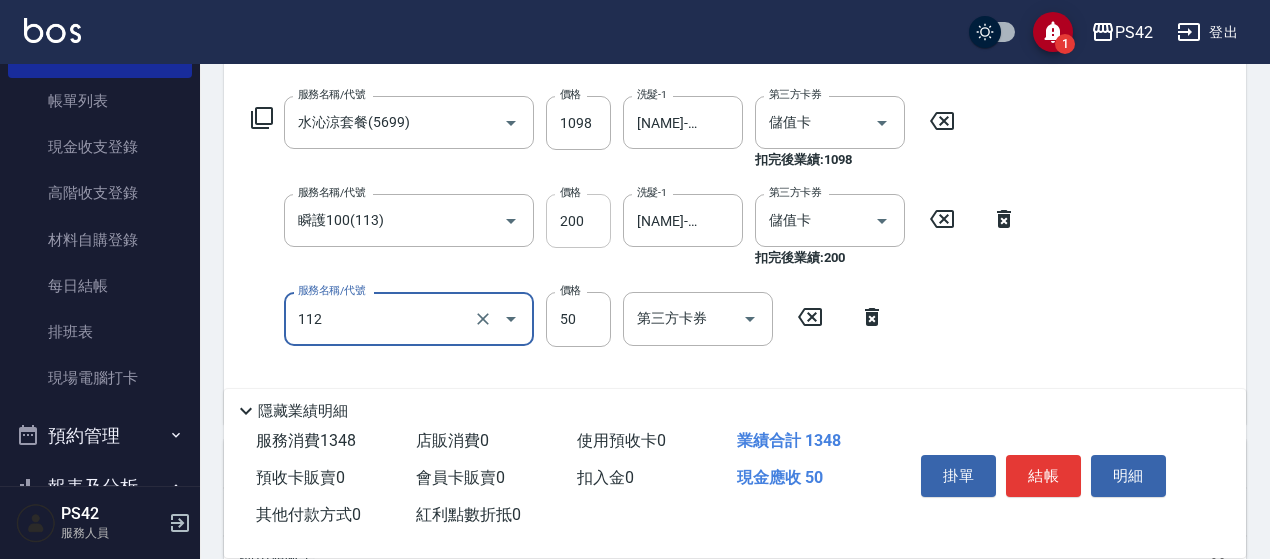 type on "精油50(112)" 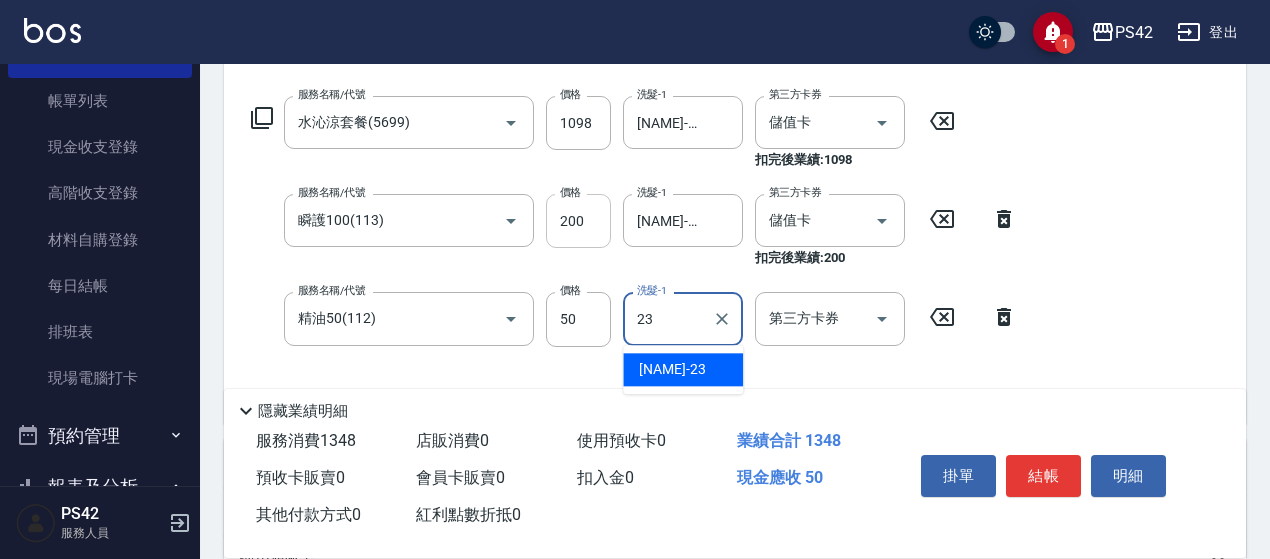 type 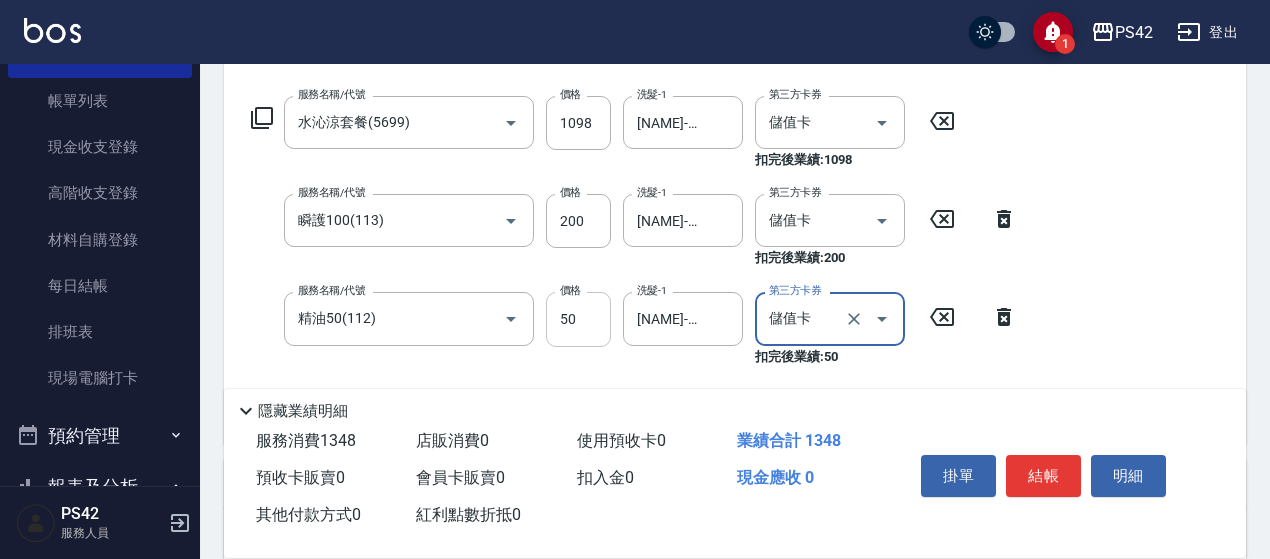 click on "50" at bounding box center (578, 319) 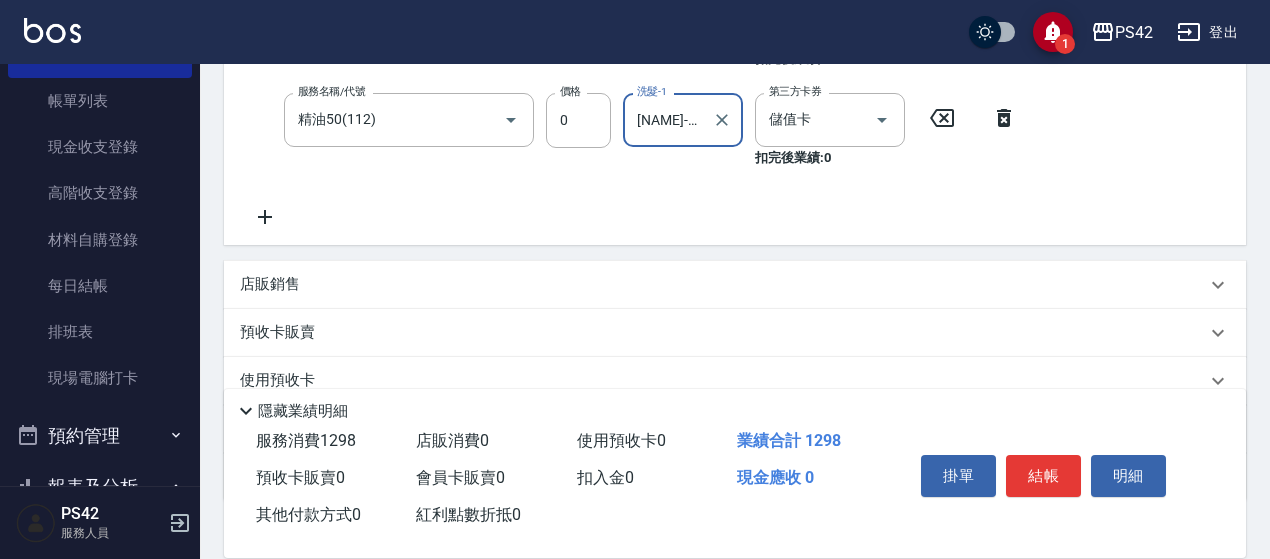 scroll, scrollTop: 500, scrollLeft: 0, axis: vertical 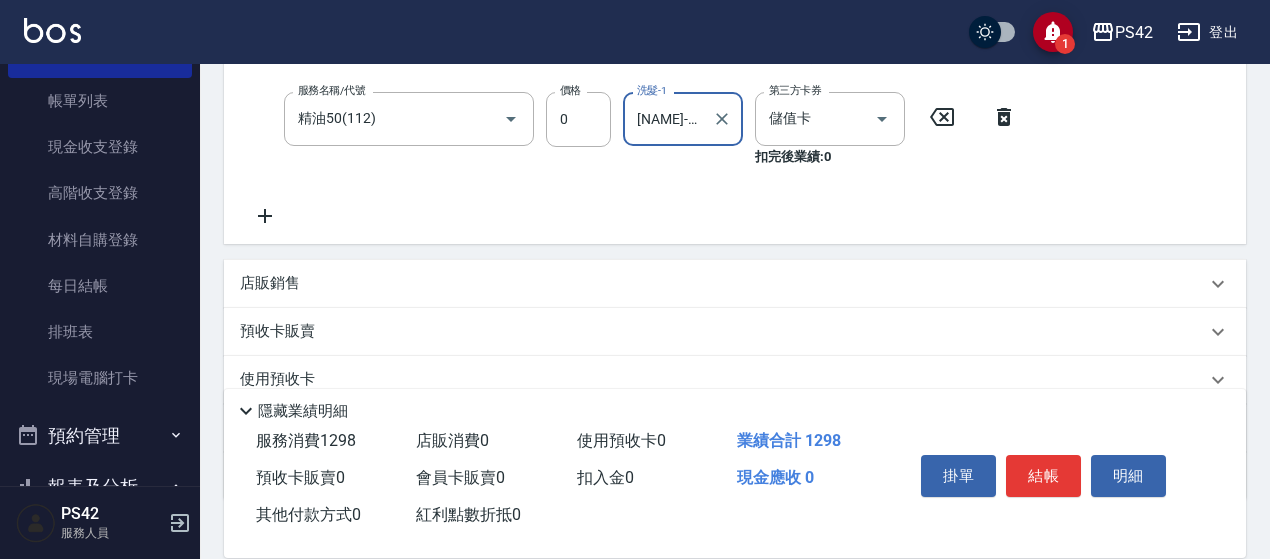click 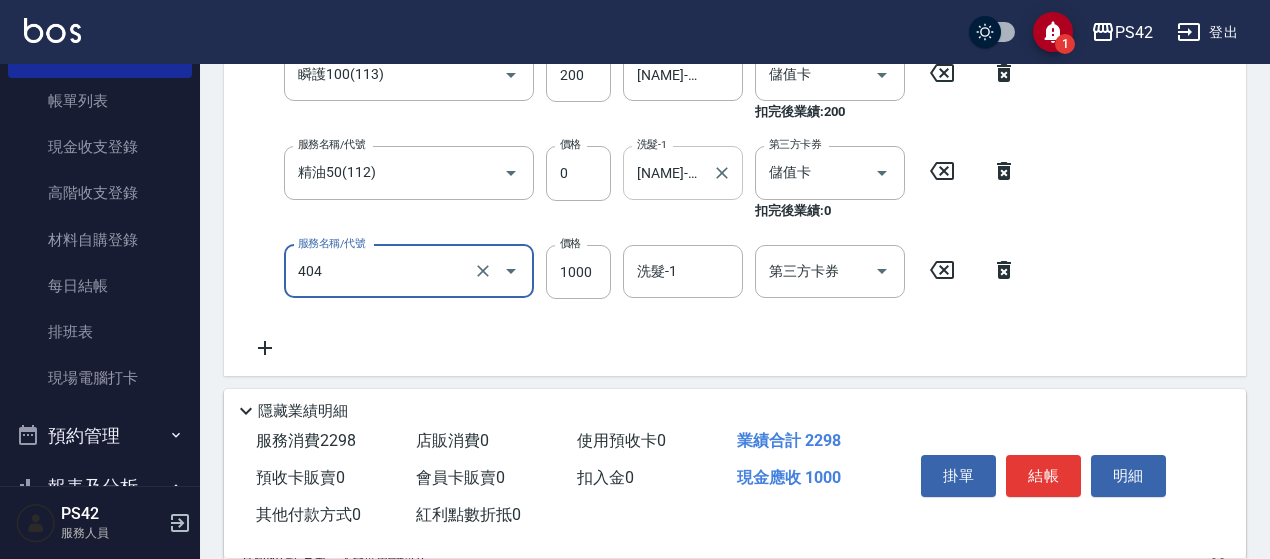 scroll, scrollTop: 575, scrollLeft: 0, axis: vertical 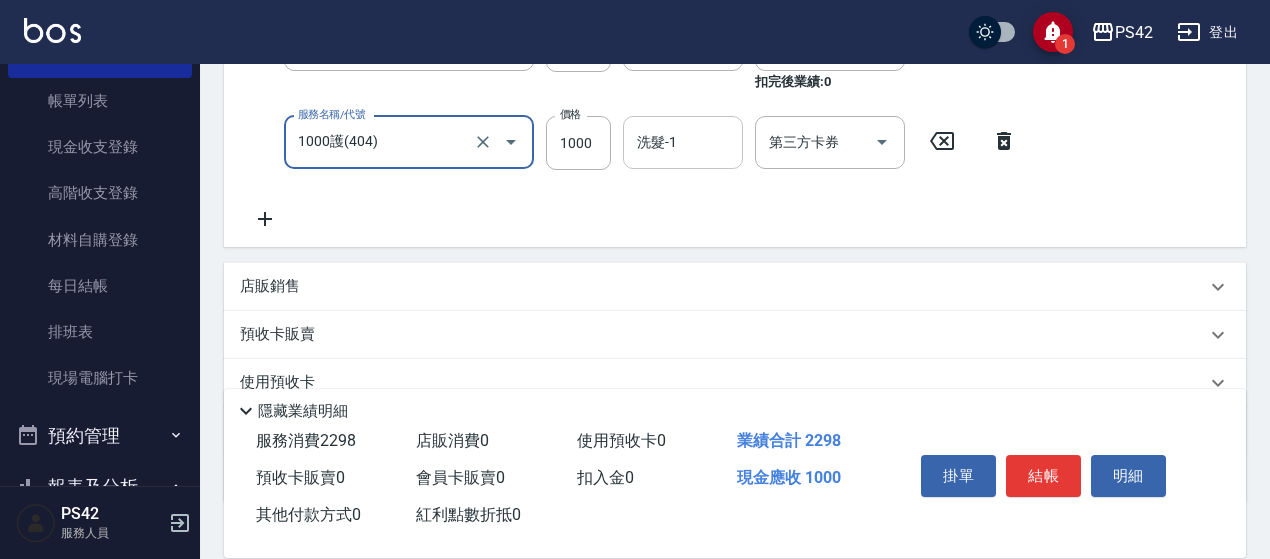click on "洗髮-1" at bounding box center (683, 142) 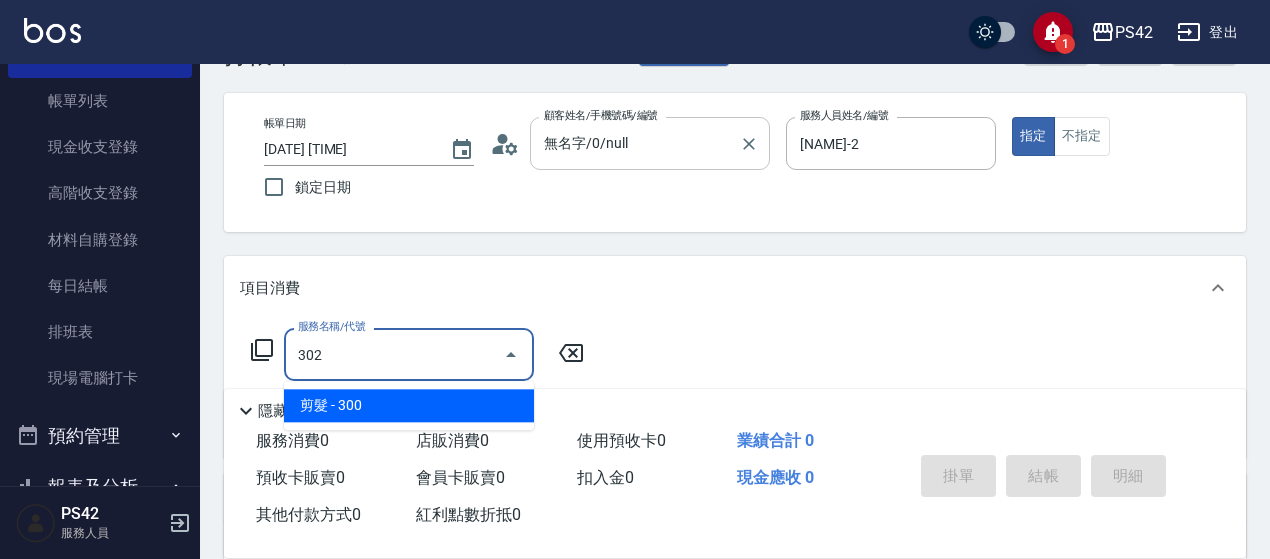 scroll, scrollTop: 100, scrollLeft: 0, axis: vertical 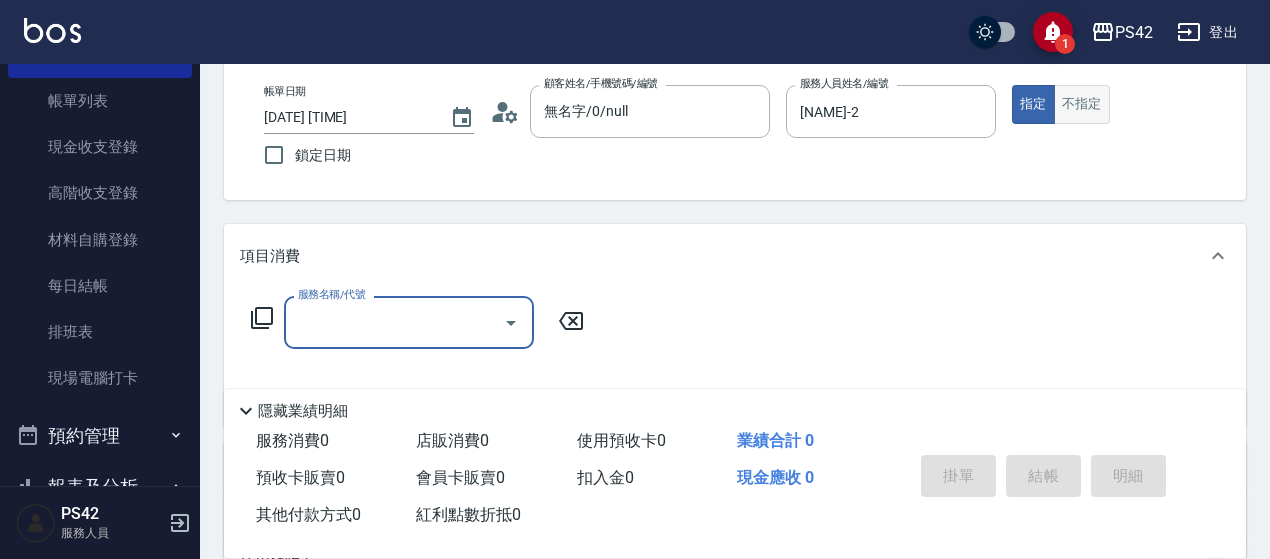 click on "不指定" at bounding box center [1082, 104] 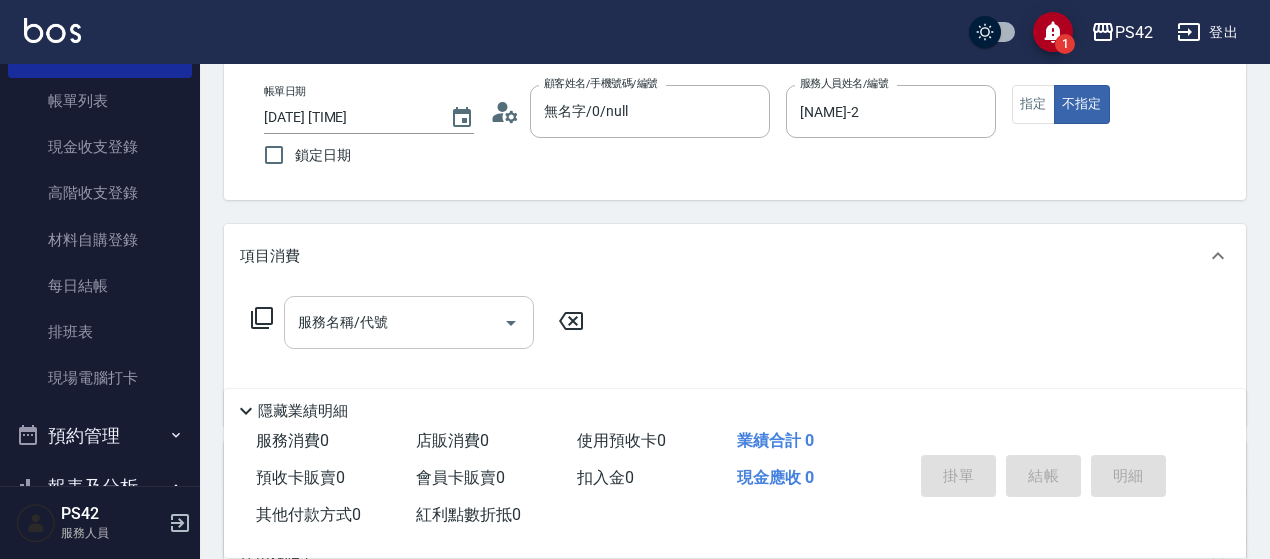 click on "服務名稱/代號" at bounding box center [409, 322] 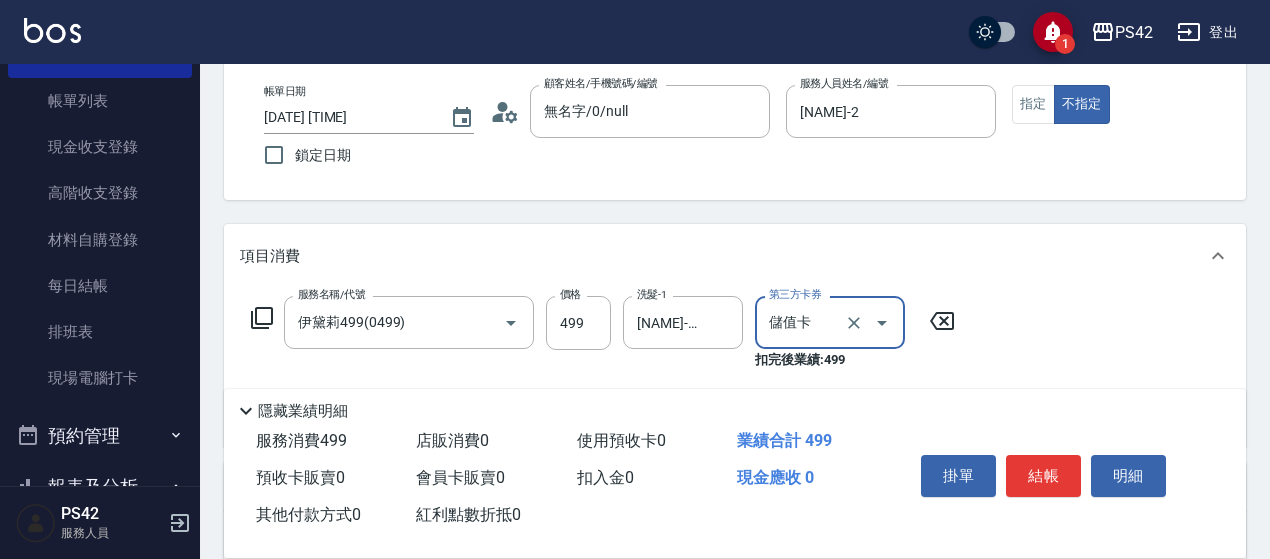 drag, startPoint x: 1035, startPoint y: 104, endPoint x: 1025, endPoint y: 181, distance: 77.64664 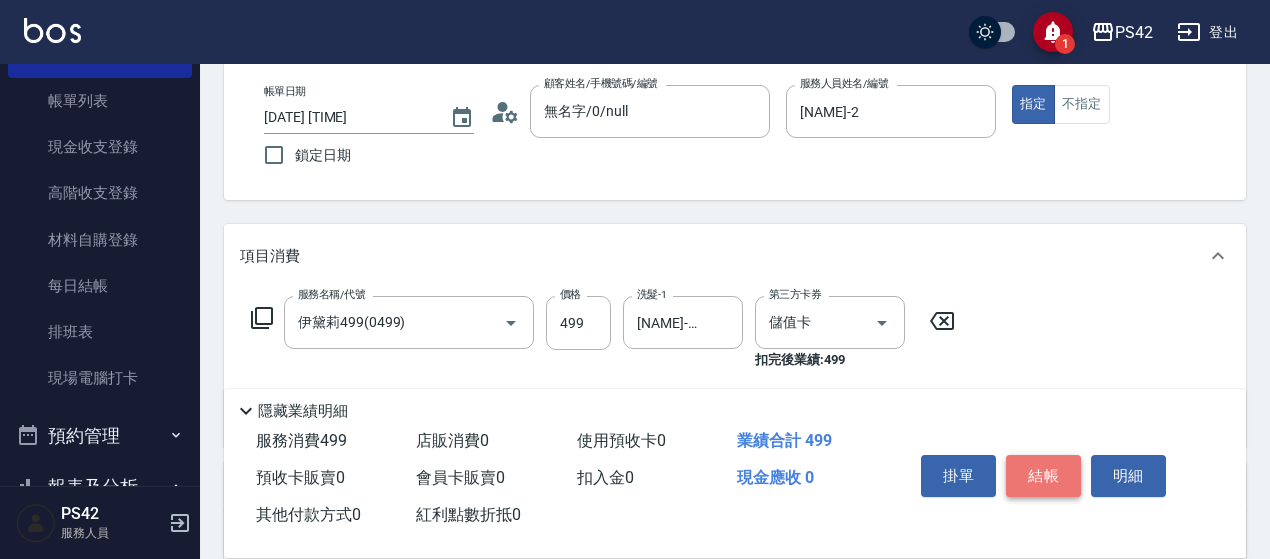click on "結帳" at bounding box center [1043, 476] 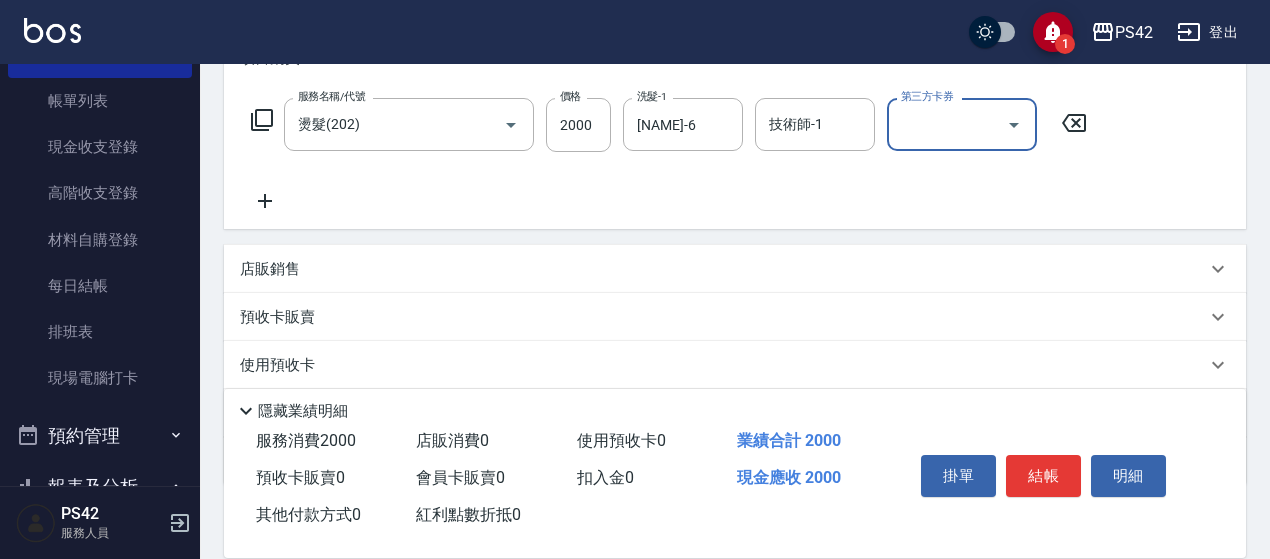 scroll, scrollTop: 300, scrollLeft: 0, axis: vertical 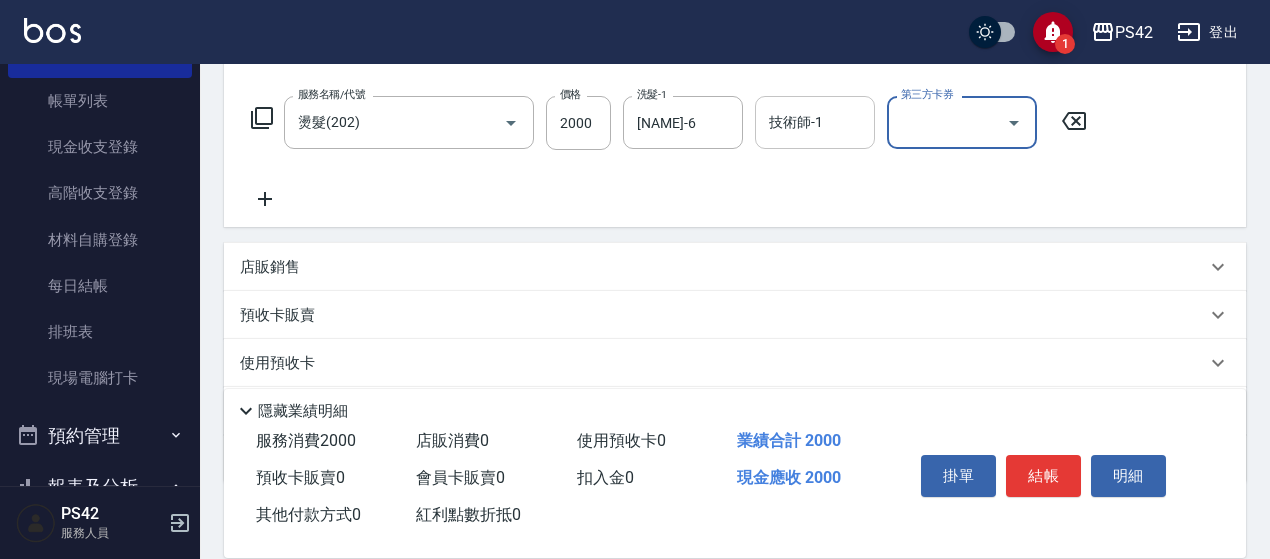 click on "技術師-1" at bounding box center [815, 122] 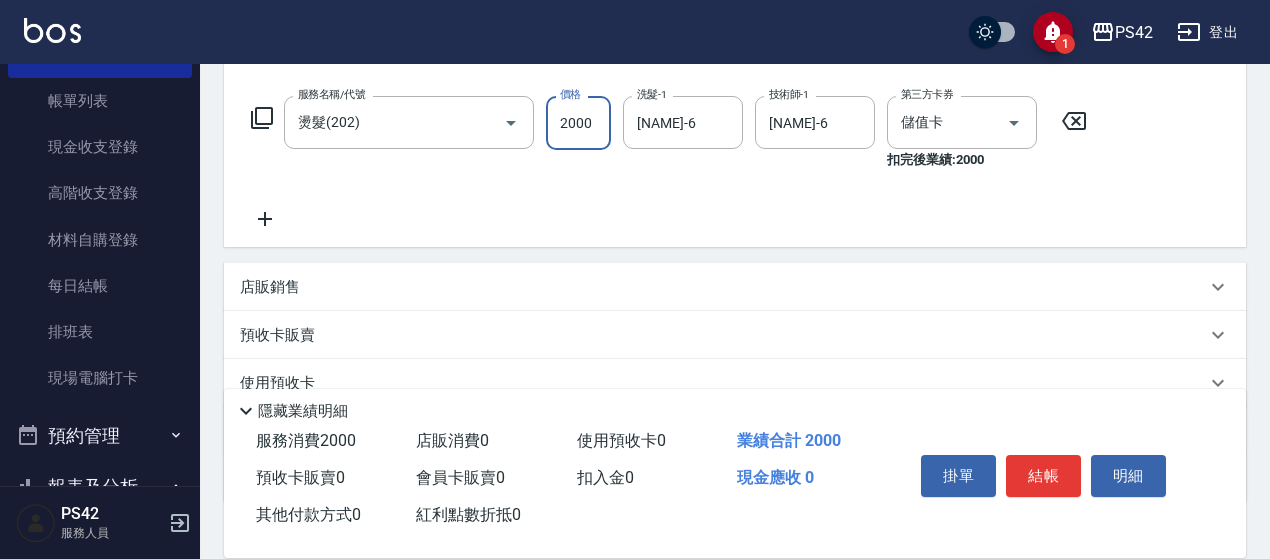 click on "2000" at bounding box center (578, 123) 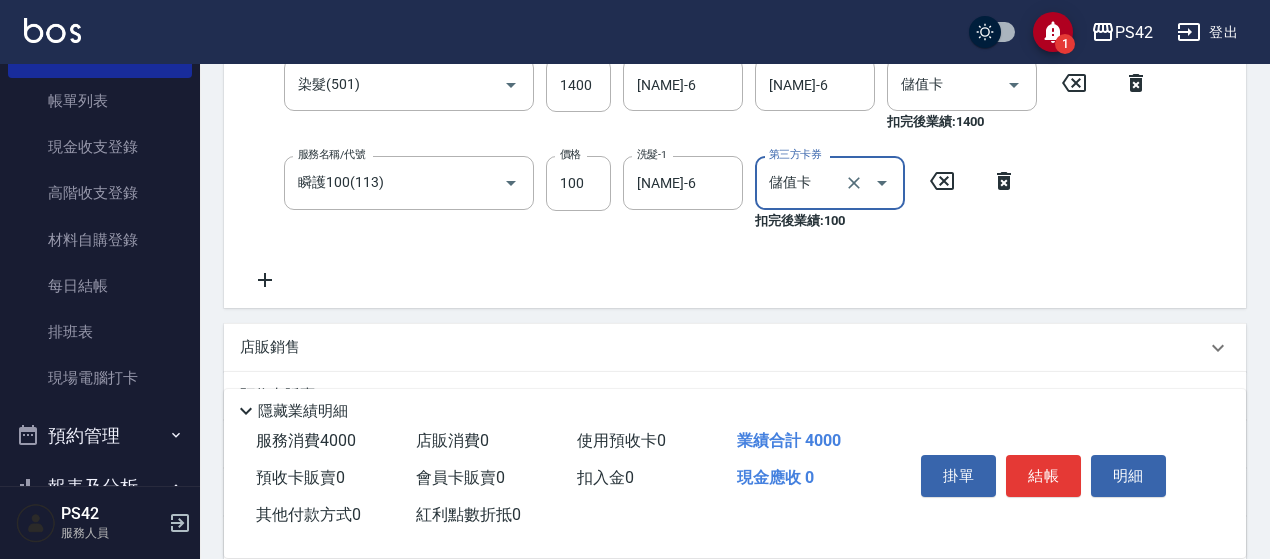 scroll, scrollTop: 600, scrollLeft: 0, axis: vertical 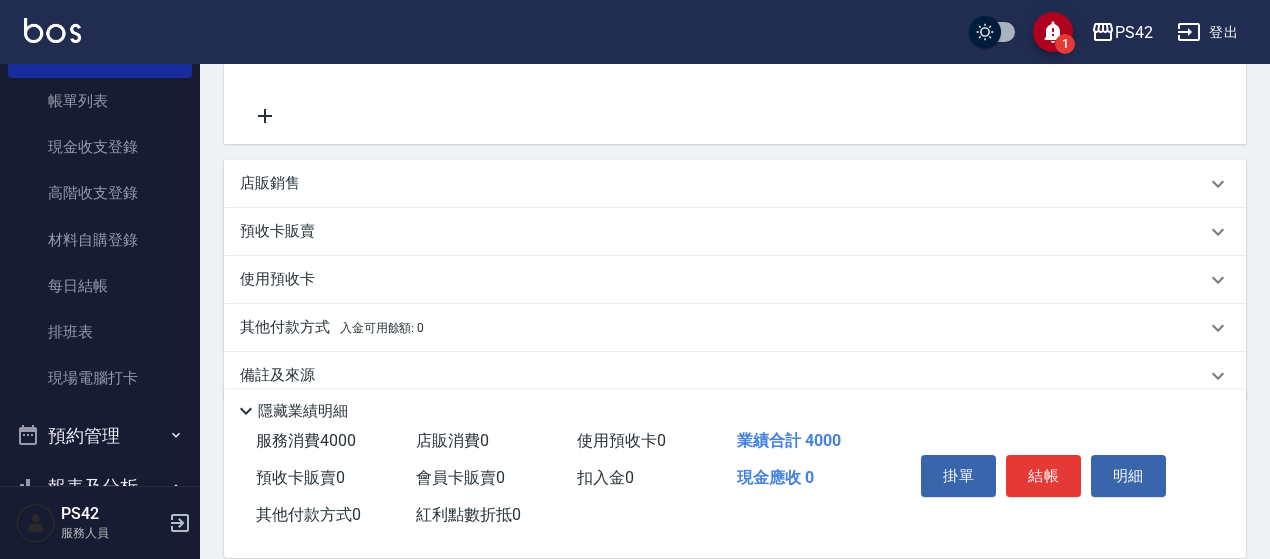 click on "店販銷售" at bounding box center (723, 183) 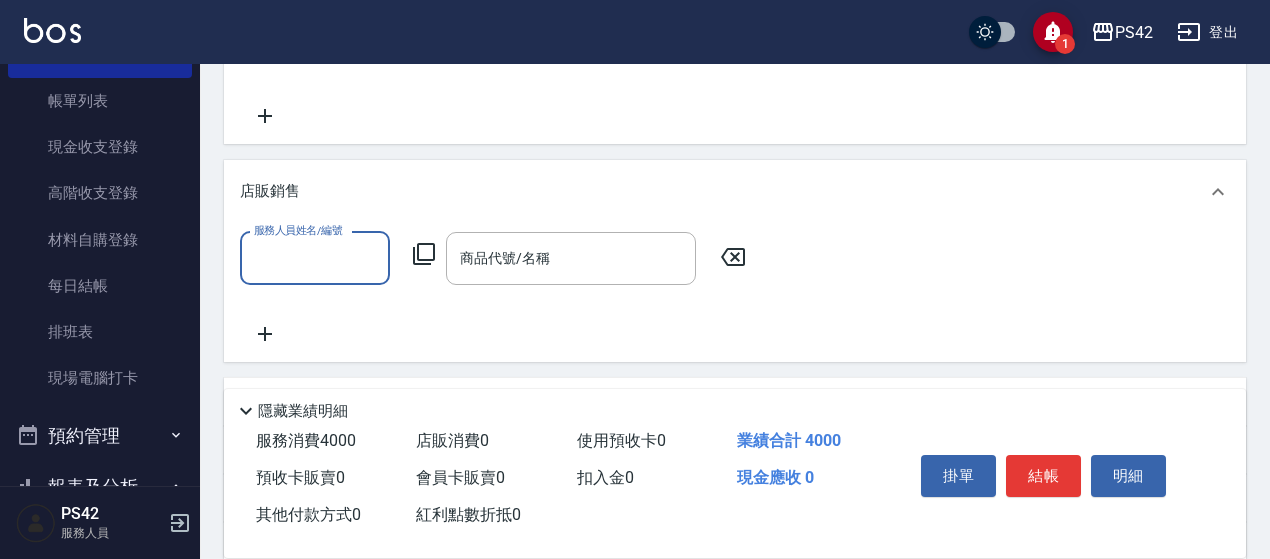 scroll, scrollTop: 0, scrollLeft: 0, axis: both 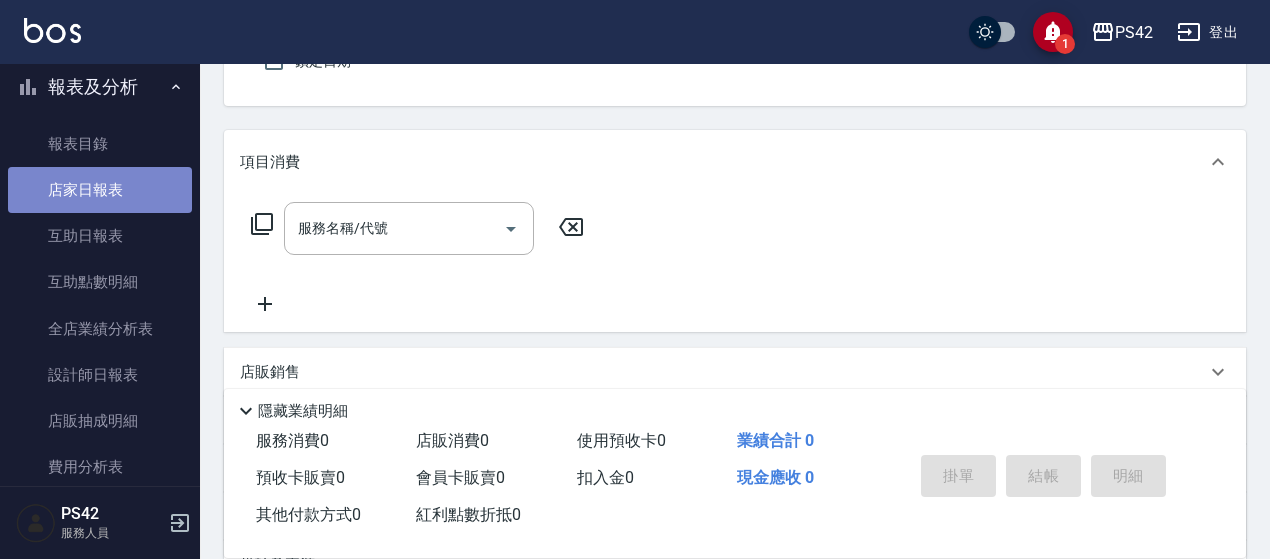 click on "店家日報表" at bounding box center [100, 190] 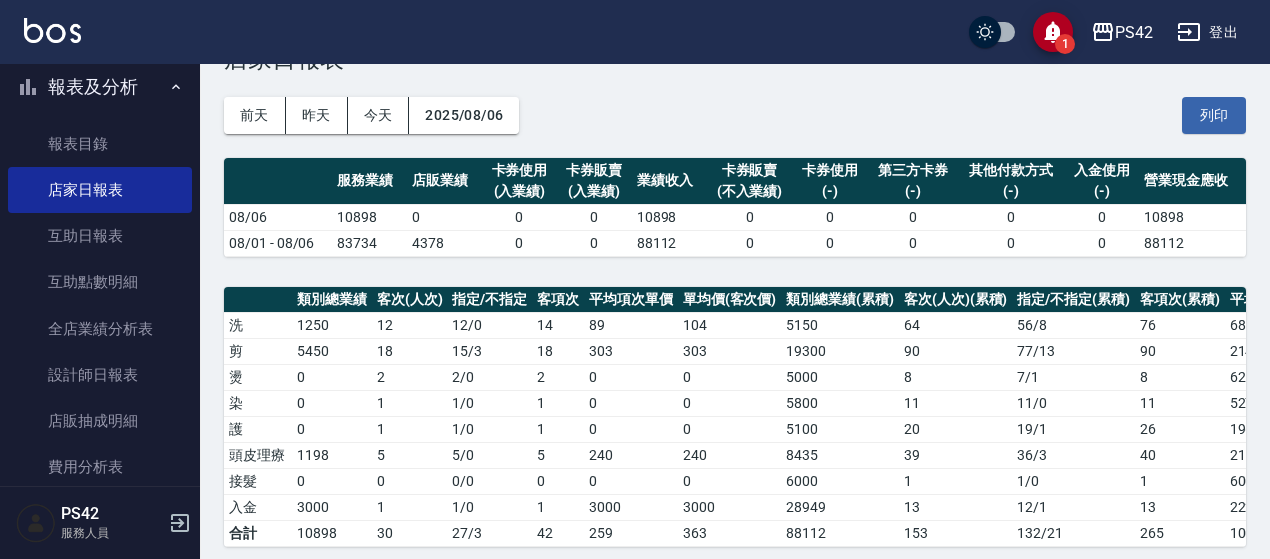 scroll, scrollTop: 500, scrollLeft: 0, axis: vertical 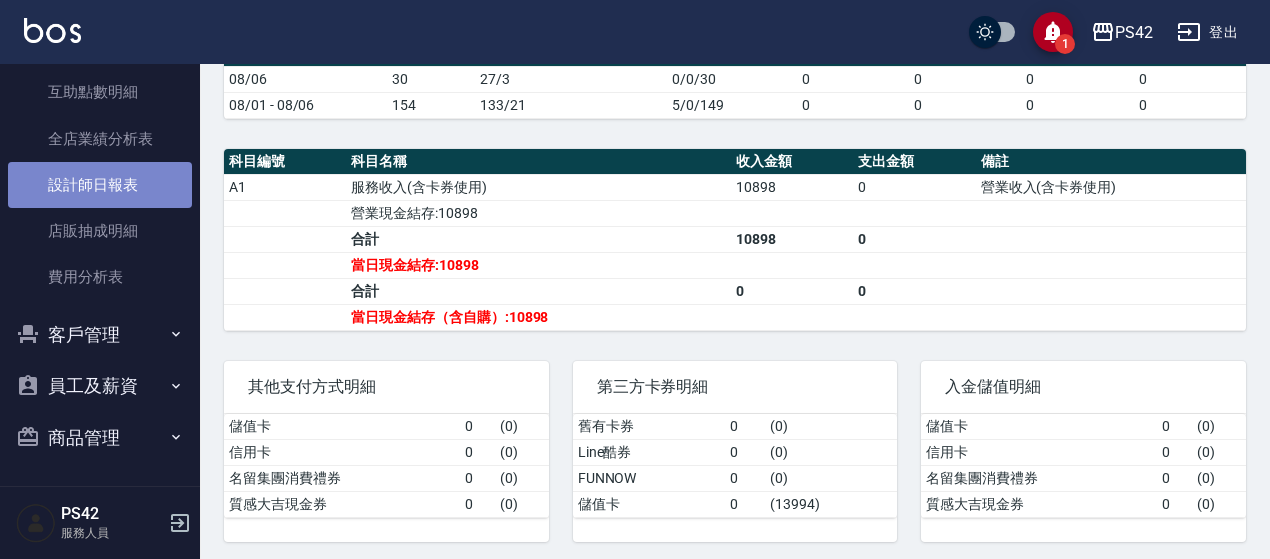 click on "設計師日報表" at bounding box center (100, 185) 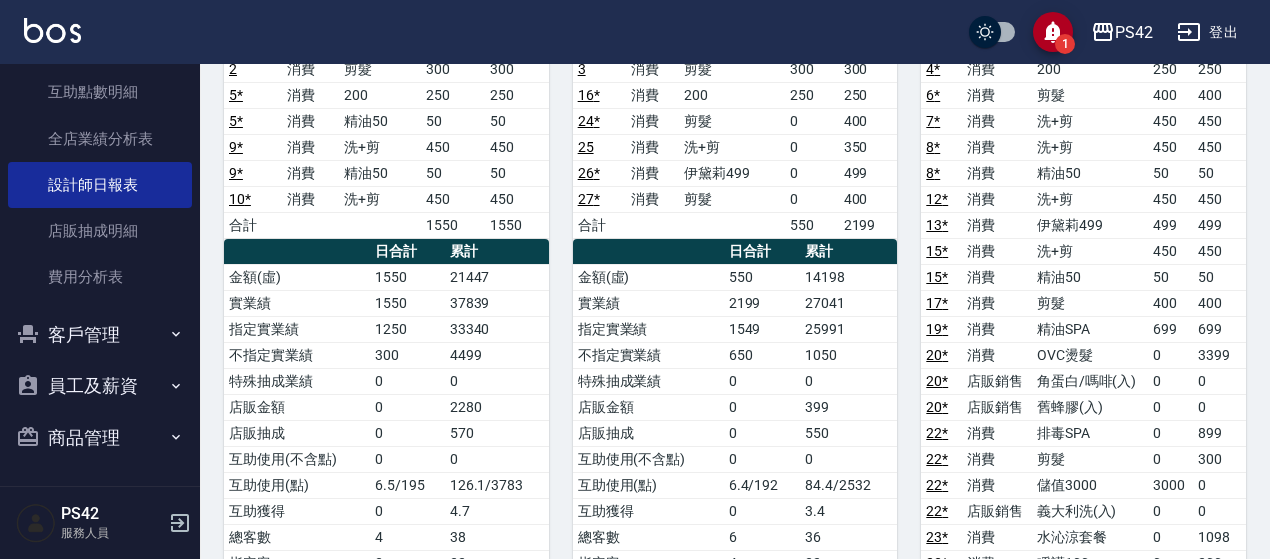 scroll, scrollTop: 200, scrollLeft: 0, axis: vertical 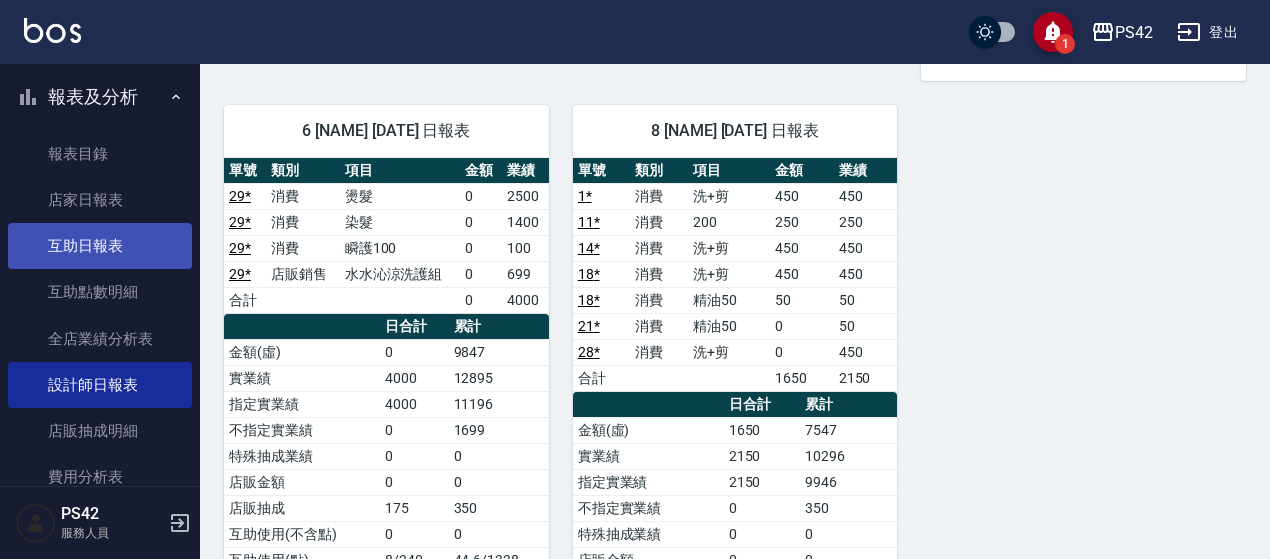 click on "互助日報表" at bounding box center (100, 246) 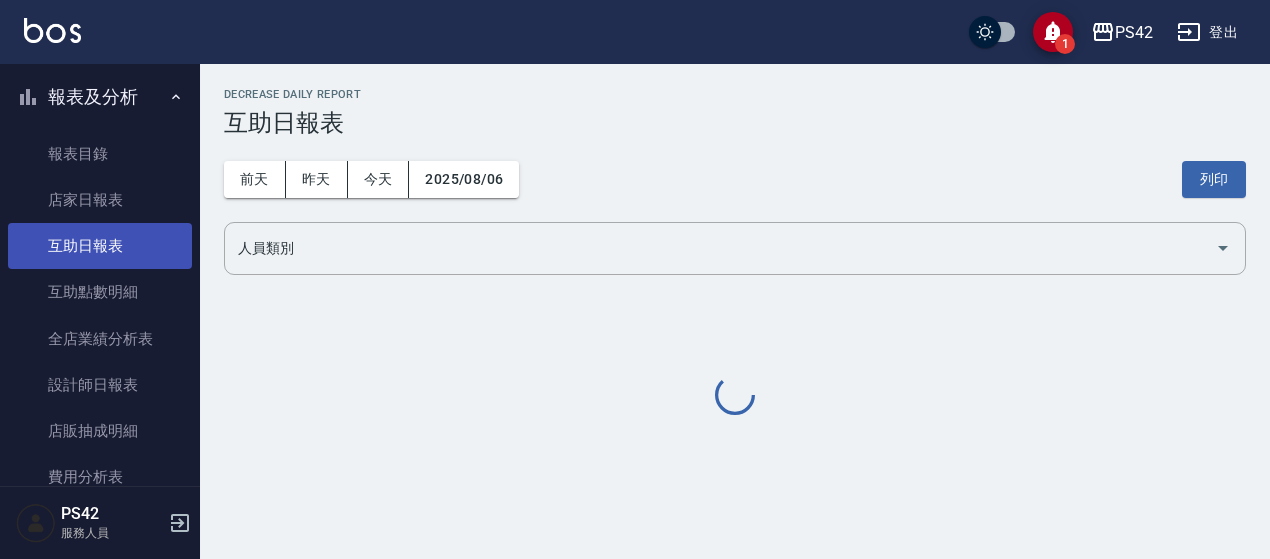 scroll, scrollTop: 0, scrollLeft: 0, axis: both 